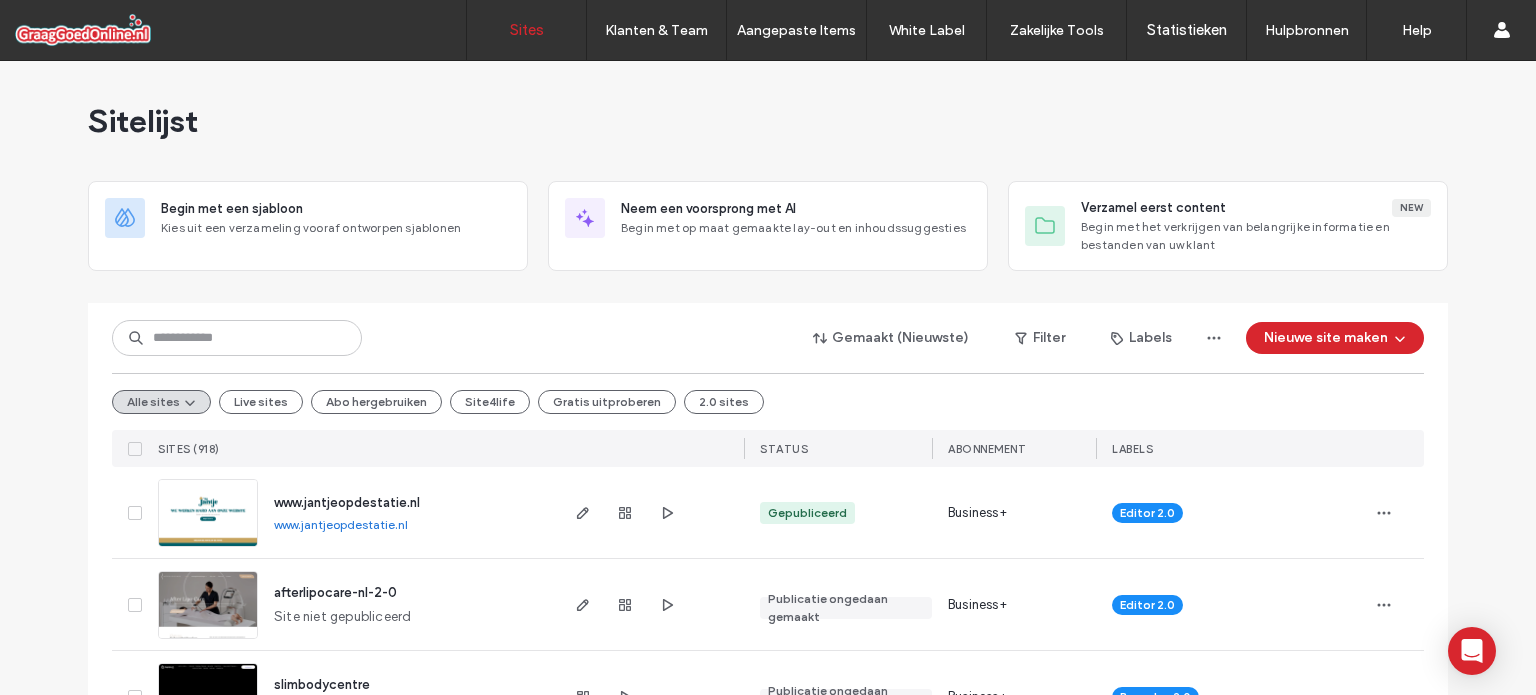 scroll, scrollTop: 0, scrollLeft: 0, axis: both 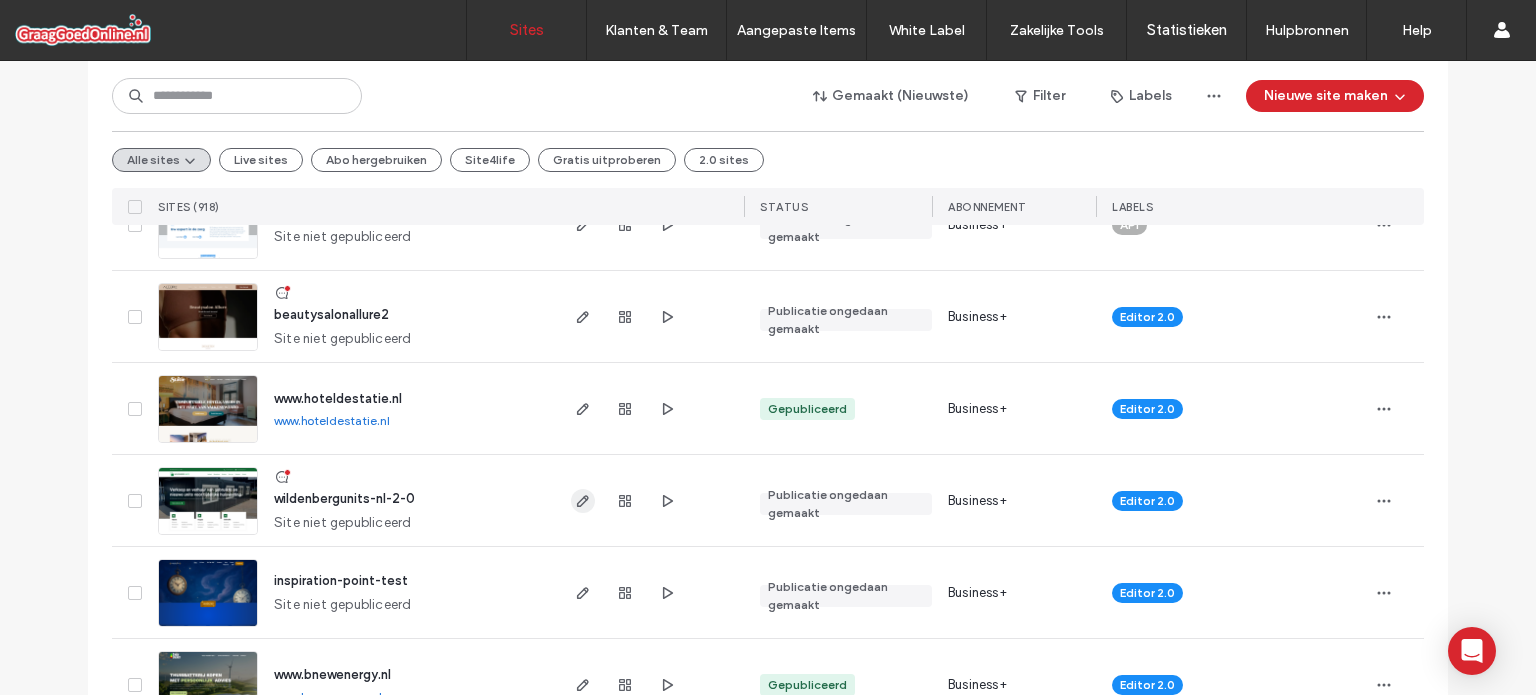 click 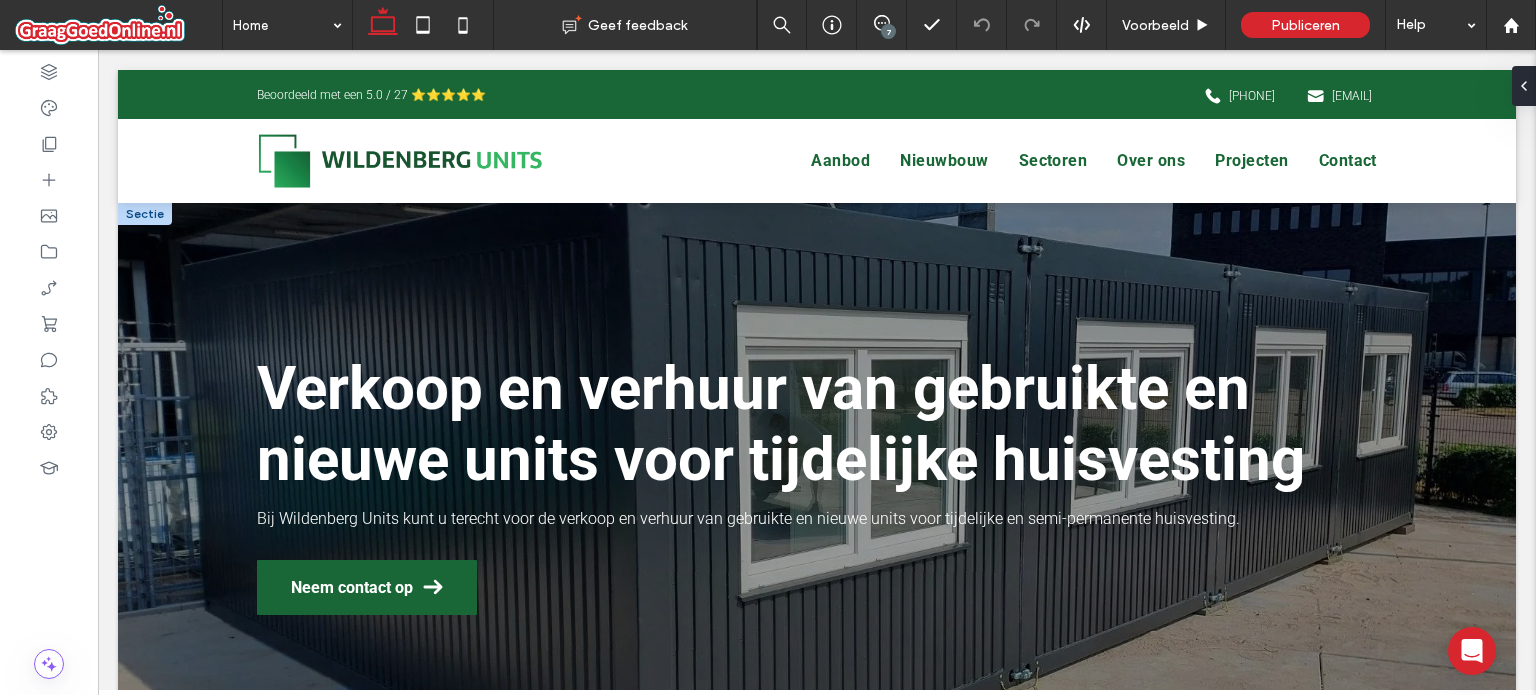 scroll, scrollTop: 0, scrollLeft: 0, axis: both 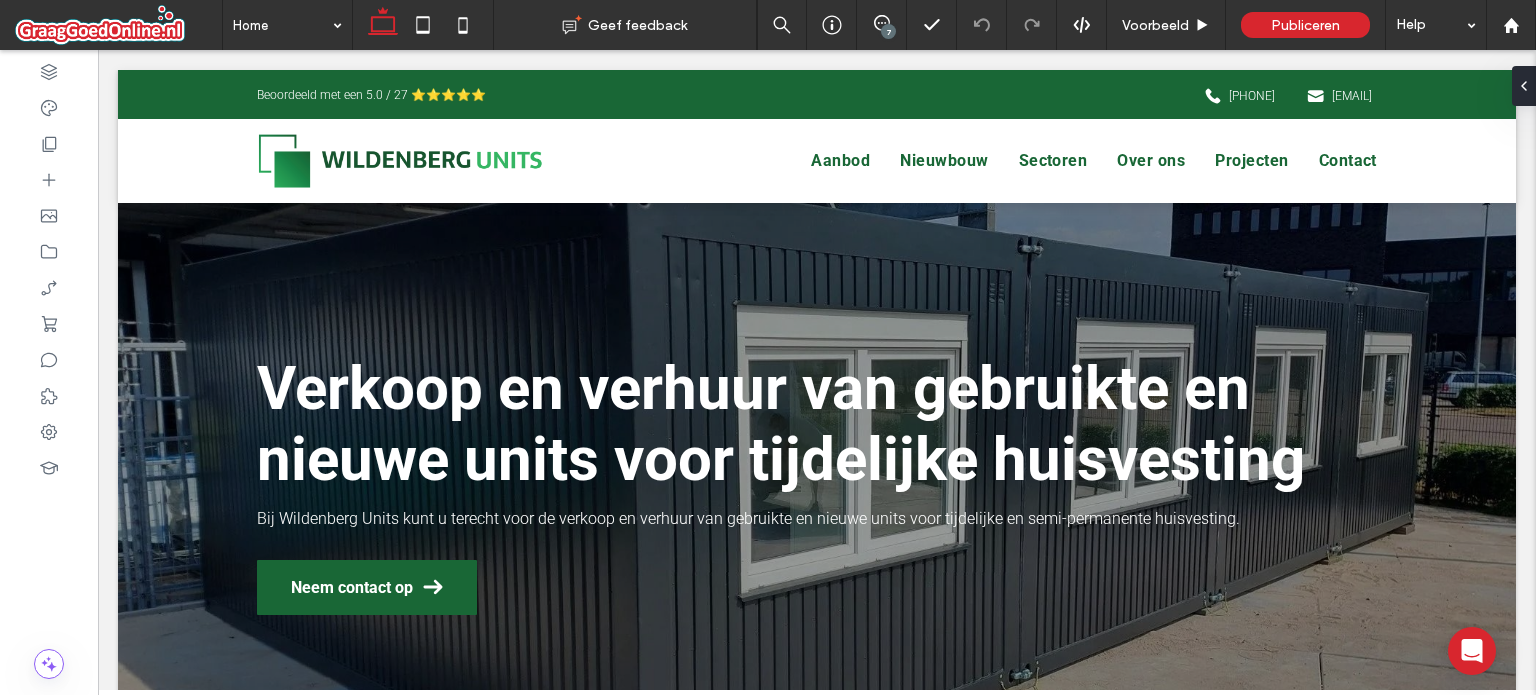 click on "7" at bounding box center [888, 31] 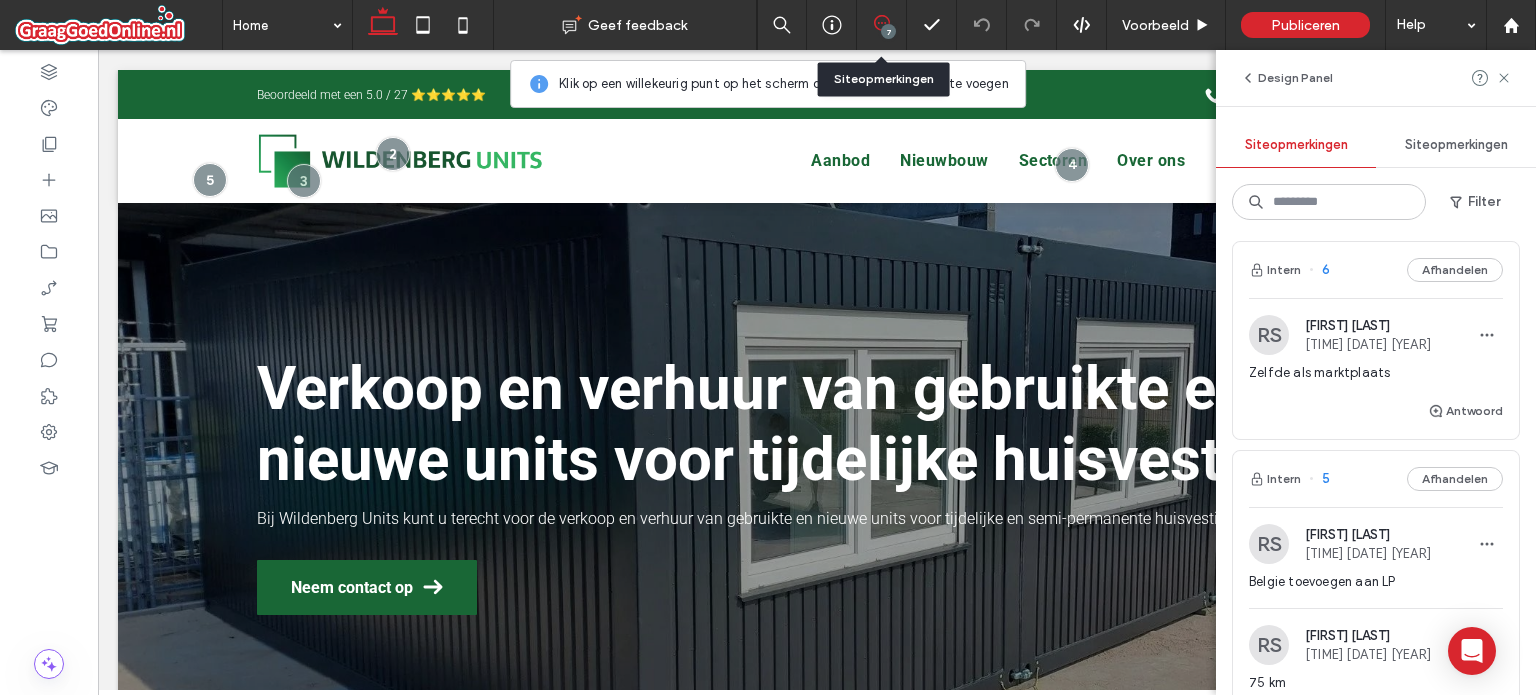 scroll, scrollTop: 300, scrollLeft: 0, axis: vertical 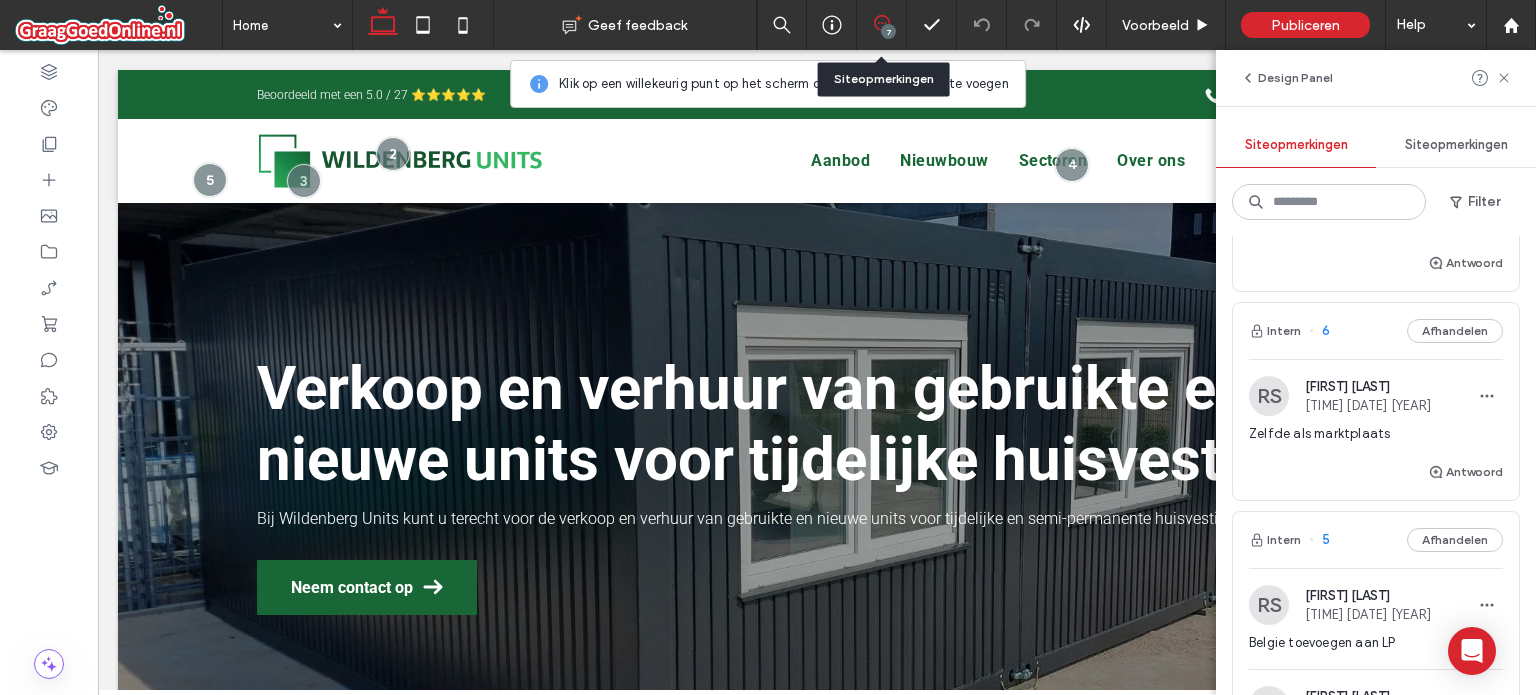 click on "Zelfde als marktplaats" at bounding box center [1376, 434] 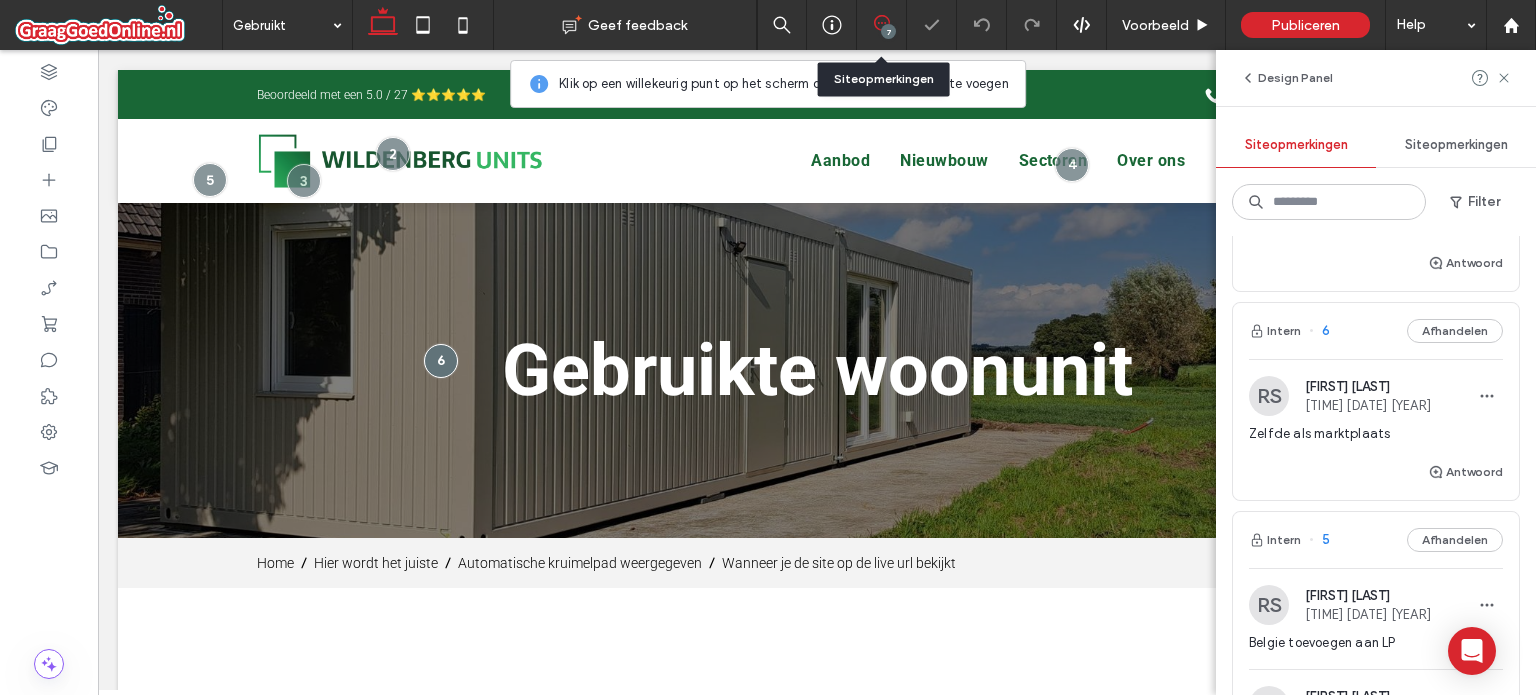 scroll, scrollTop: 0, scrollLeft: 0, axis: both 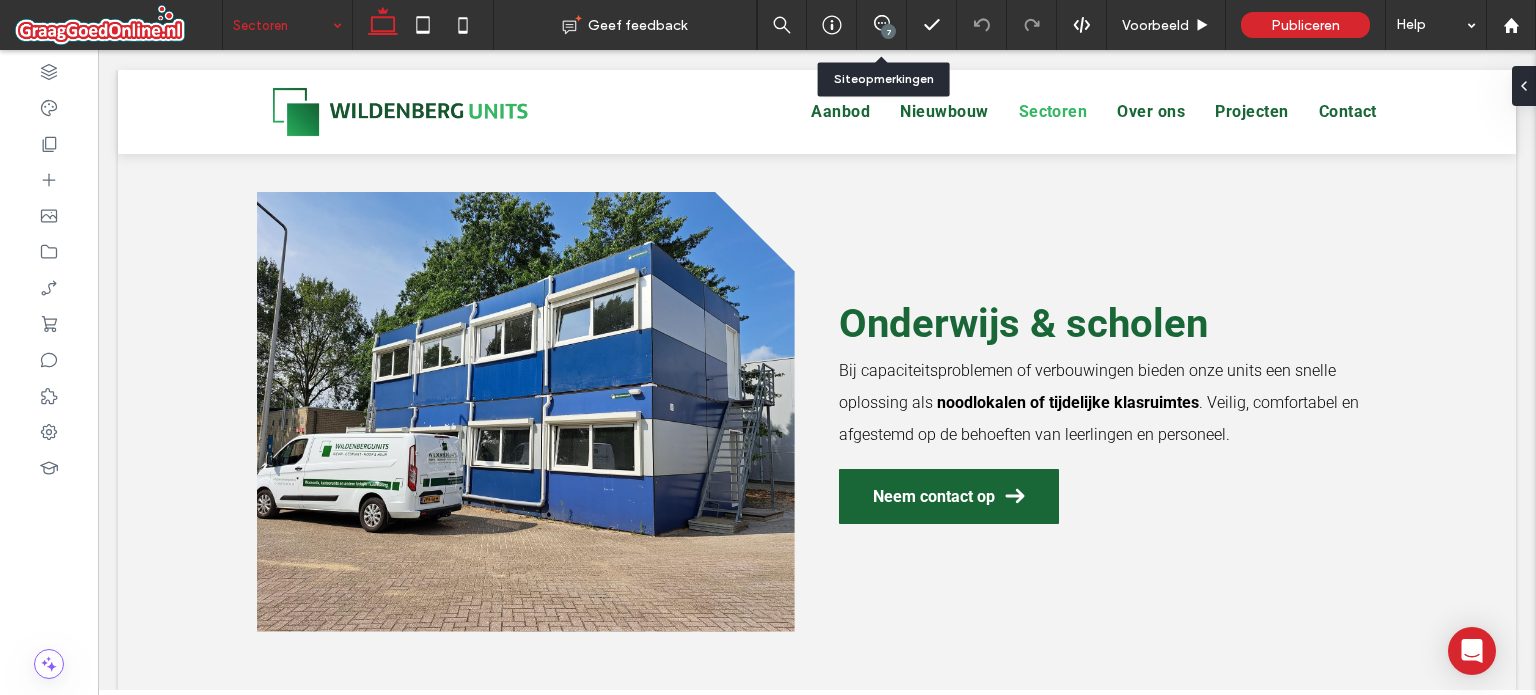 click on "Beoordeeld met een 5.0 / 27 ⭐⭐⭐⭐⭐
[PHONE]
[EMAIL]
Sectie
Aanbod
Nieuwbouw
Sectoren
Over ons
Projecten
Contact
Sectie
Uitgebreide koptekst
Sectie
Aanbod
Woonunit
Huren
Kopen
Gebruikt
Nieuwbouw
Sectoren
Over ons
Projecten
Contact
Sectie
Neem contact op
[PHONE]" at bounding box center [817, -742] 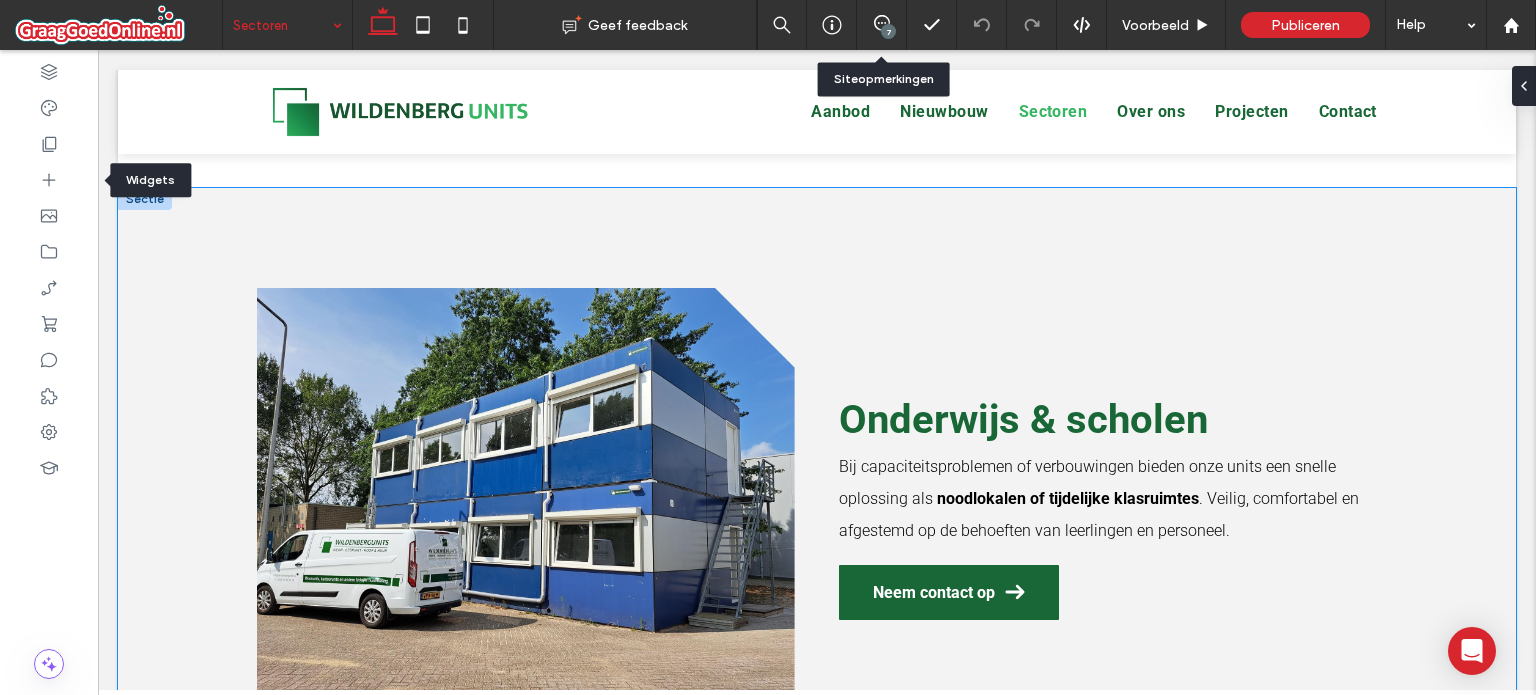 scroll, scrollTop: 3600, scrollLeft: 0, axis: vertical 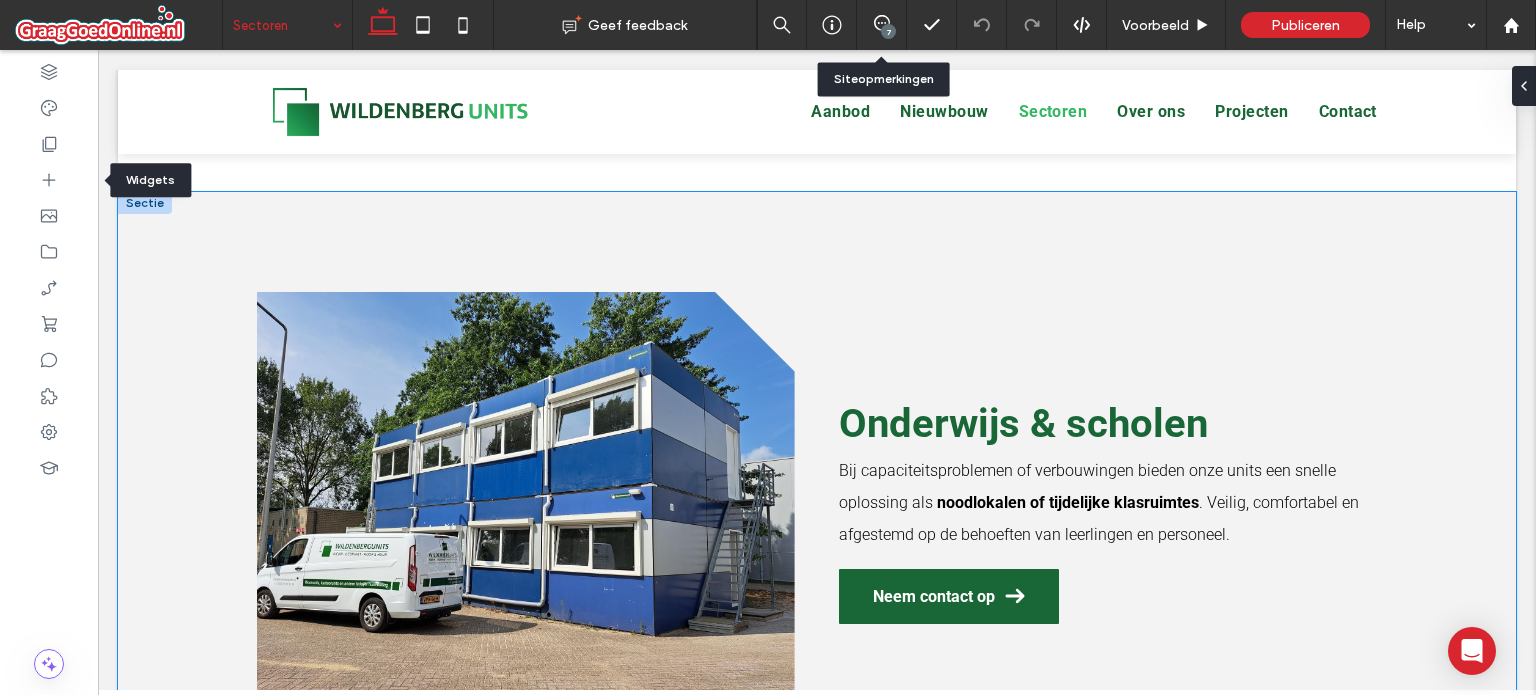 click on "Onderwijs & scholen
Bij capaciteitsproblemen of verbouwingen bieden onze units een snelle oplossing als
noodlokalen of tijdelijke klasruimtes . Veilig, comfortabel en afgestemd op de behoeften van leerlingen en personeel.
Neem contact op" at bounding box center [817, 512] 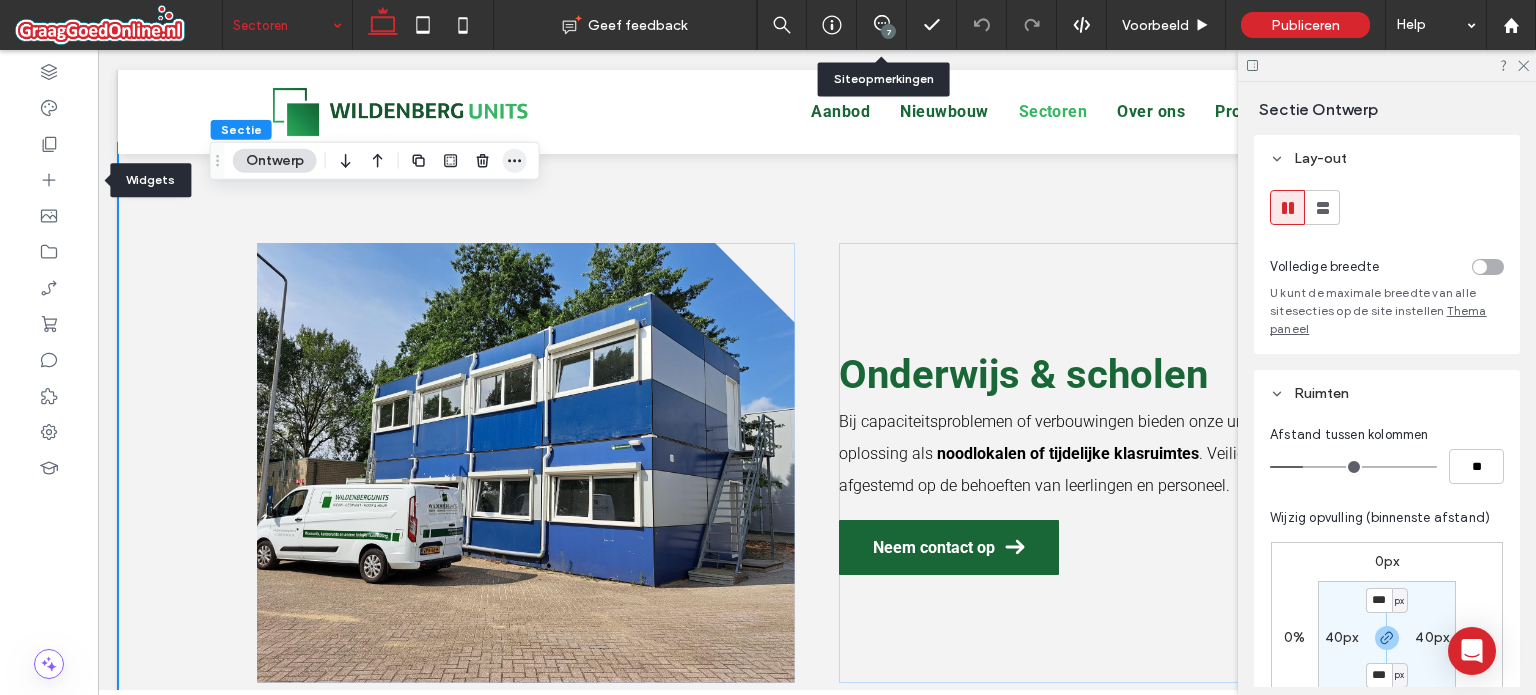 click 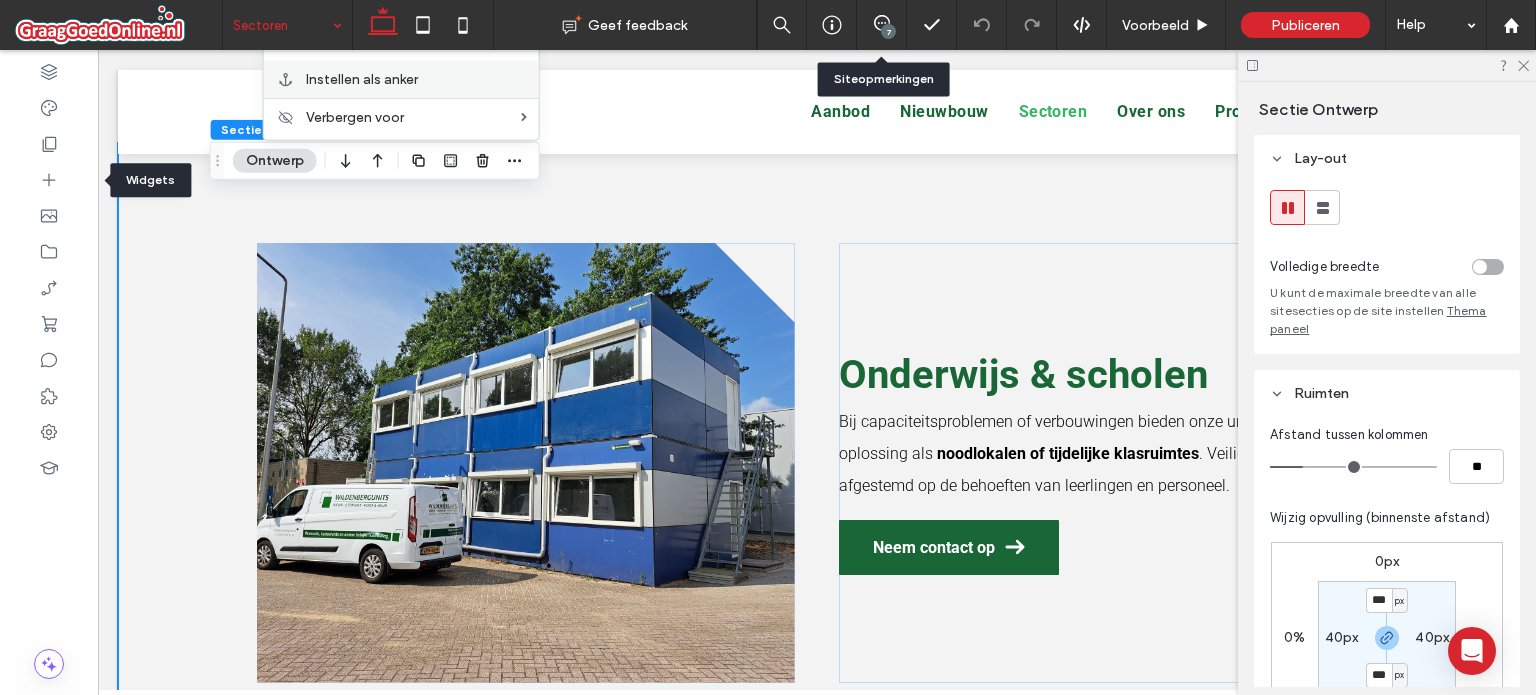 click on "Instellen als anker" at bounding box center (401, 79) 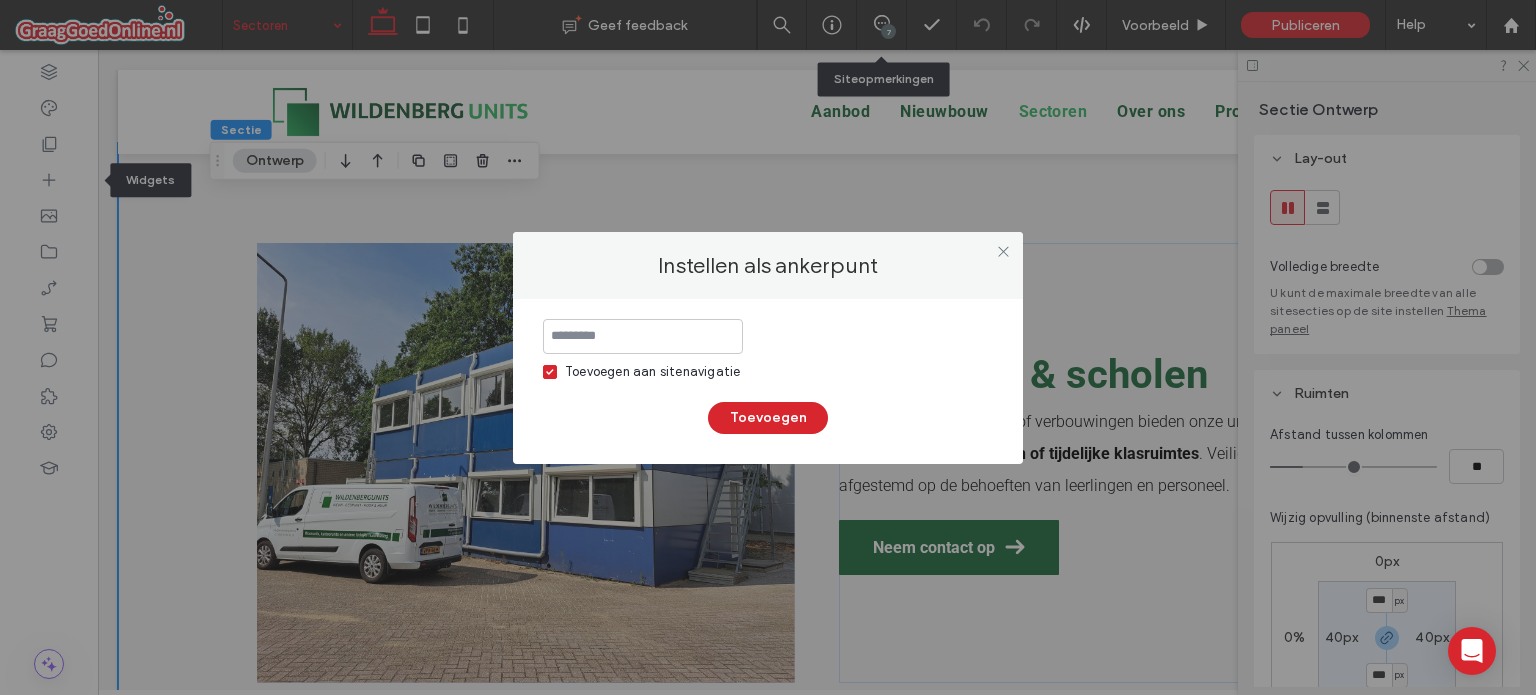 type on "*" 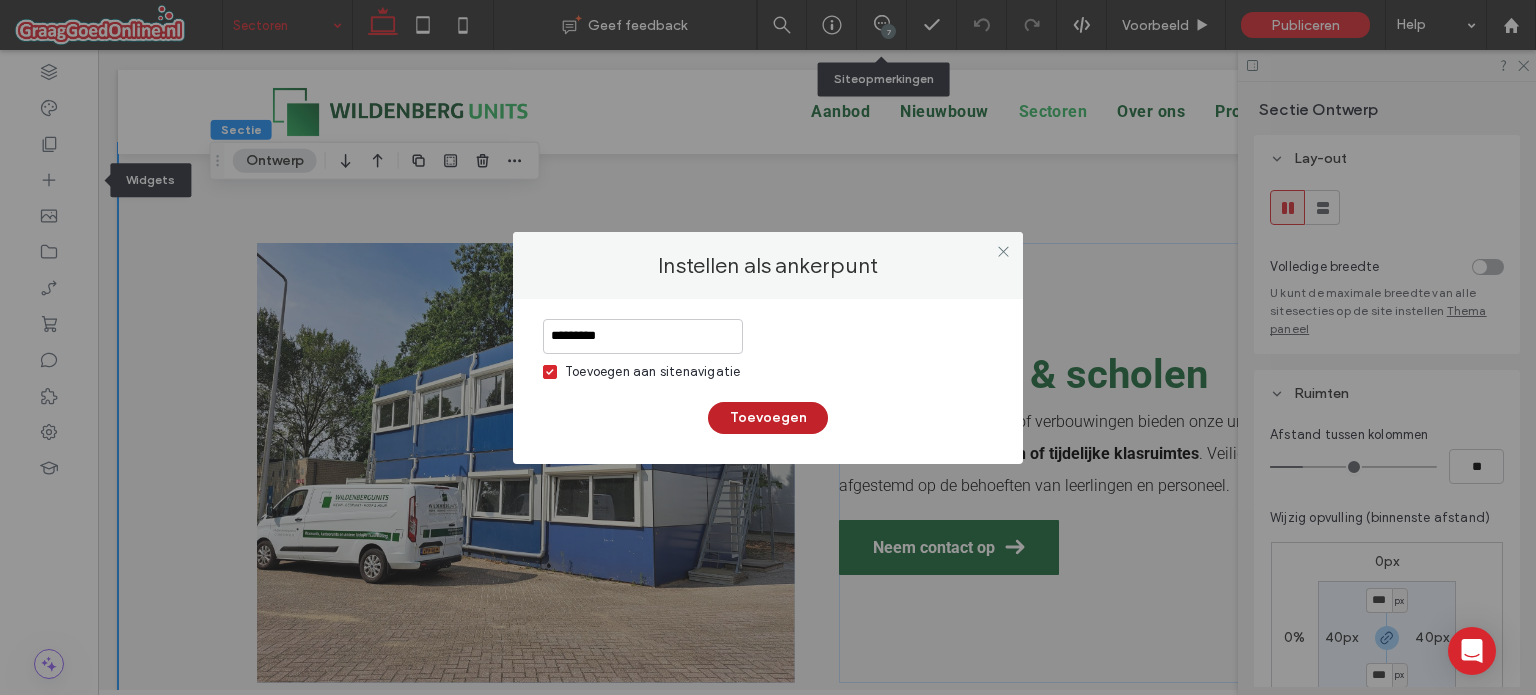 type on "*********" 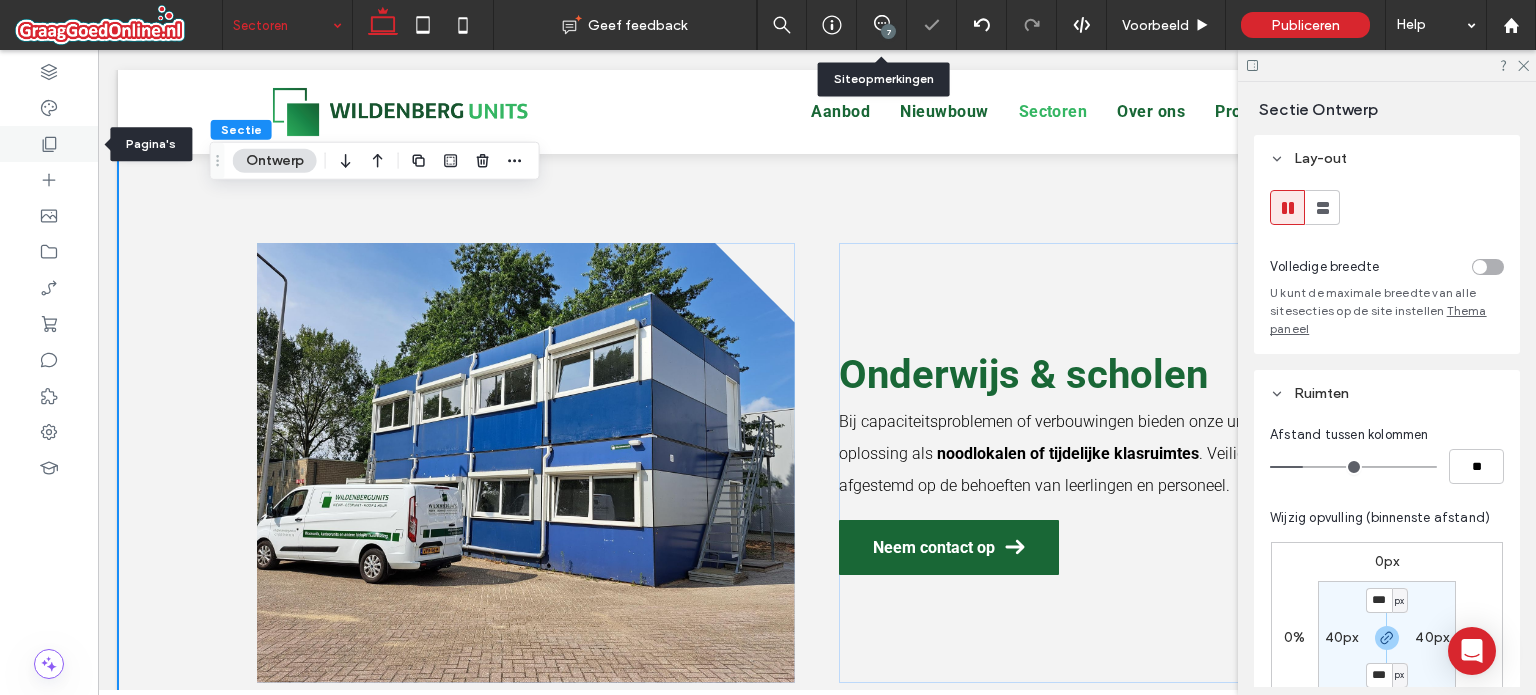 click at bounding box center [49, 144] 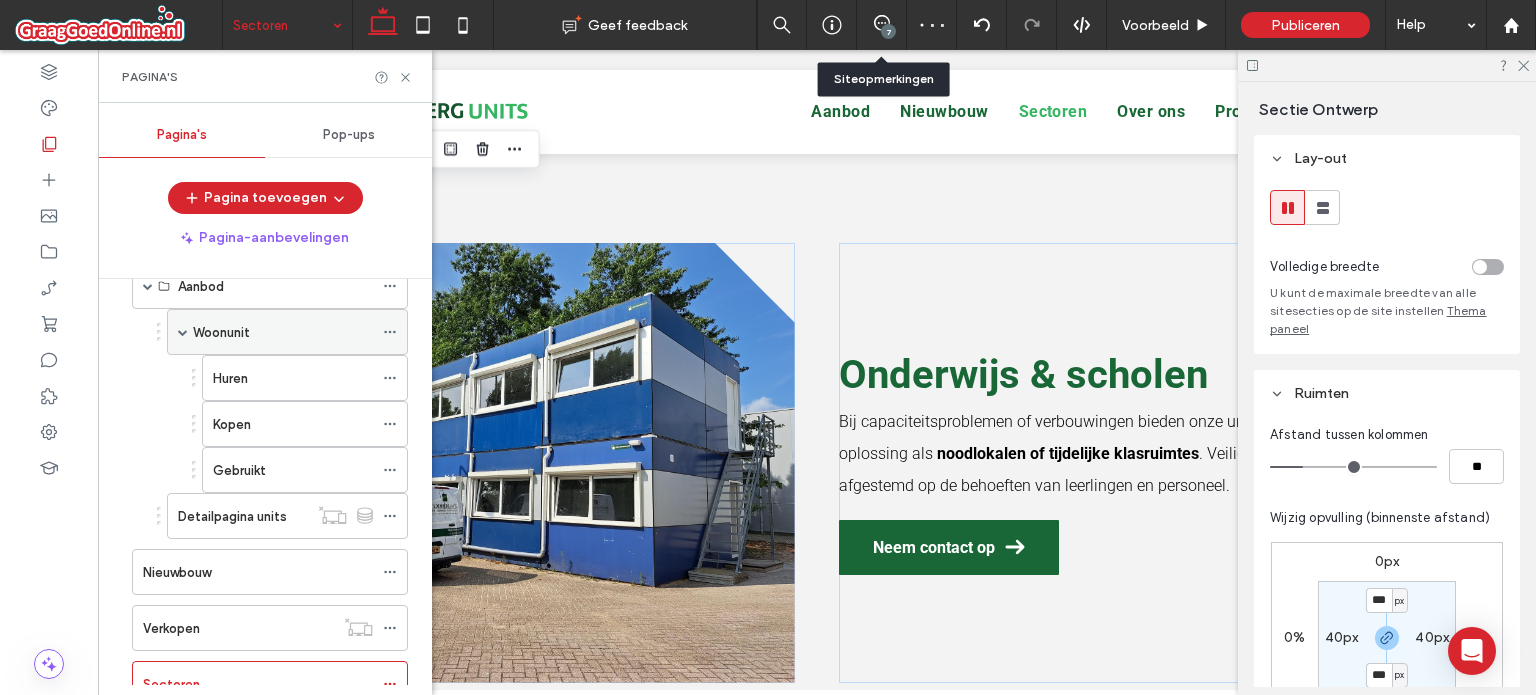 scroll, scrollTop: 100, scrollLeft: 0, axis: vertical 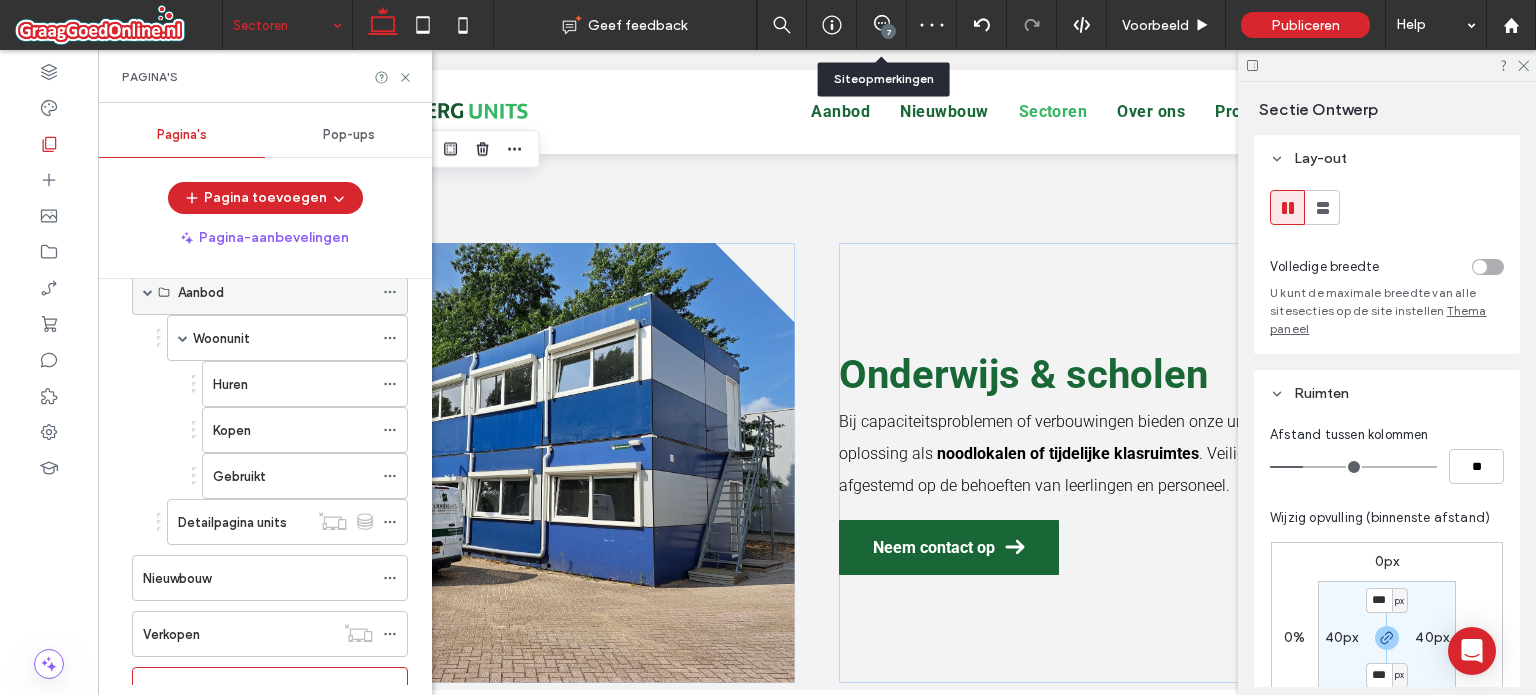 click at bounding box center [148, 292] 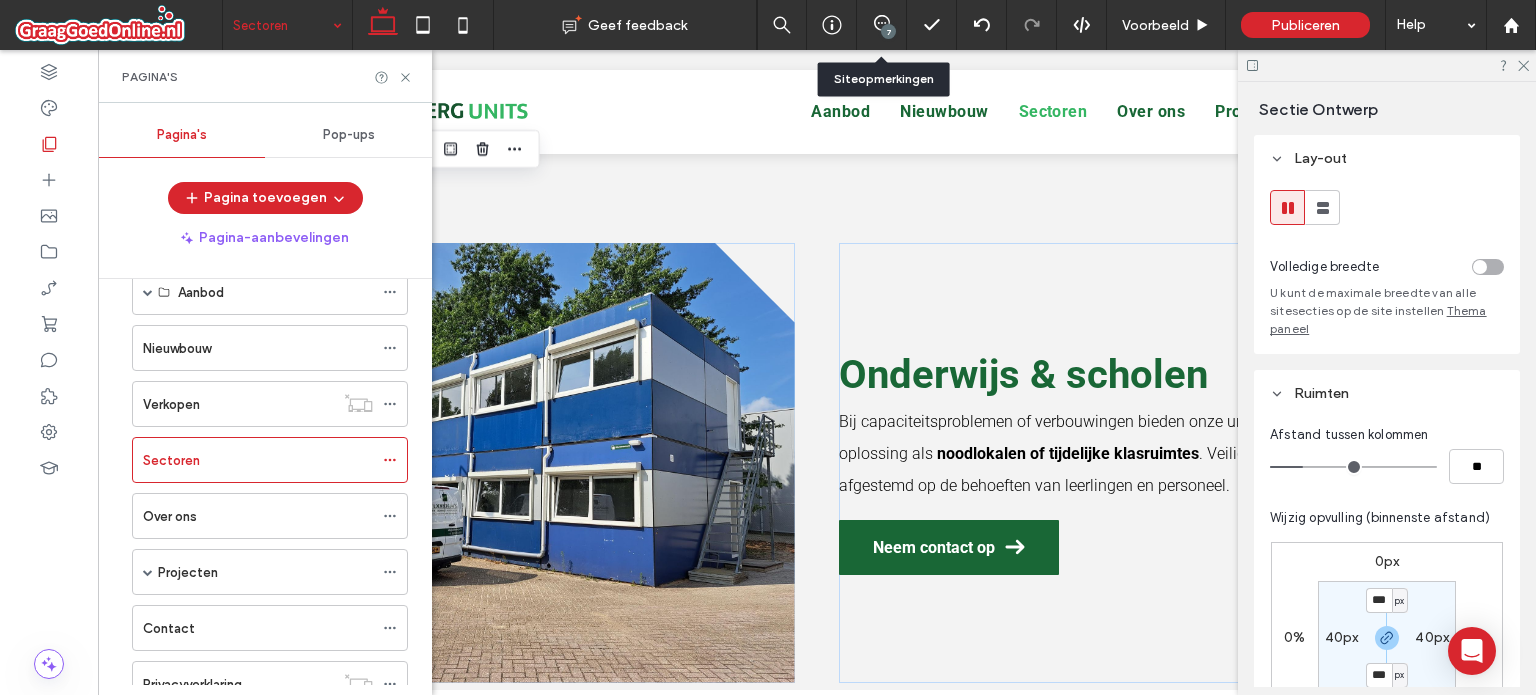 click at bounding box center [124, 460] 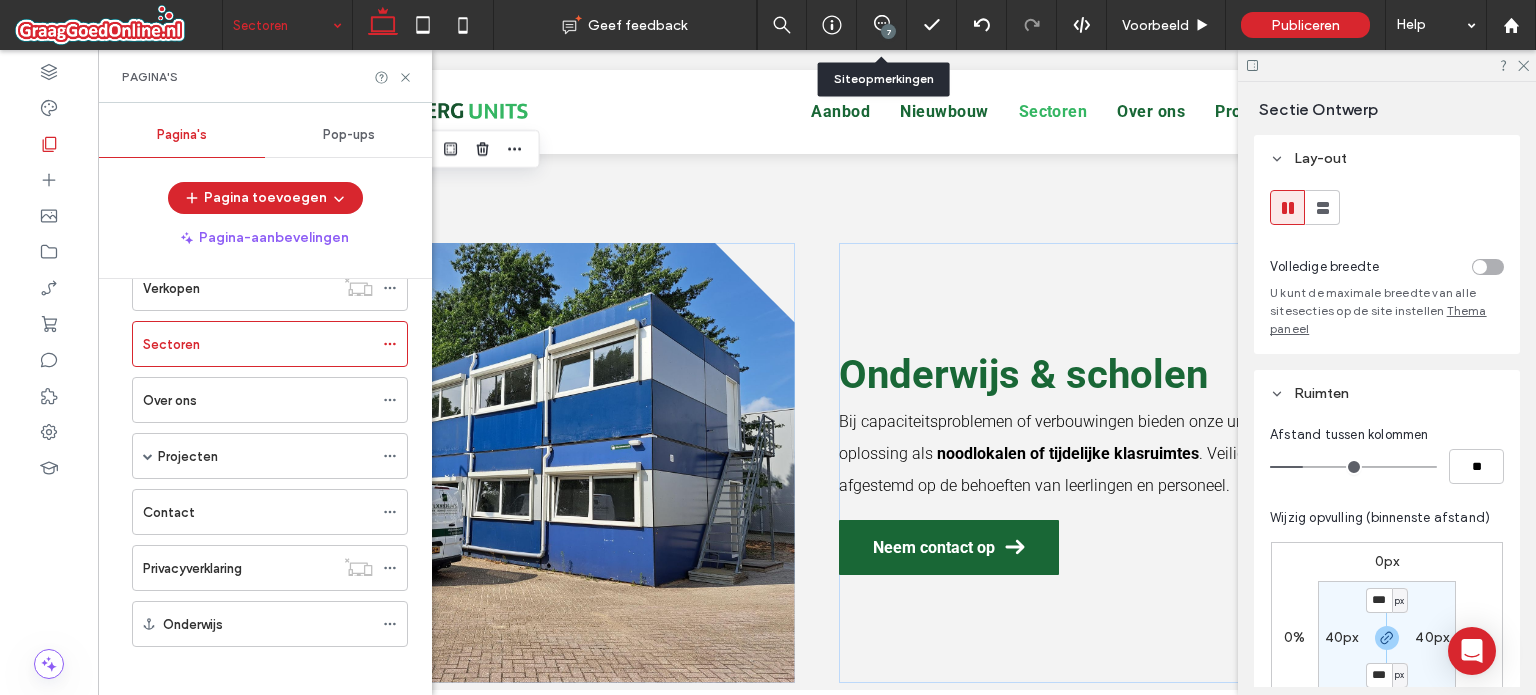 scroll, scrollTop: 223, scrollLeft: 0, axis: vertical 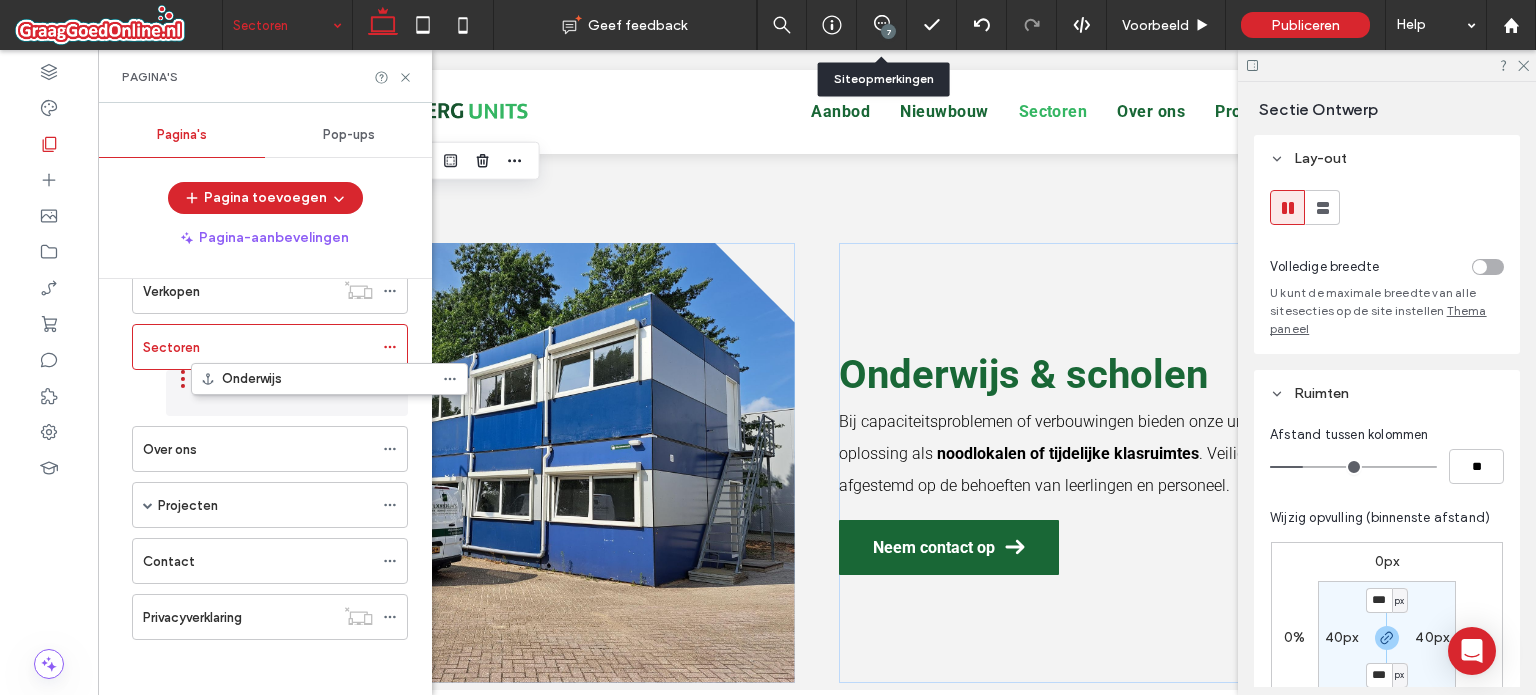 drag, startPoint x: 125, startPoint y: 613, endPoint x: 184, endPoint y: 394, distance: 226.80829 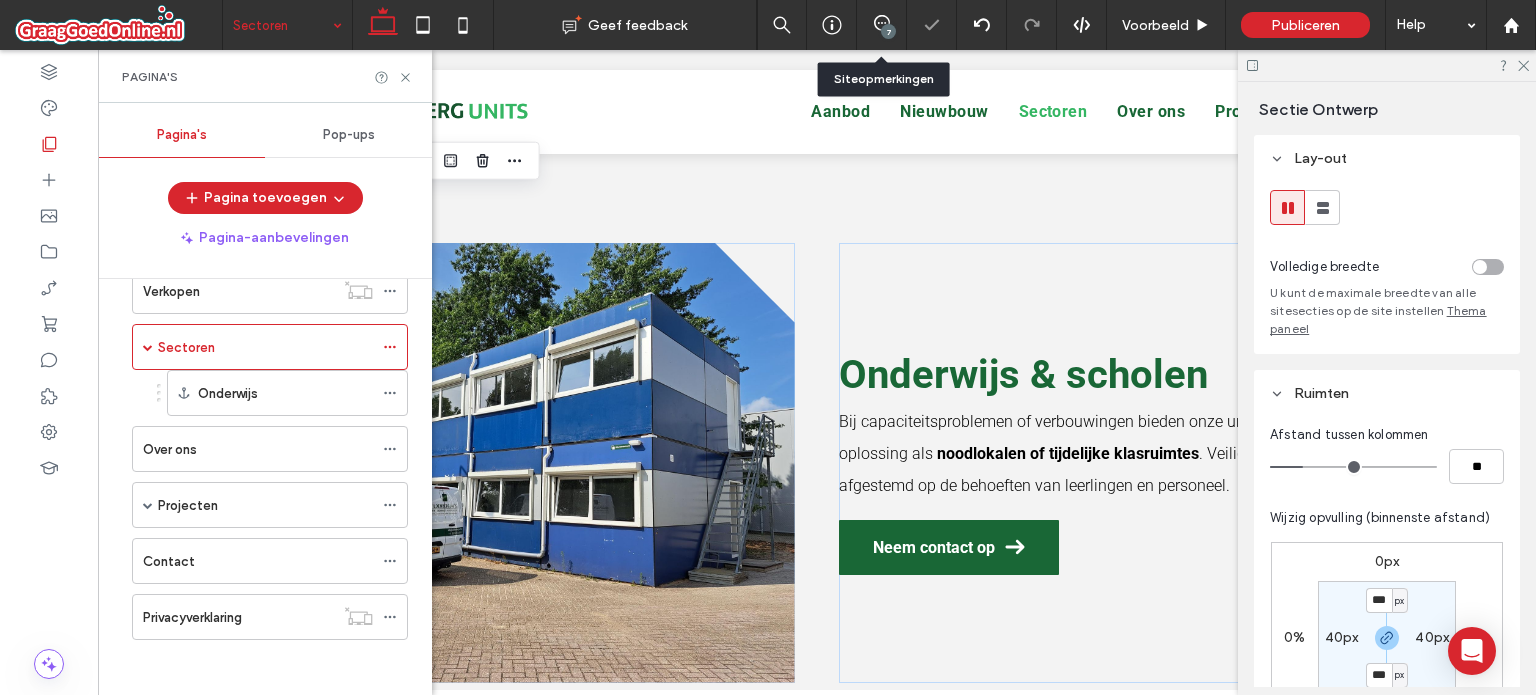 scroll, scrollTop: 212, scrollLeft: 0, axis: vertical 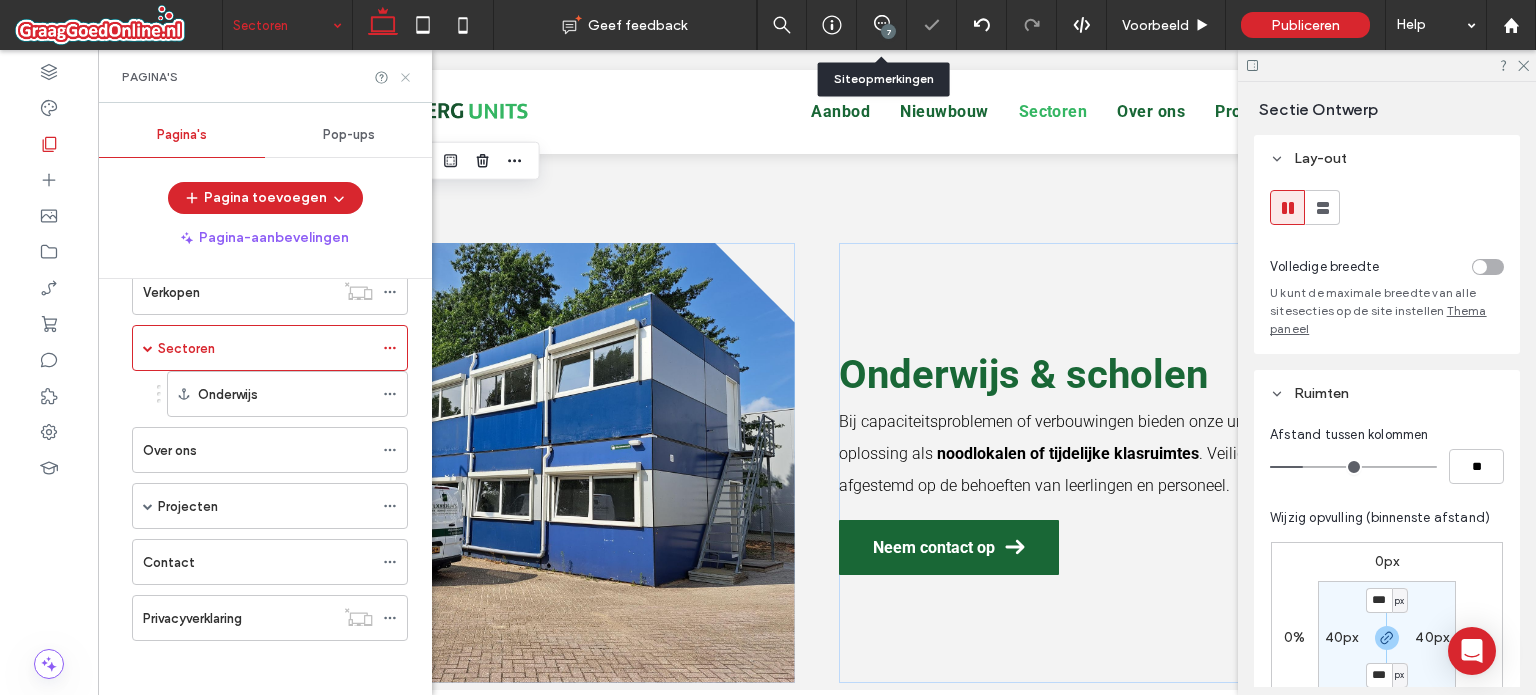 click 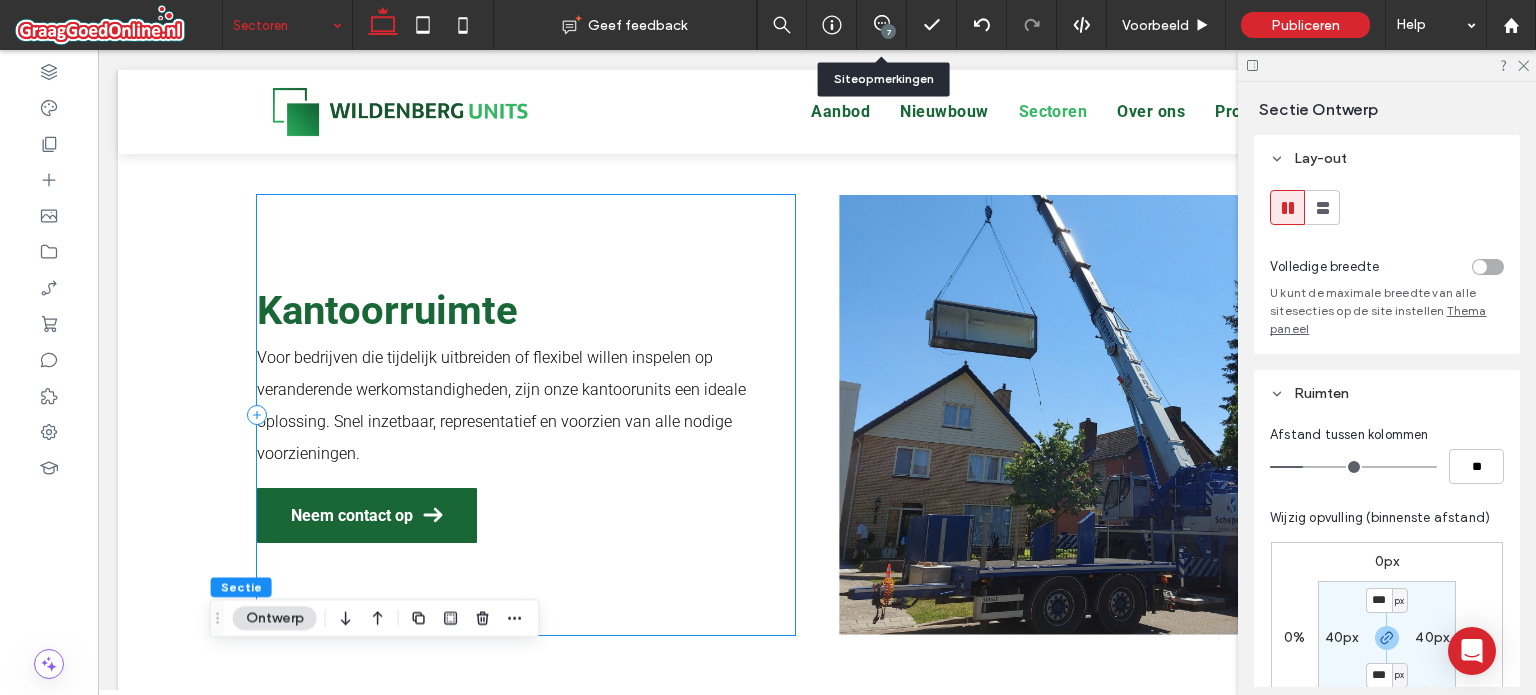 scroll, scrollTop: 3000, scrollLeft: 0, axis: vertical 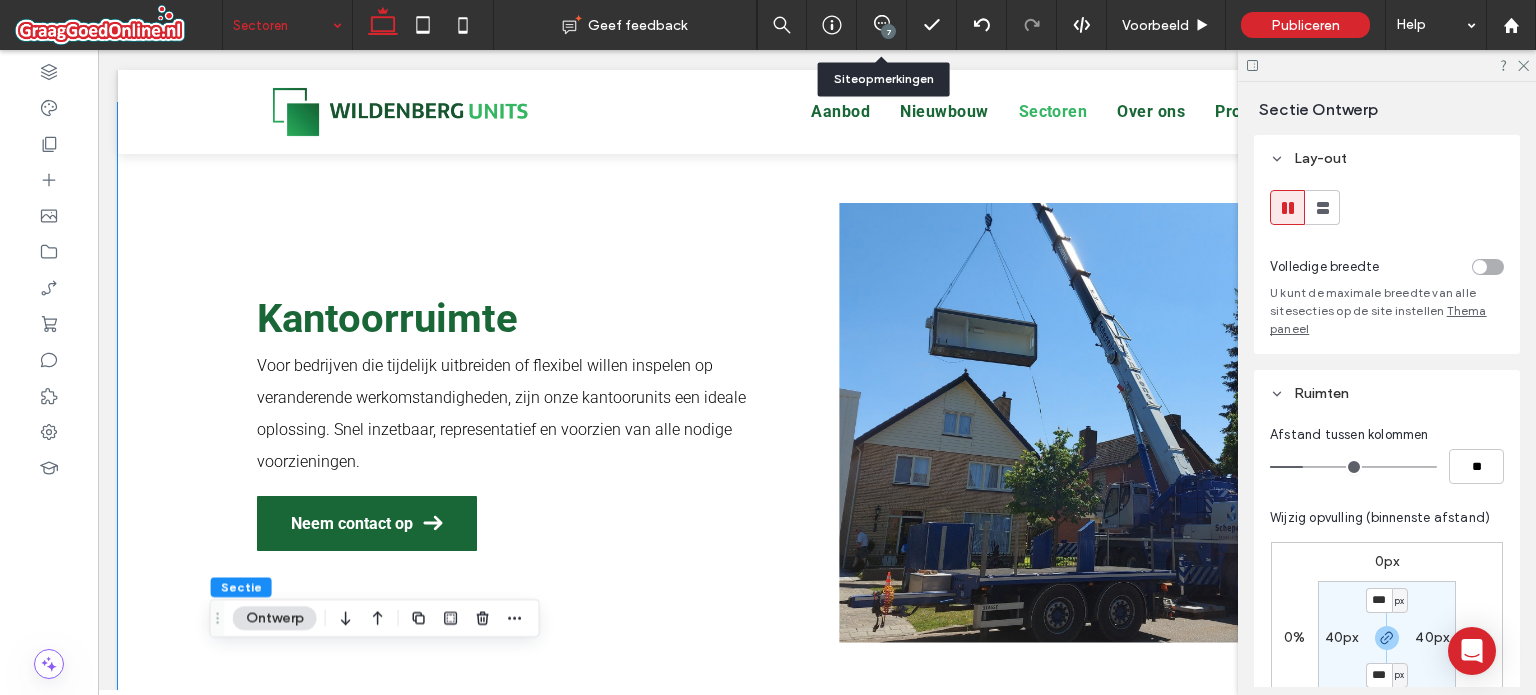 click on "Kantoorruimte
Voor bedrijven die tijdelijk uitbreiden of flexibel willen inspelen op veranderende werkomstandigheden, zijn onze kantoorunits een ideale oplossing. Snel inzetbaar, representatief en voorzien van alle nodige voorzieningen.
Neem contact op" at bounding box center (817, 423) 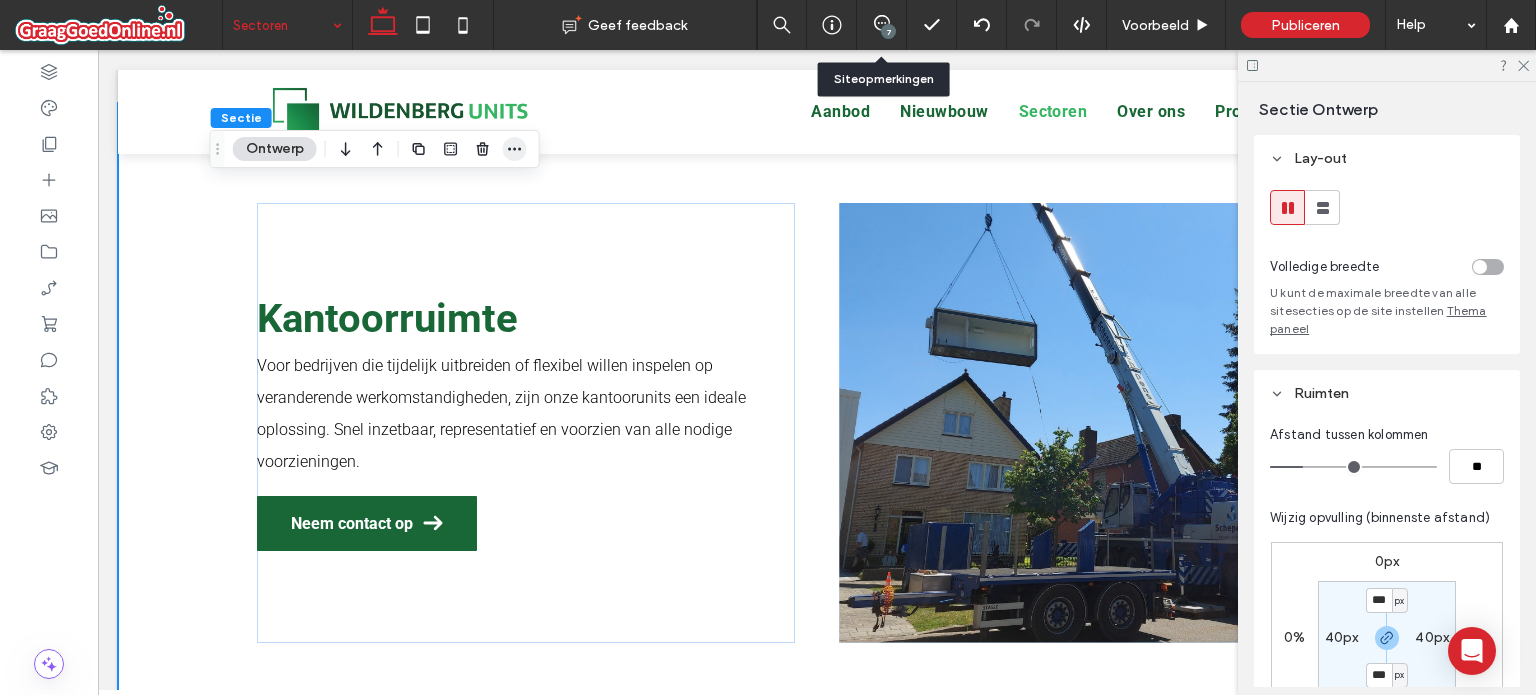 click 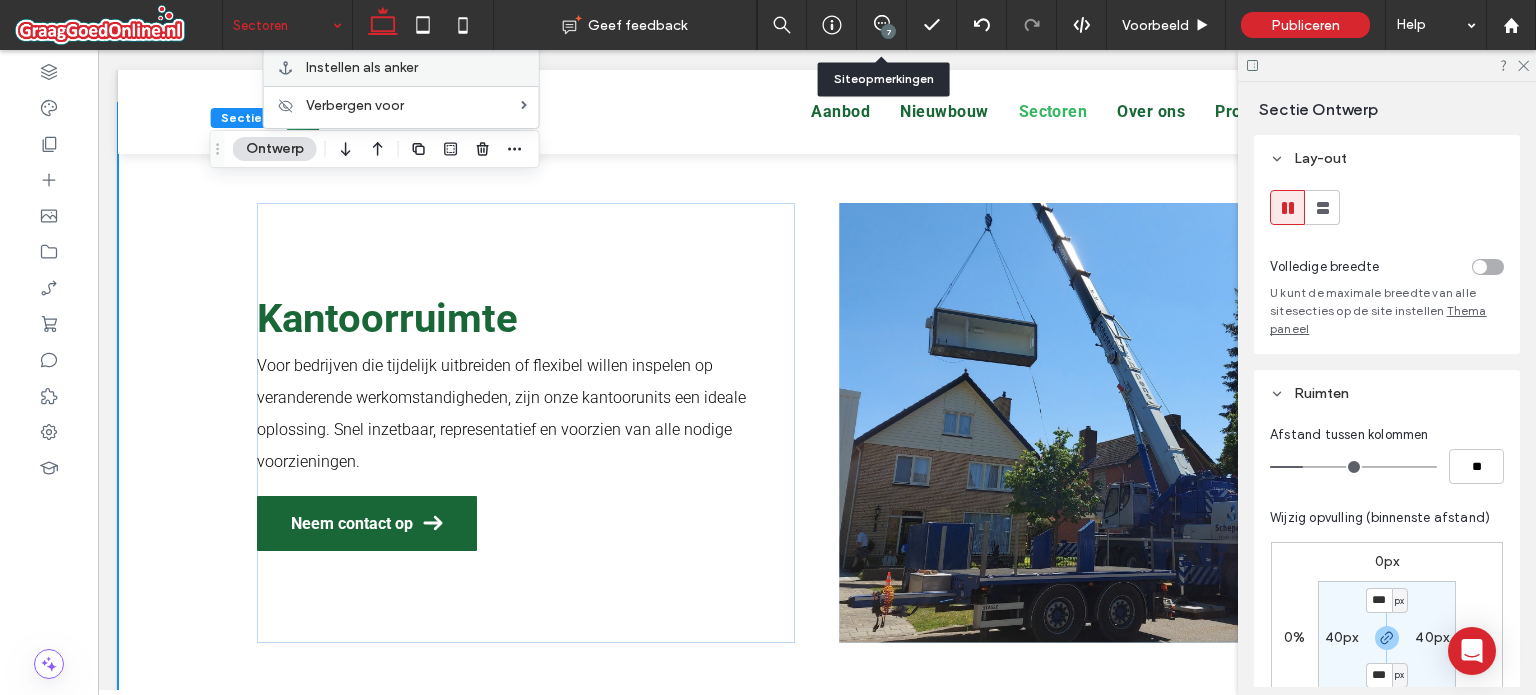 click on "Instellen als anker" at bounding box center (362, 67) 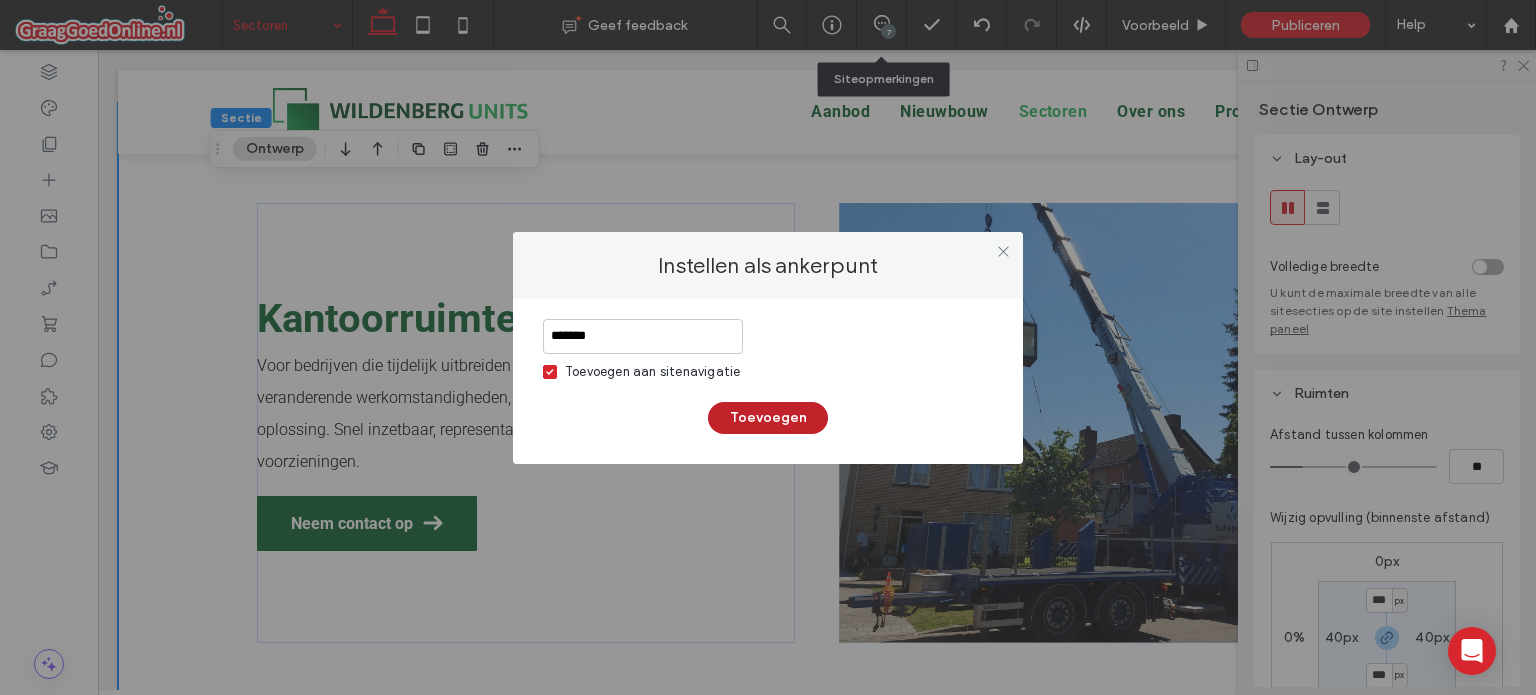 type on "*******" 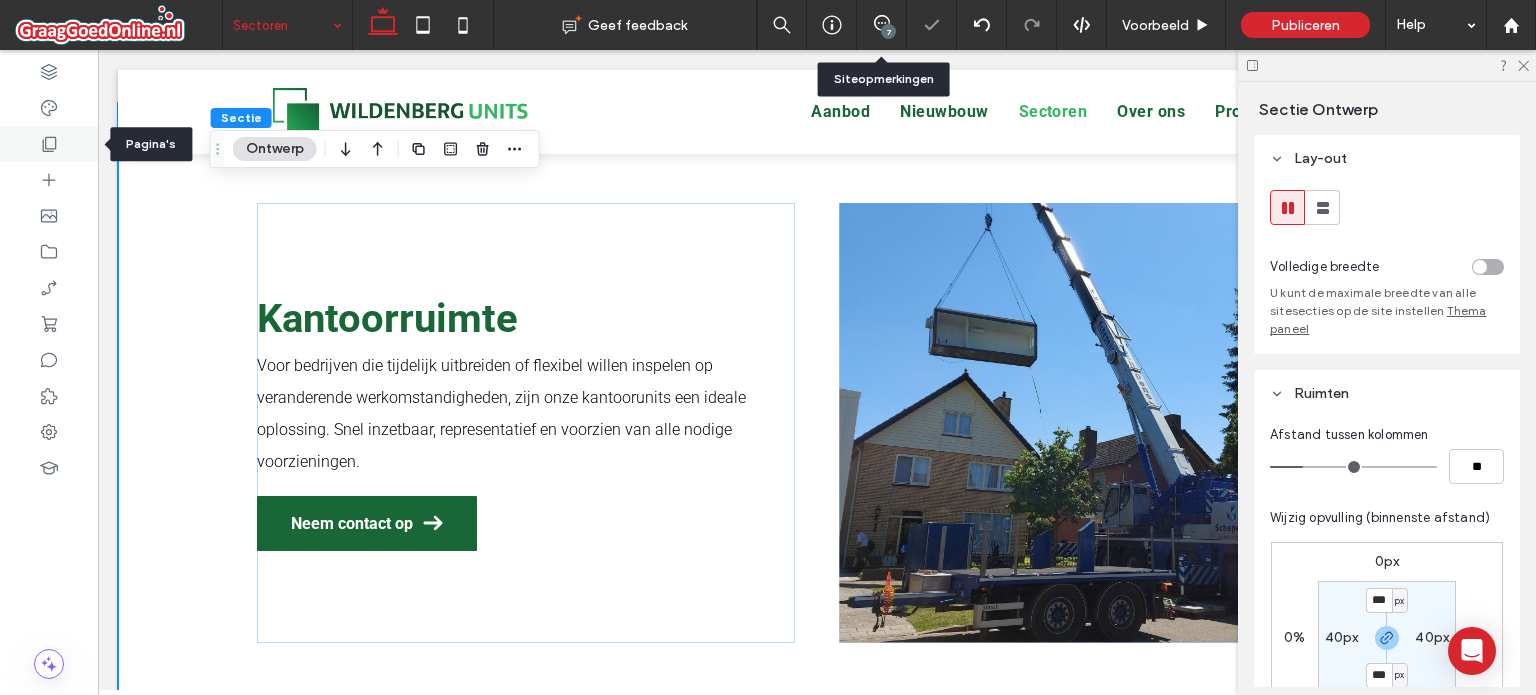 click at bounding box center (49, 144) 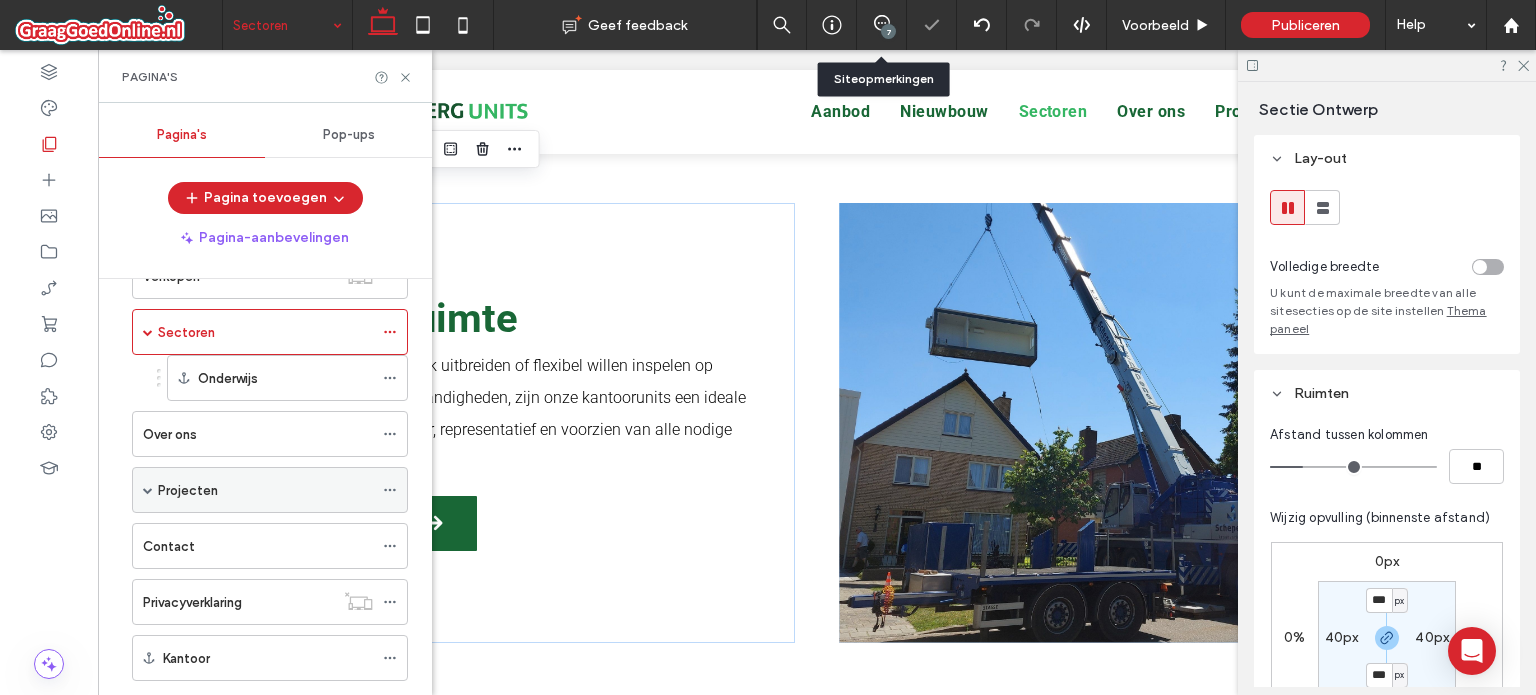 scroll, scrollTop: 268, scrollLeft: 0, axis: vertical 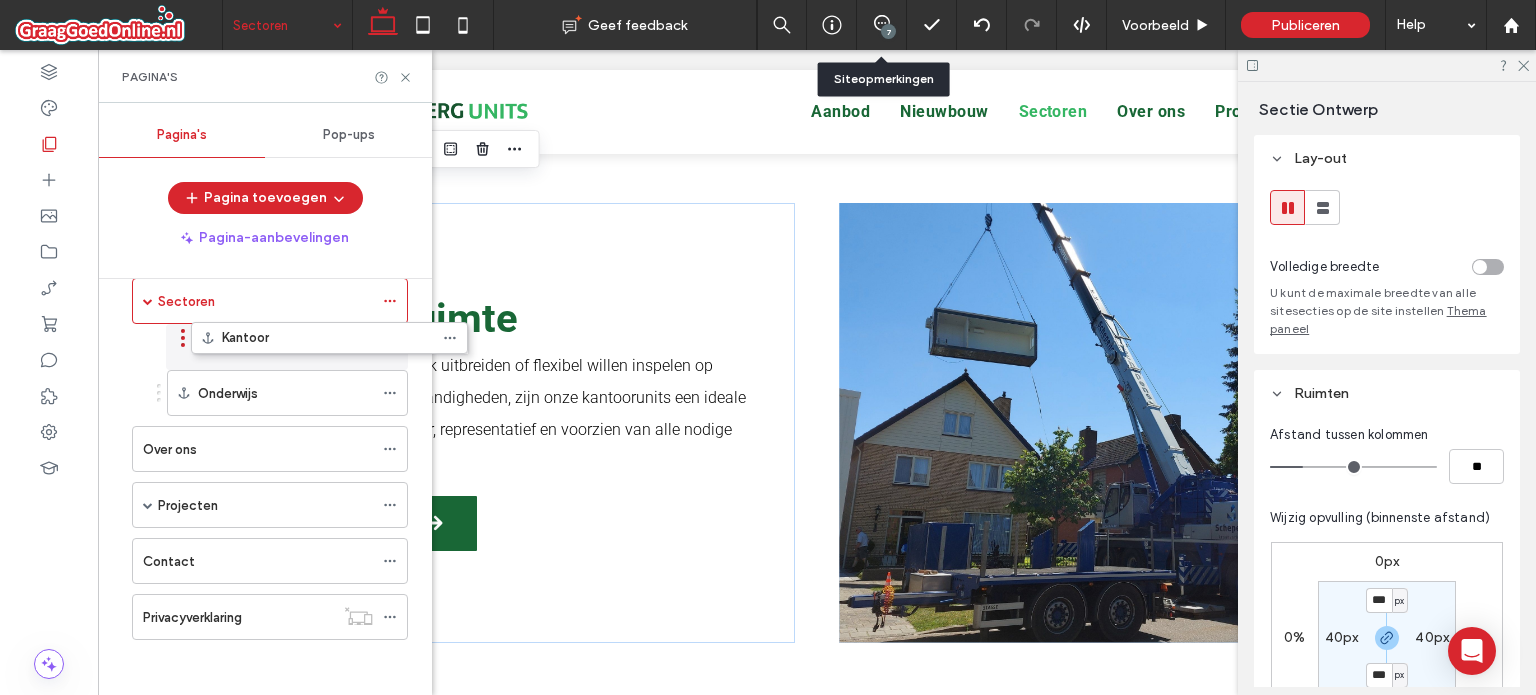 drag, startPoint x: 124, startPoint y: 611, endPoint x: 183, endPoint y: 343, distance: 274.41757 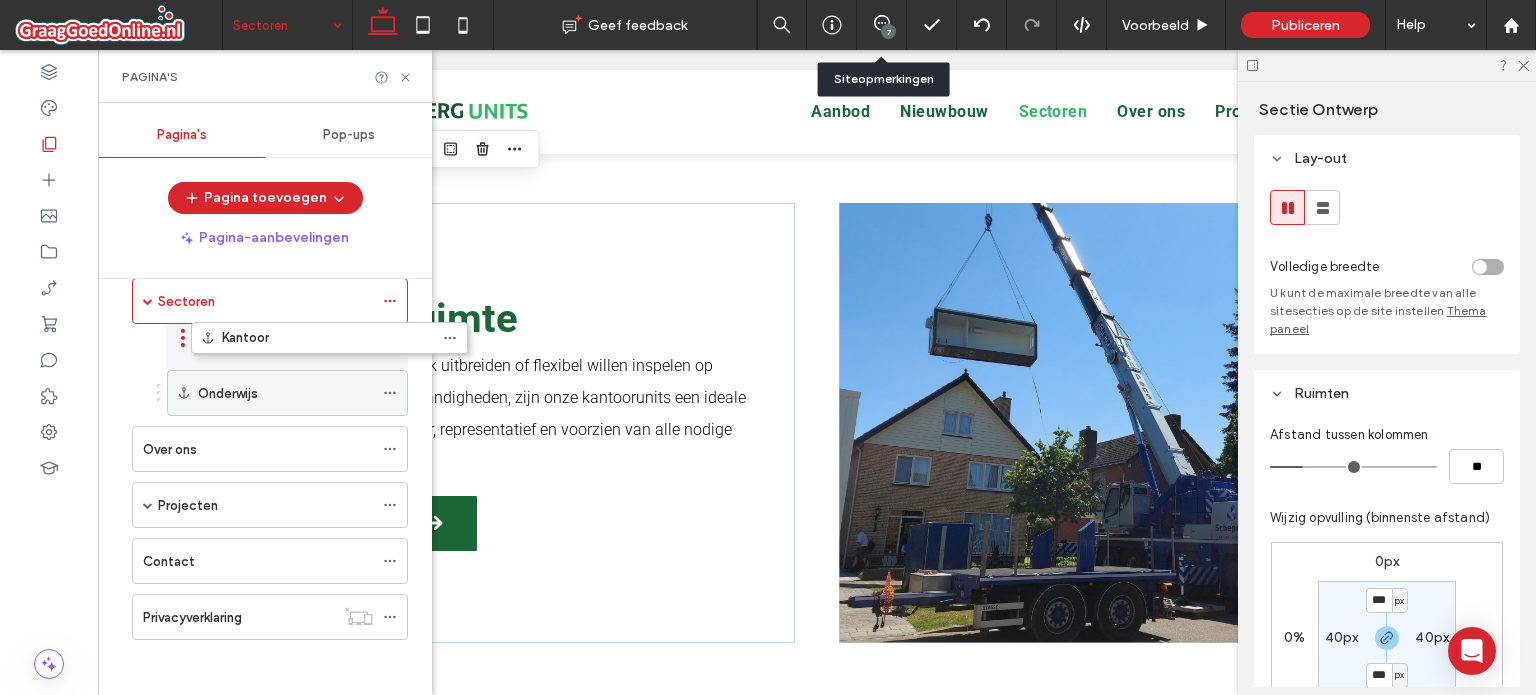 scroll, scrollTop: 258, scrollLeft: 0, axis: vertical 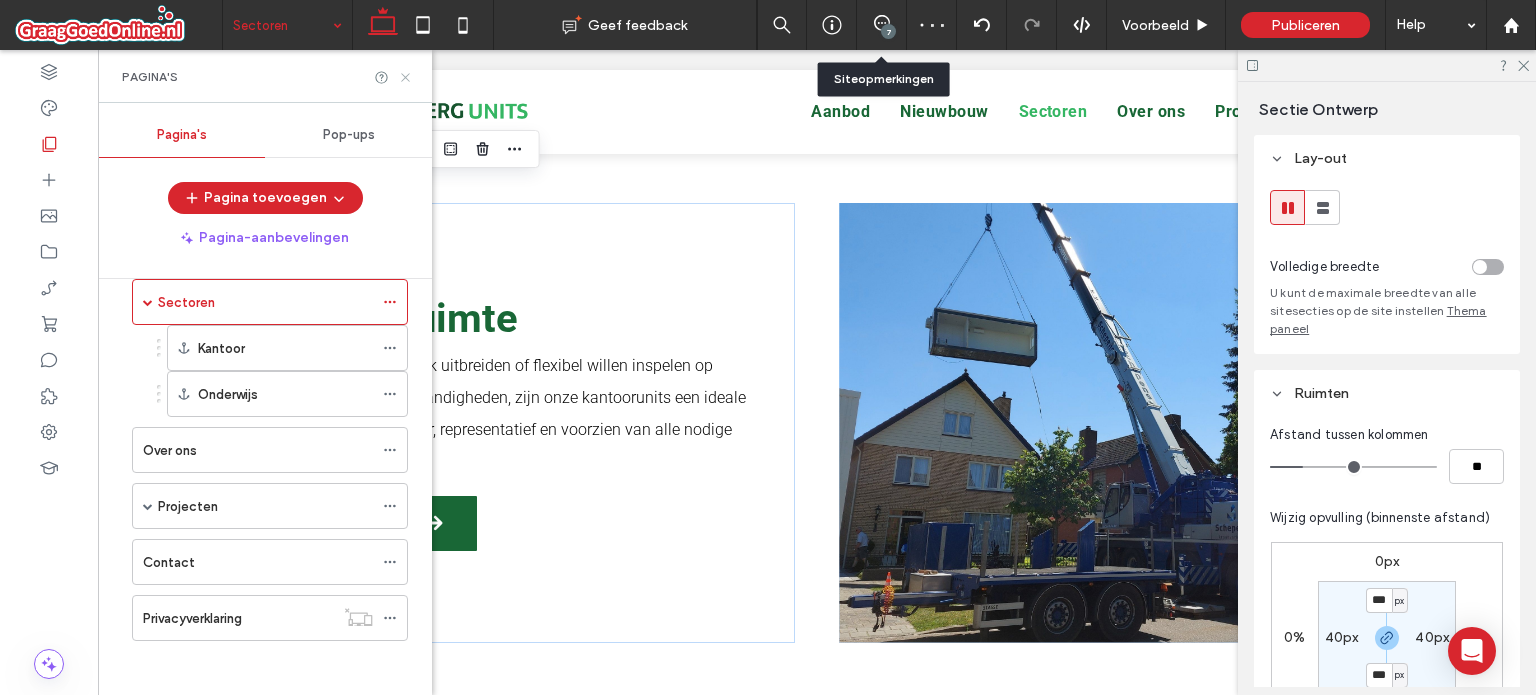 click 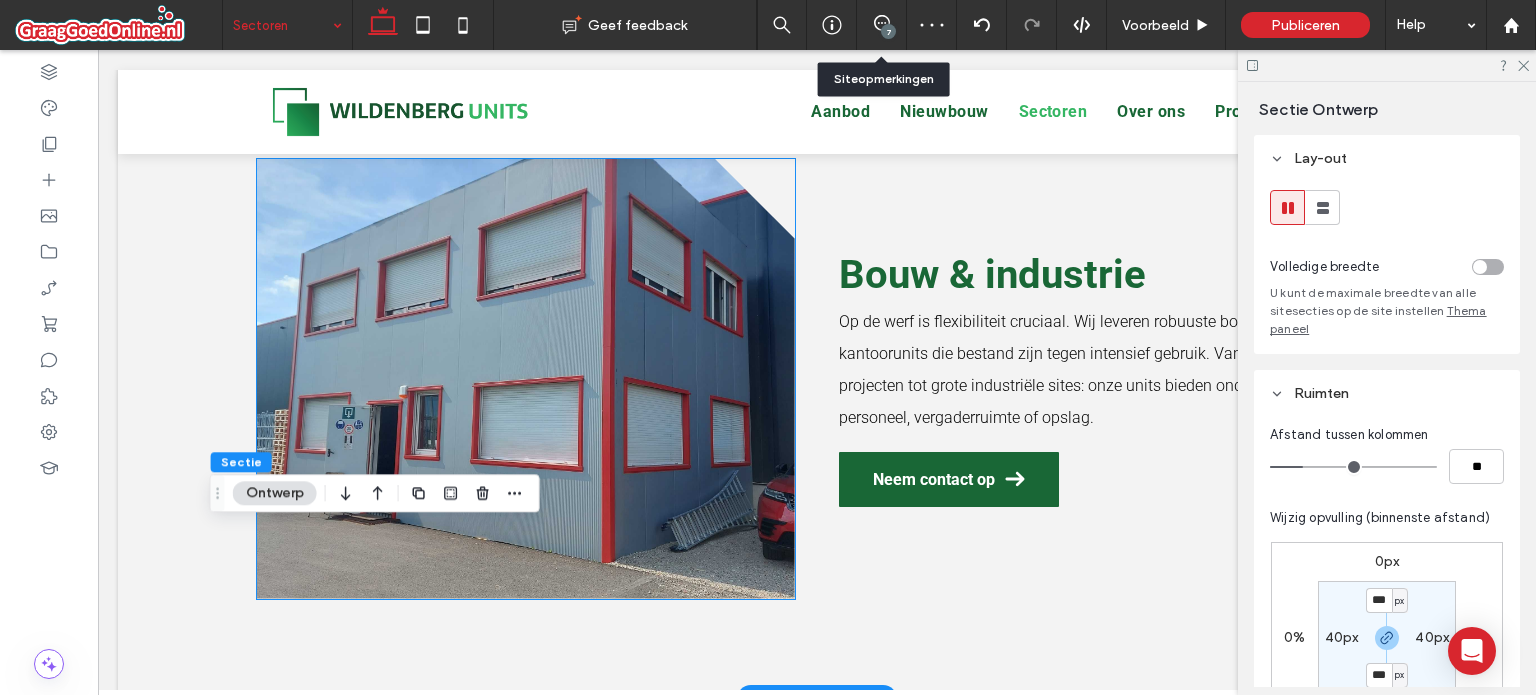 scroll, scrollTop: 2300, scrollLeft: 0, axis: vertical 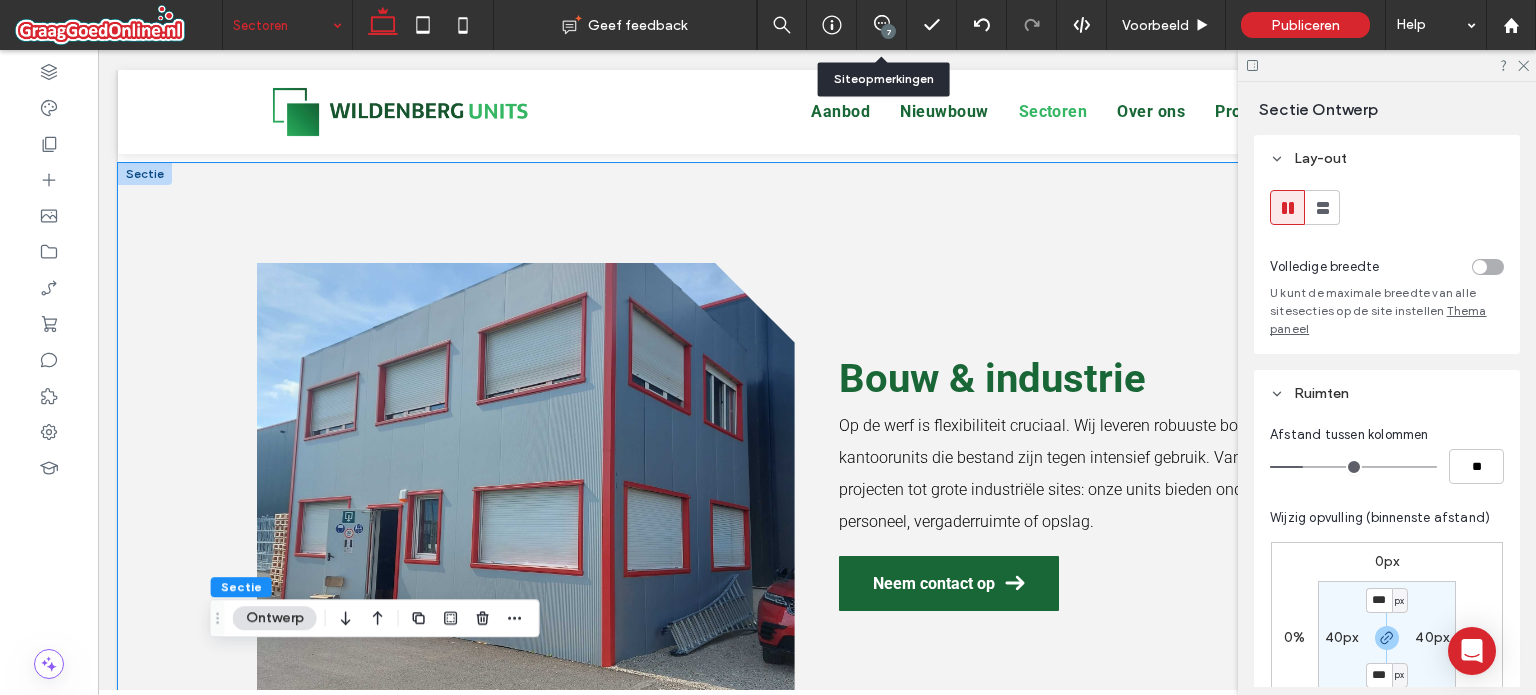 click on "Bouw & industrie
Op de werf is flexibiliteit cruciaal. Wij leveren robuuste bouwketen en kantoorunits die bestand zijn tegen intensief gebruik. Van kleinschalige projecten tot grote industriële sites: onze units bieden onderdak aan personeel, vergaderruimte of opslag.
Neem contact op" at bounding box center (817, 483) 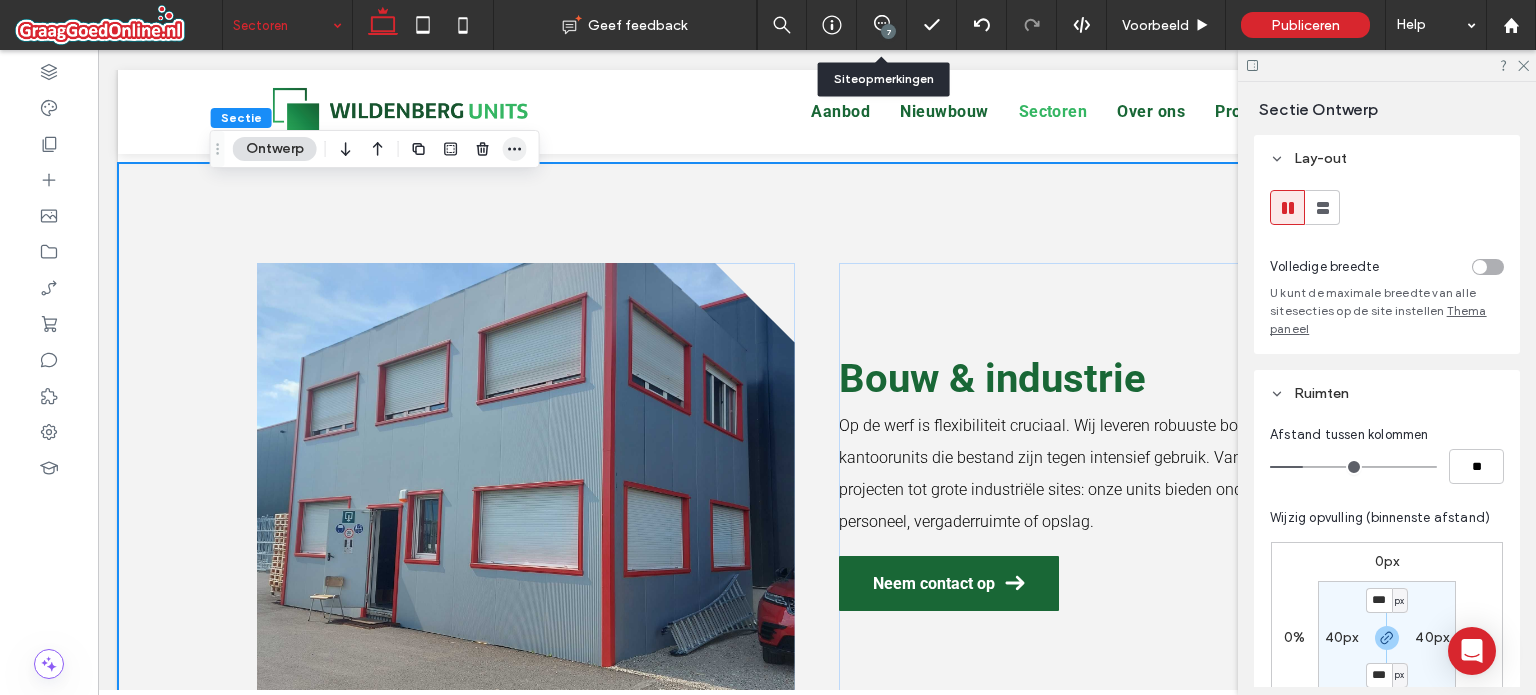 click 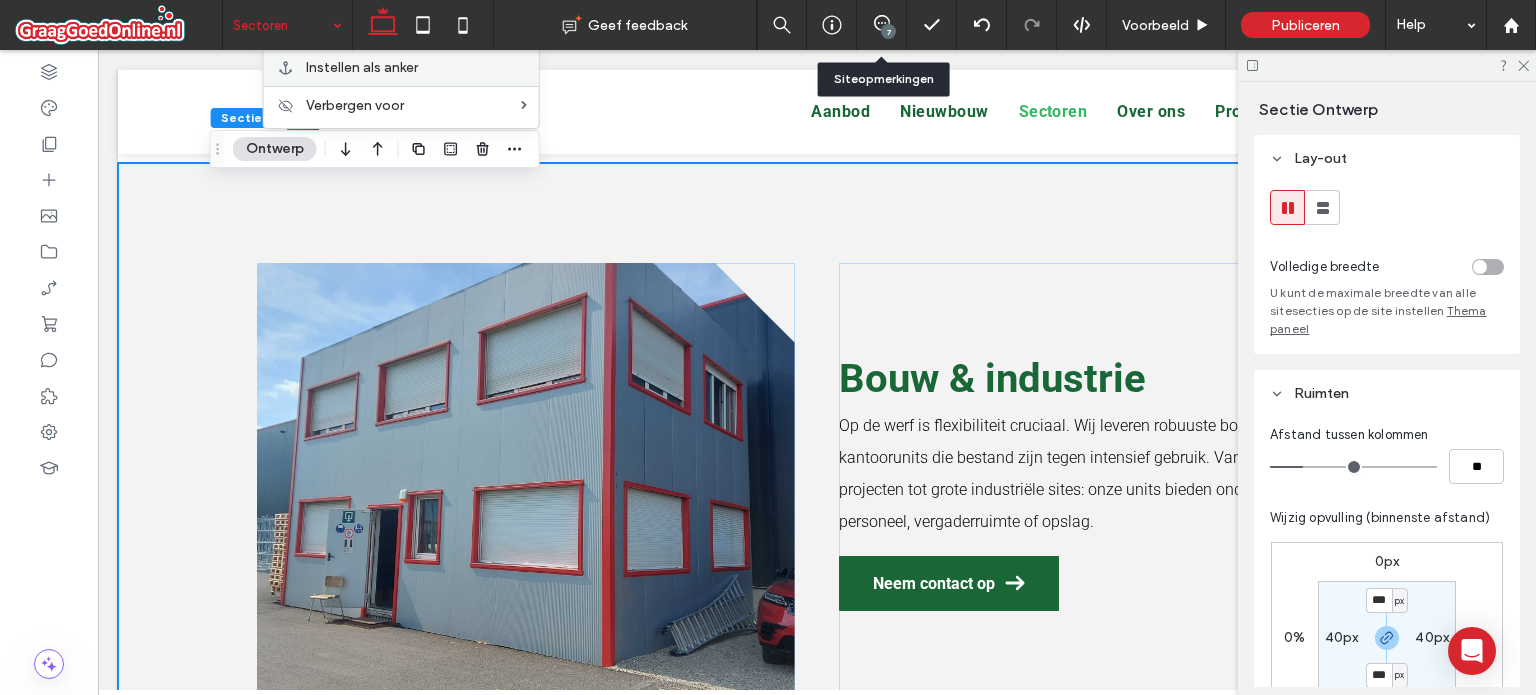 click on "Instellen als anker" at bounding box center (401, 67) 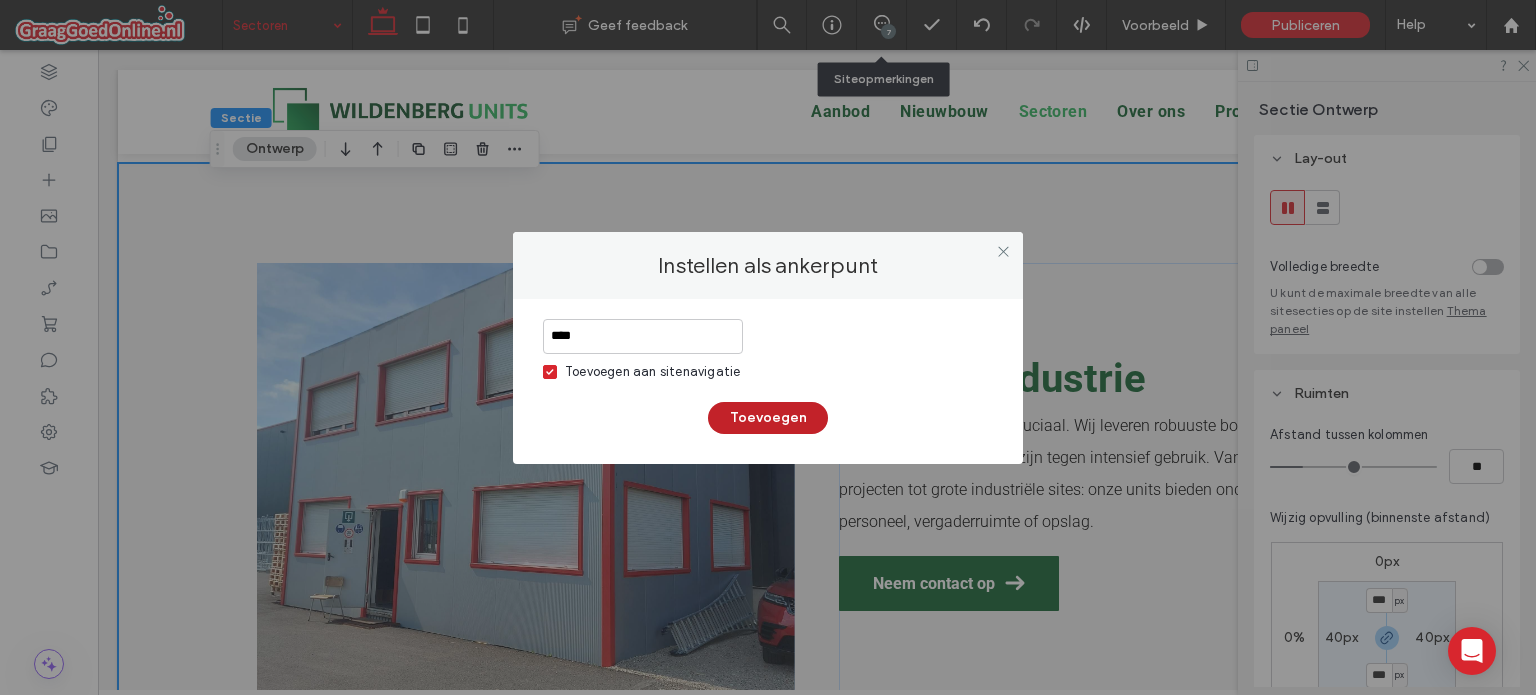 type on "****" 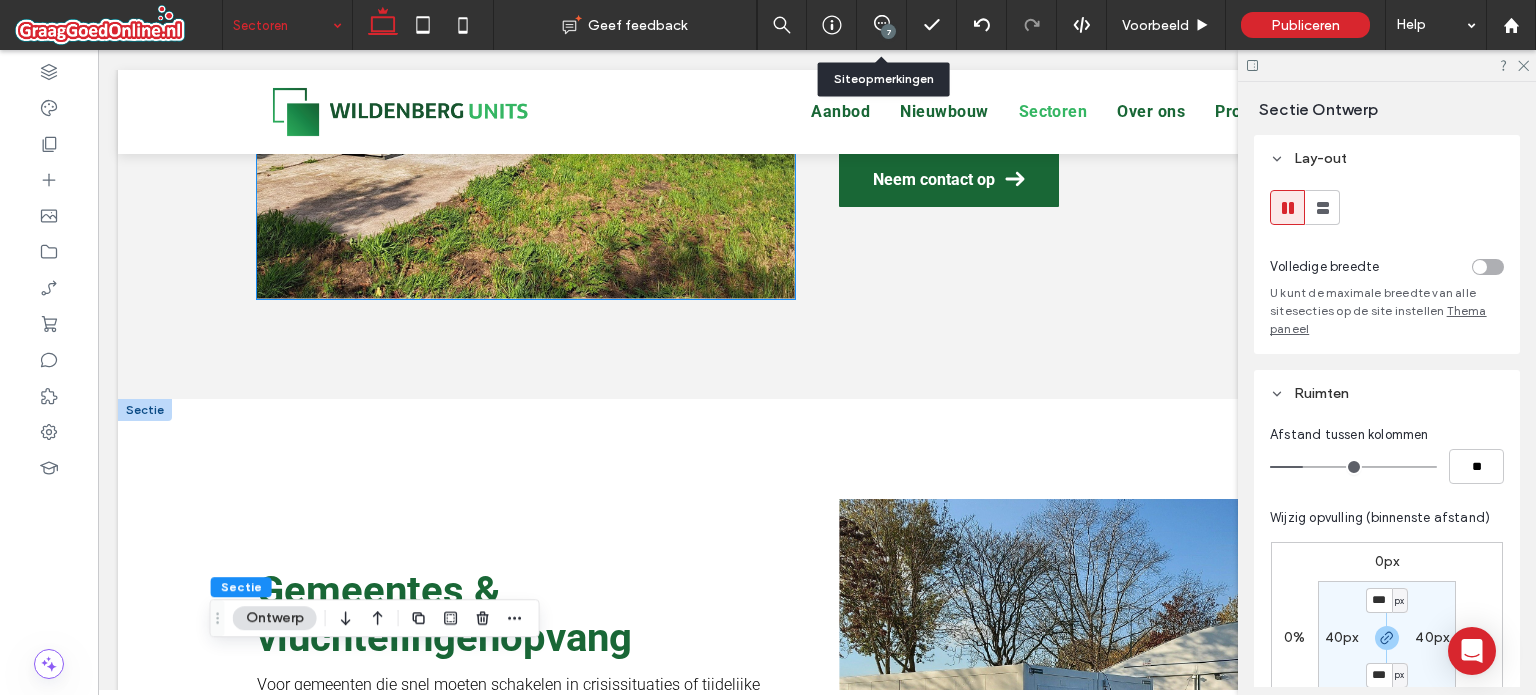 scroll, scrollTop: 1500, scrollLeft: 0, axis: vertical 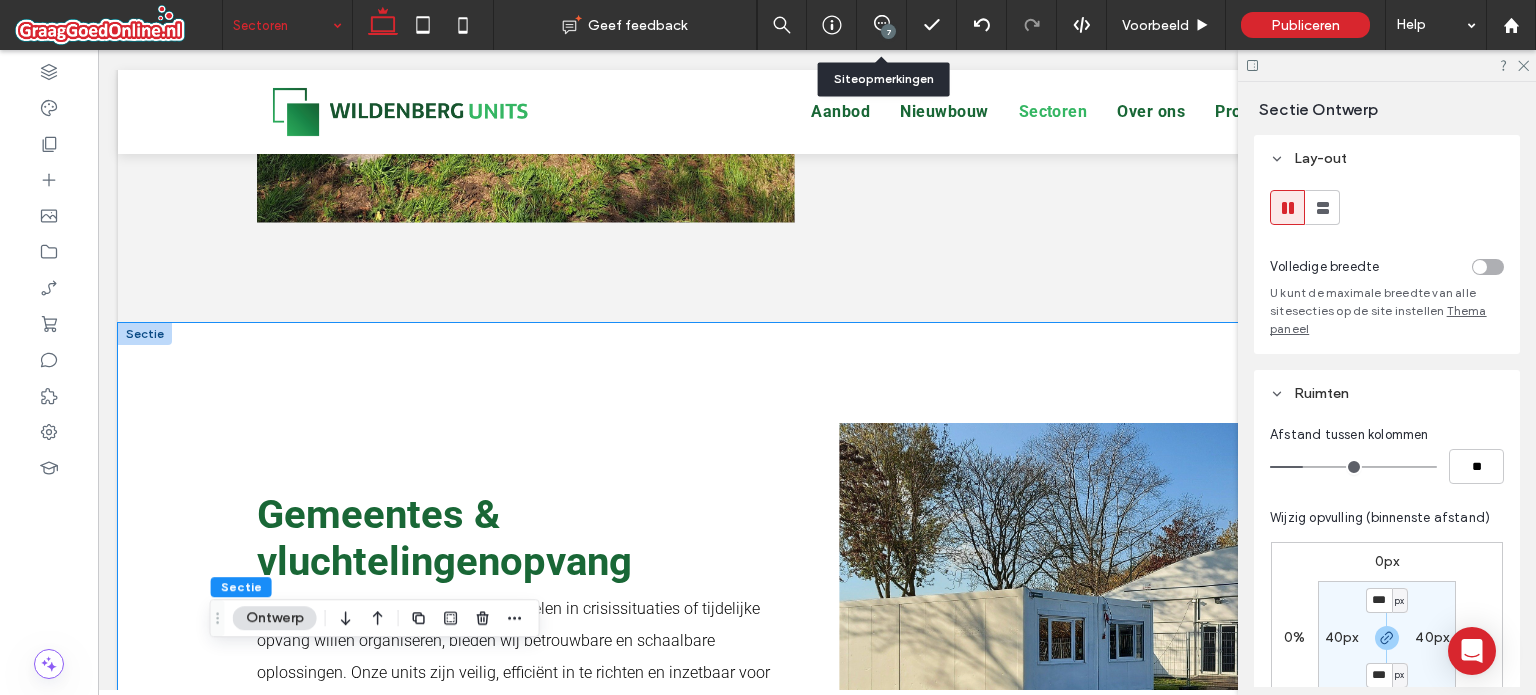 click on "Gemeentes & vluchtelingenopvang
Voor gemeenten die snel moeten schakelen in crisissituaties of tijdelijke opvang willen organiseren, bieden wij betrouwbare en schaalbare oplossingen. Onze units zijn veilig, efficiënt in te richten en inzetbaar voor zowel korte als langere periodes.
Neem contact op" at bounding box center (817, 643) 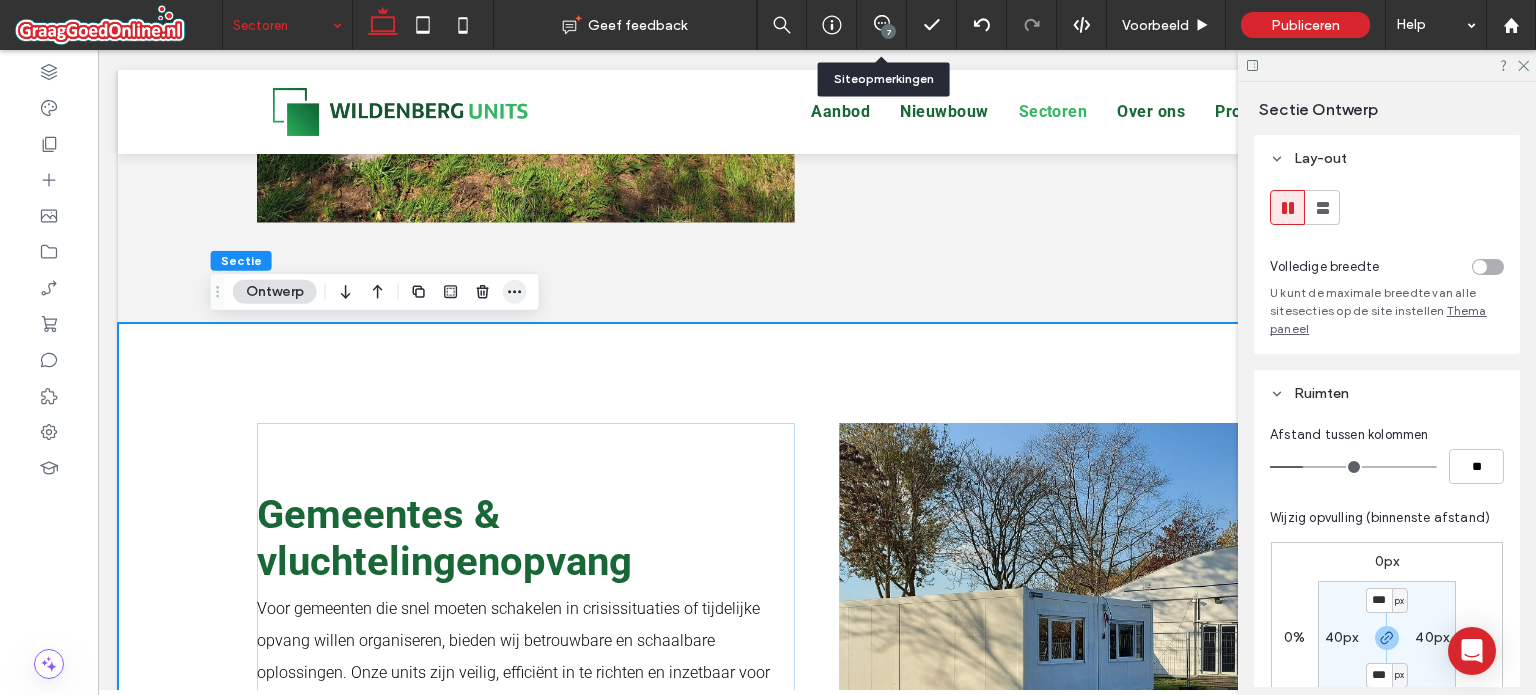 click at bounding box center [515, 292] 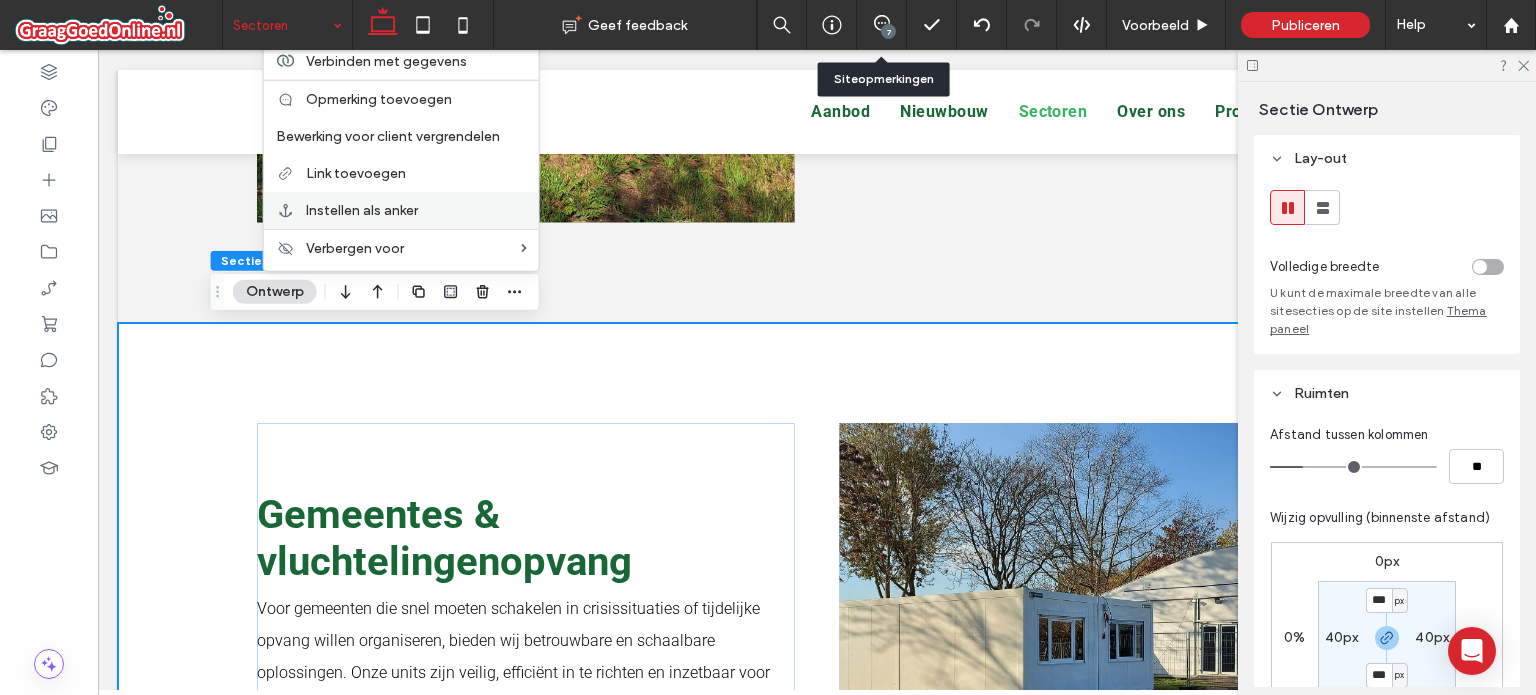 click on "Instellen als anker" at bounding box center [362, 210] 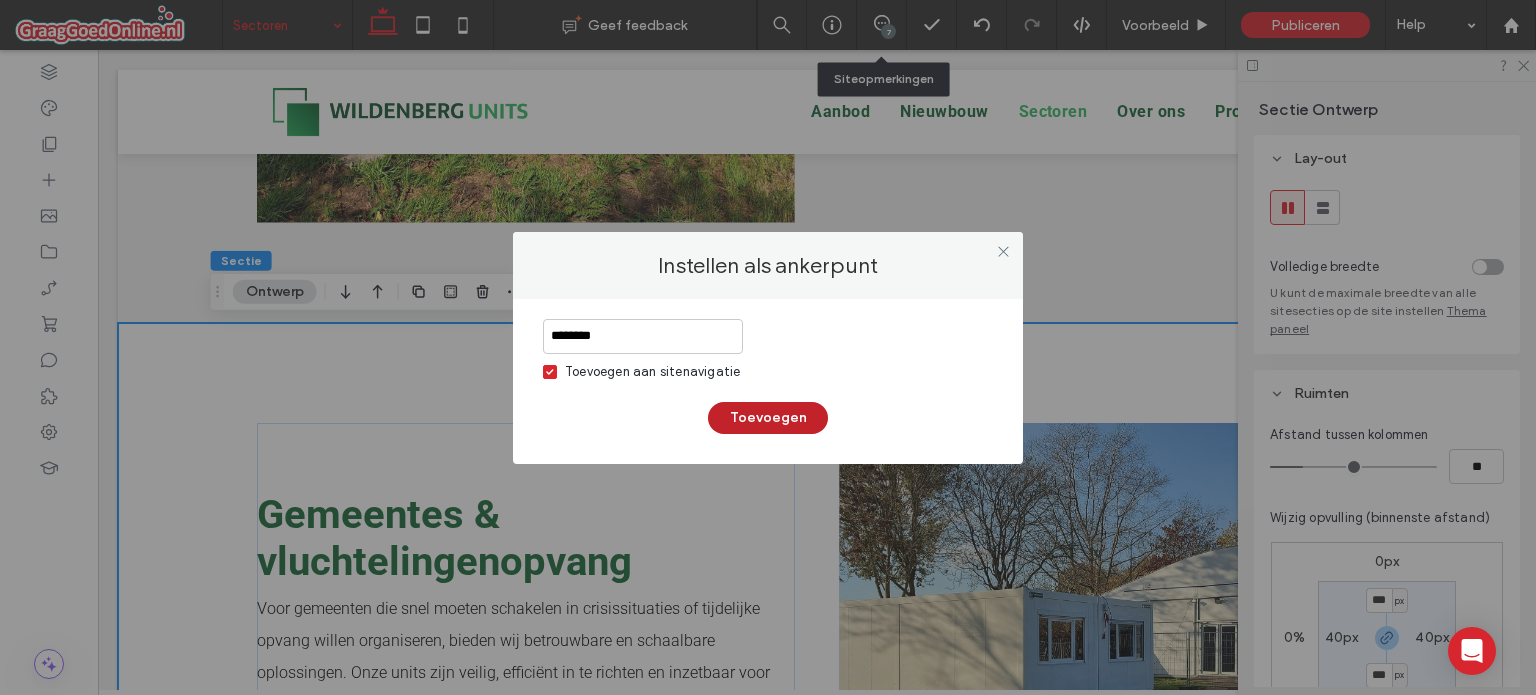 type on "********" 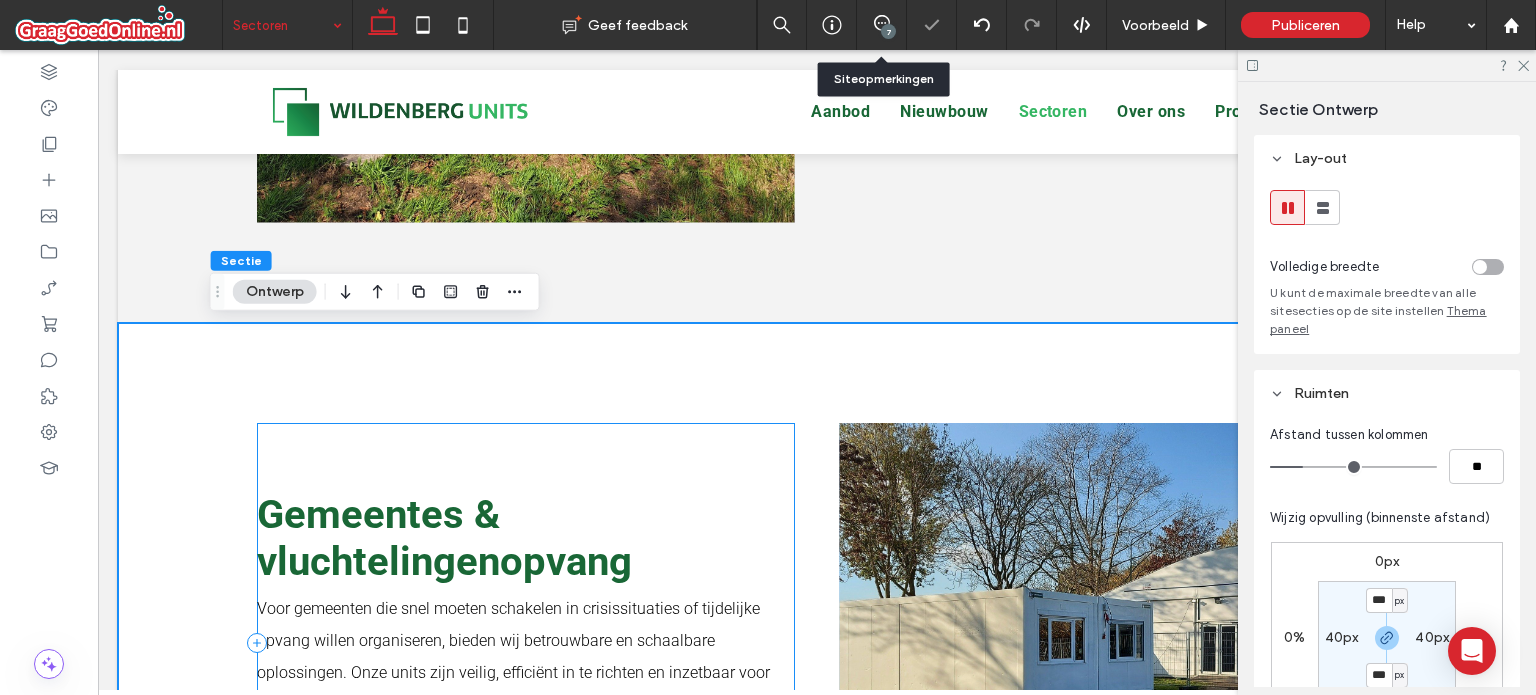 scroll, scrollTop: 1000, scrollLeft: 0, axis: vertical 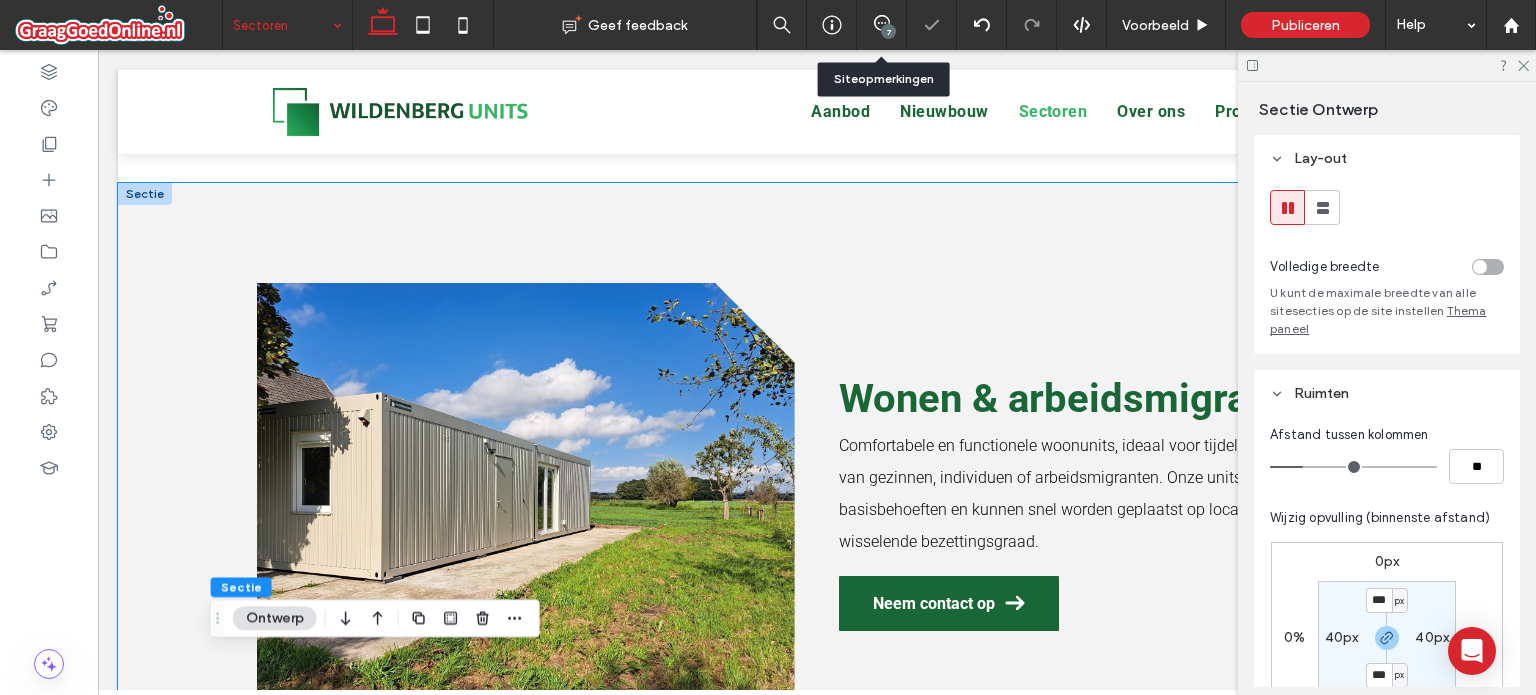 click on "Wonen & arbeidsmigranten
Comfortabele en functionele woonunits, ideaal voor tijdelijke huisvesting van gezinnen, individuen of arbeidsmigranten. Onze units voldoen aan alle basisbehoeften en kunnen snel worden geplaatst op locaties met wisselende bezettingsgraad.
Neem contact op" at bounding box center [817, 503] 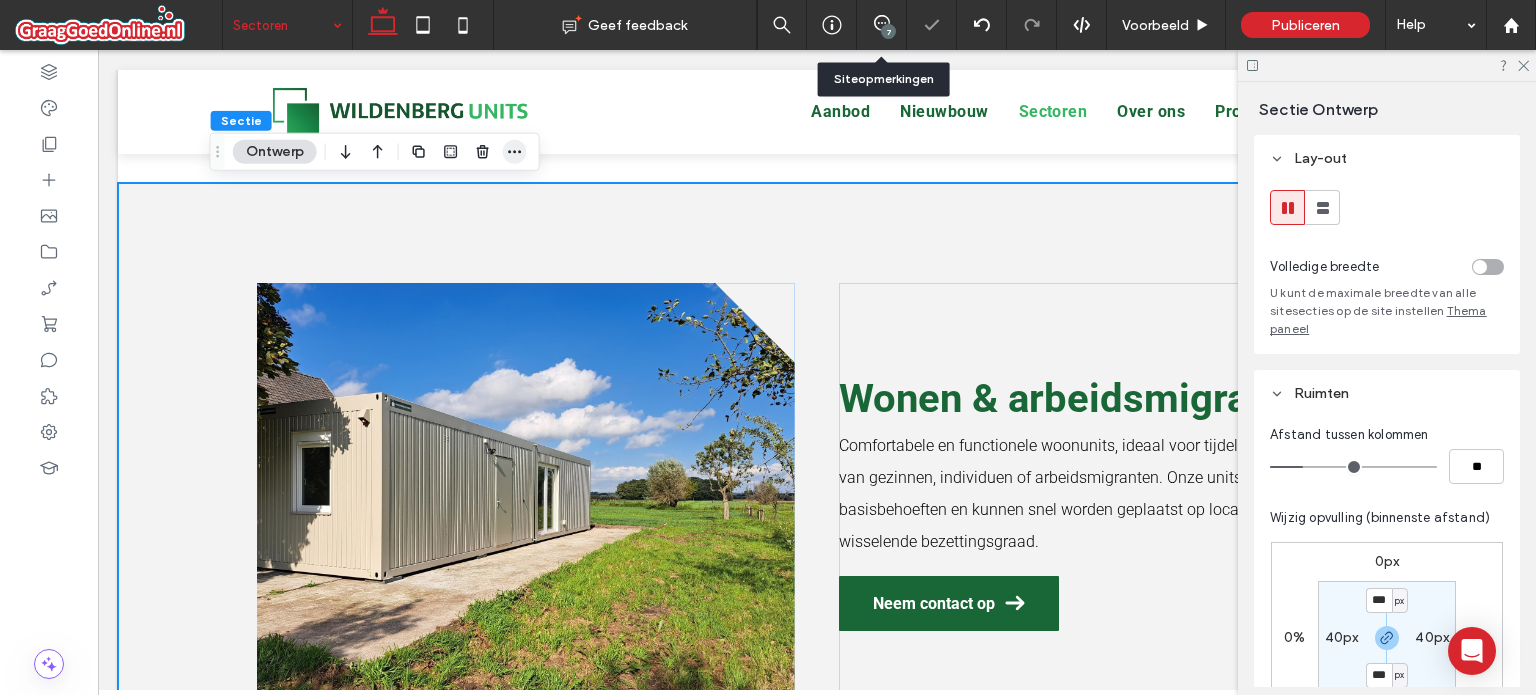 click 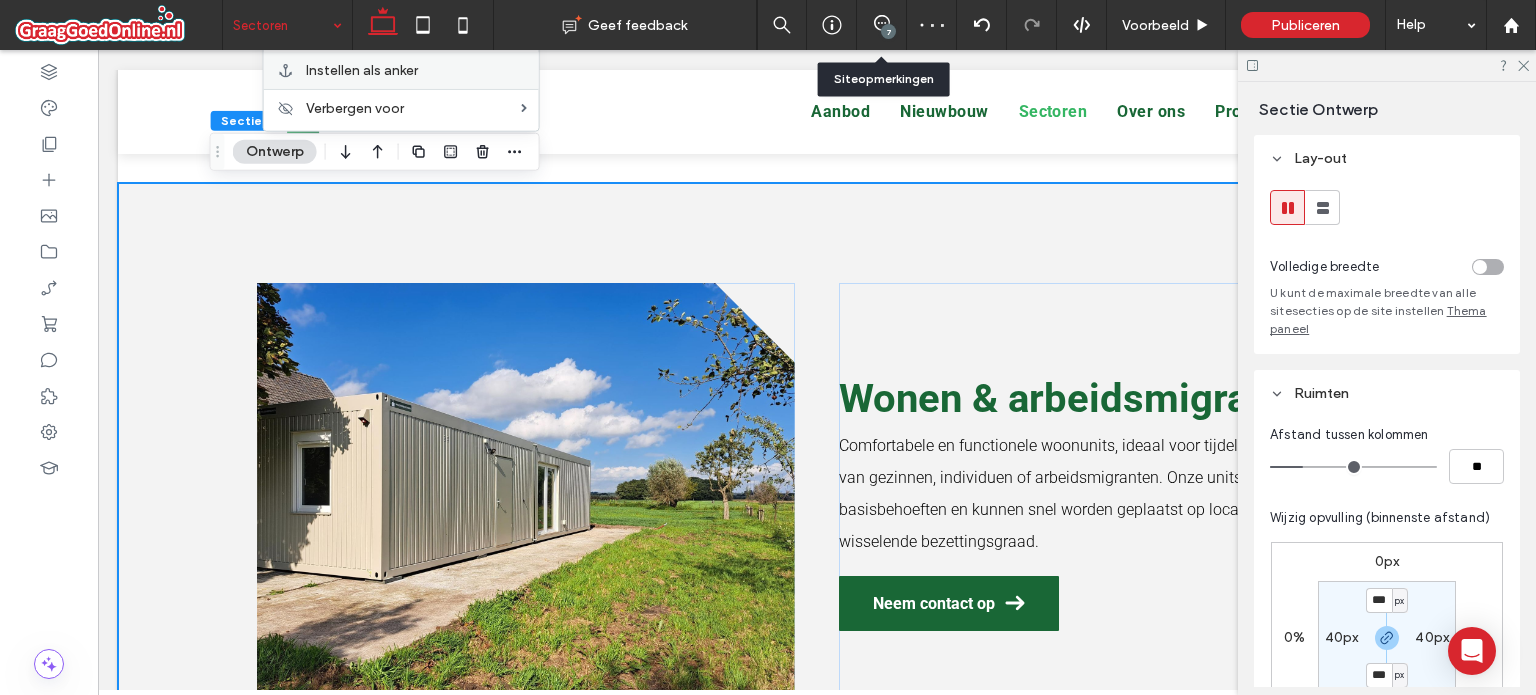 click on "Instellen als anker" at bounding box center (401, 70) 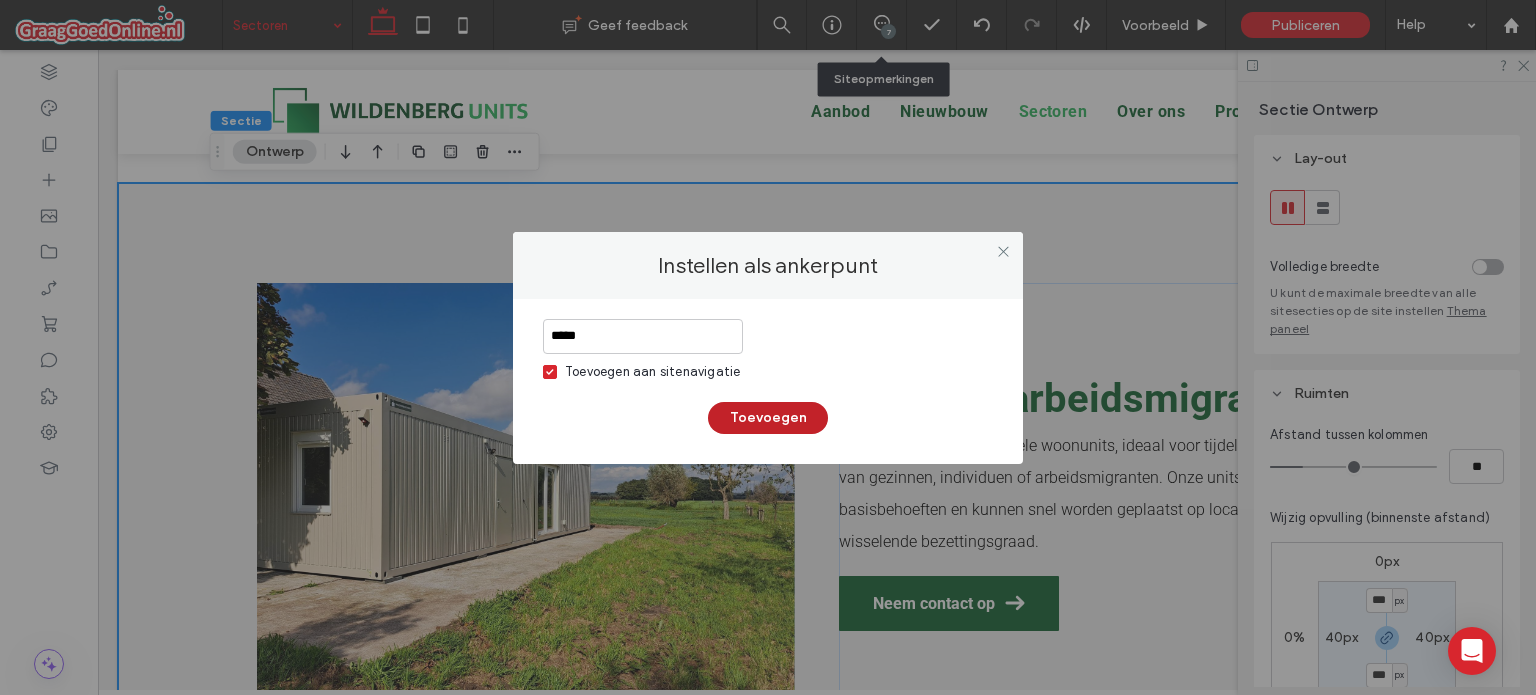 type on "*****" 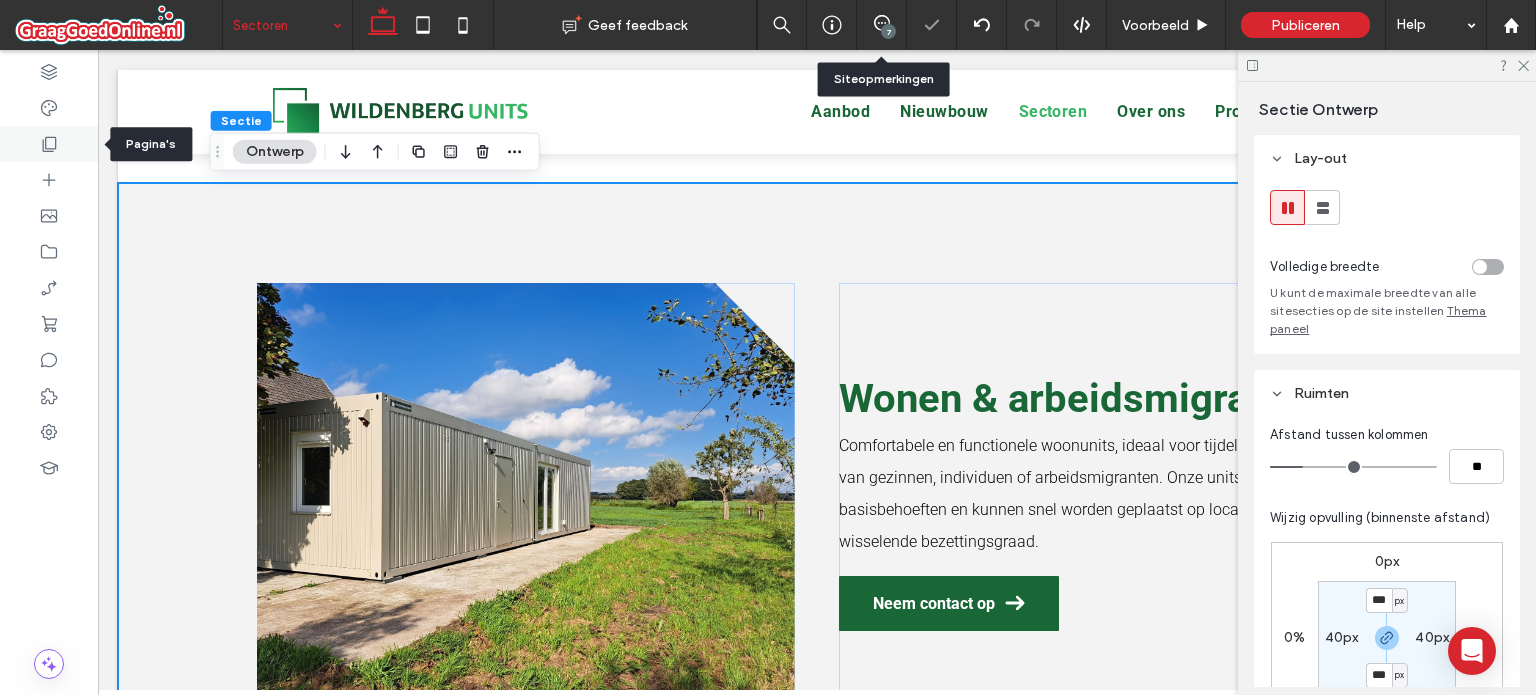 click 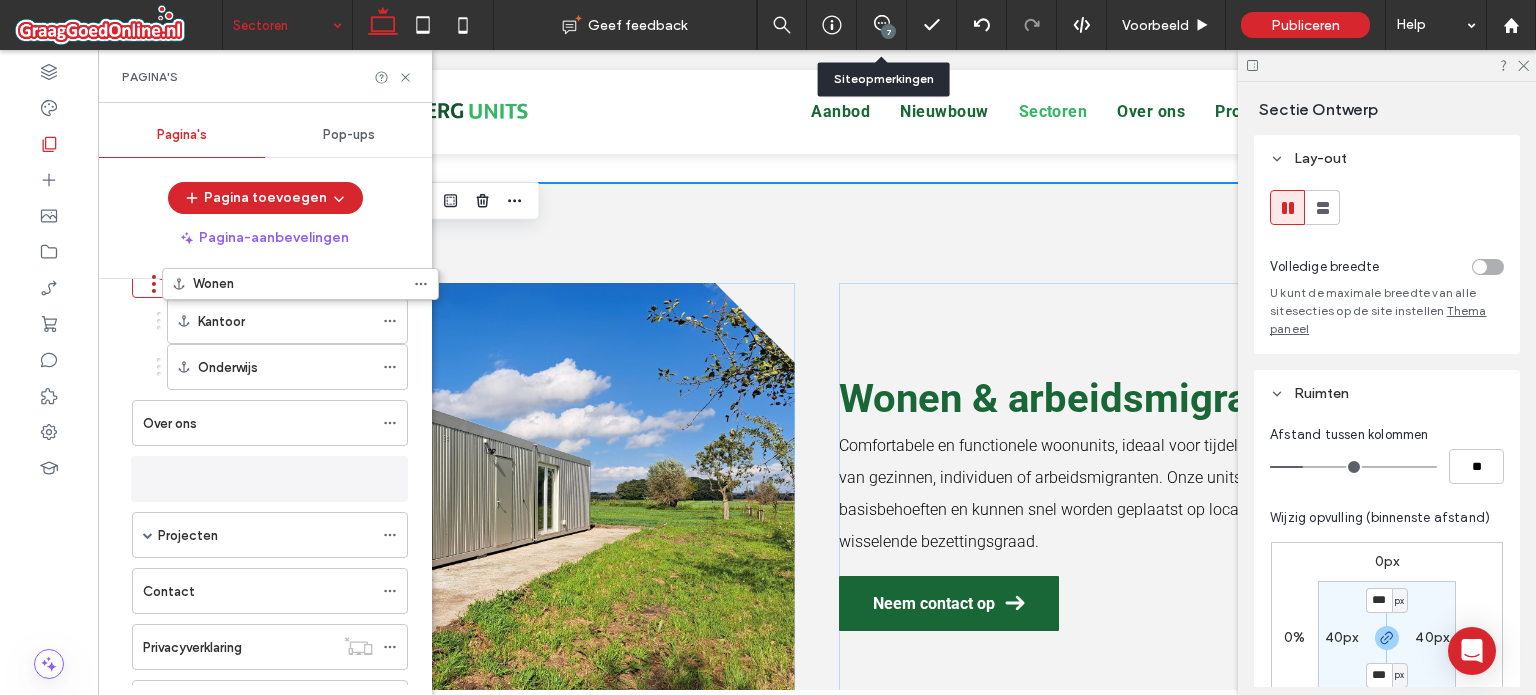 scroll, scrollTop: 145, scrollLeft: 0, axis: vertical 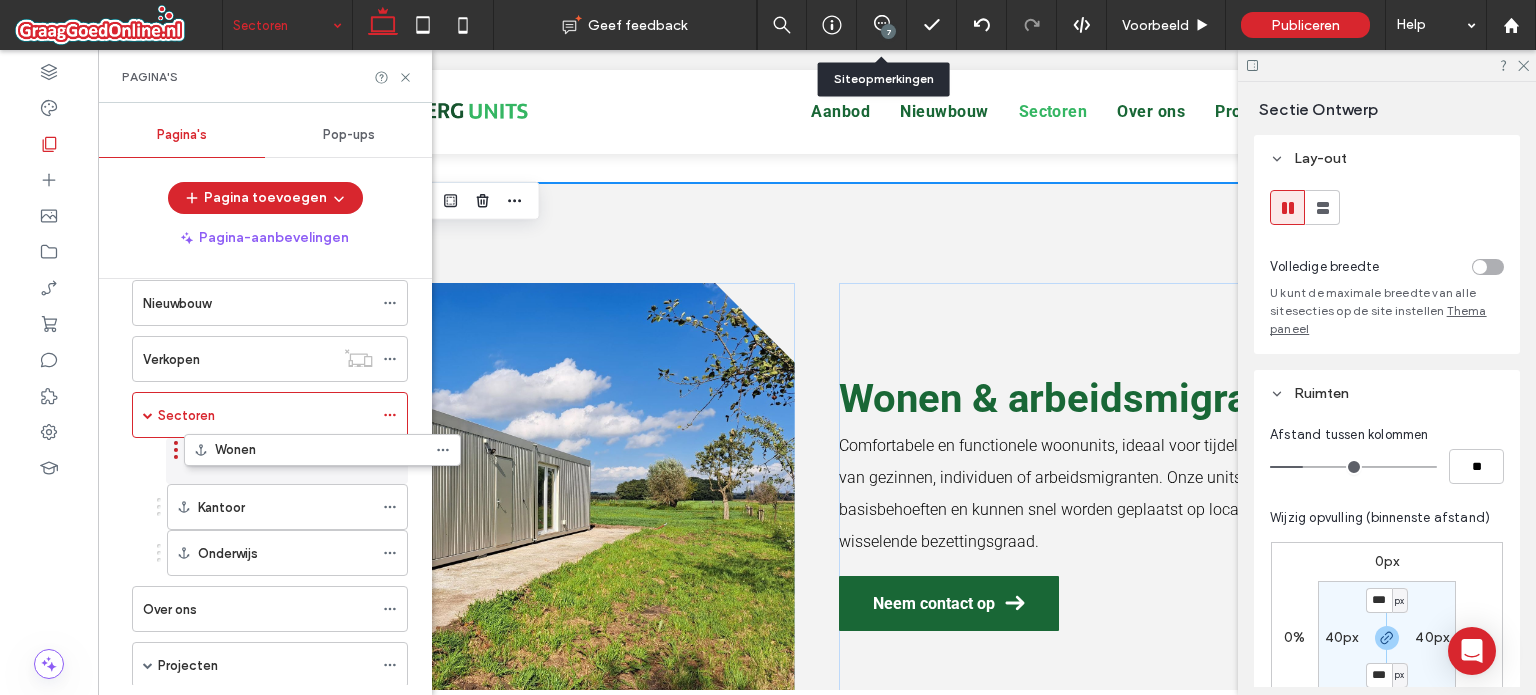 drag, startPoint x: 123, startPoint y: 611, endPoint x: 175, endPoint y: 455, distance: 164.43843 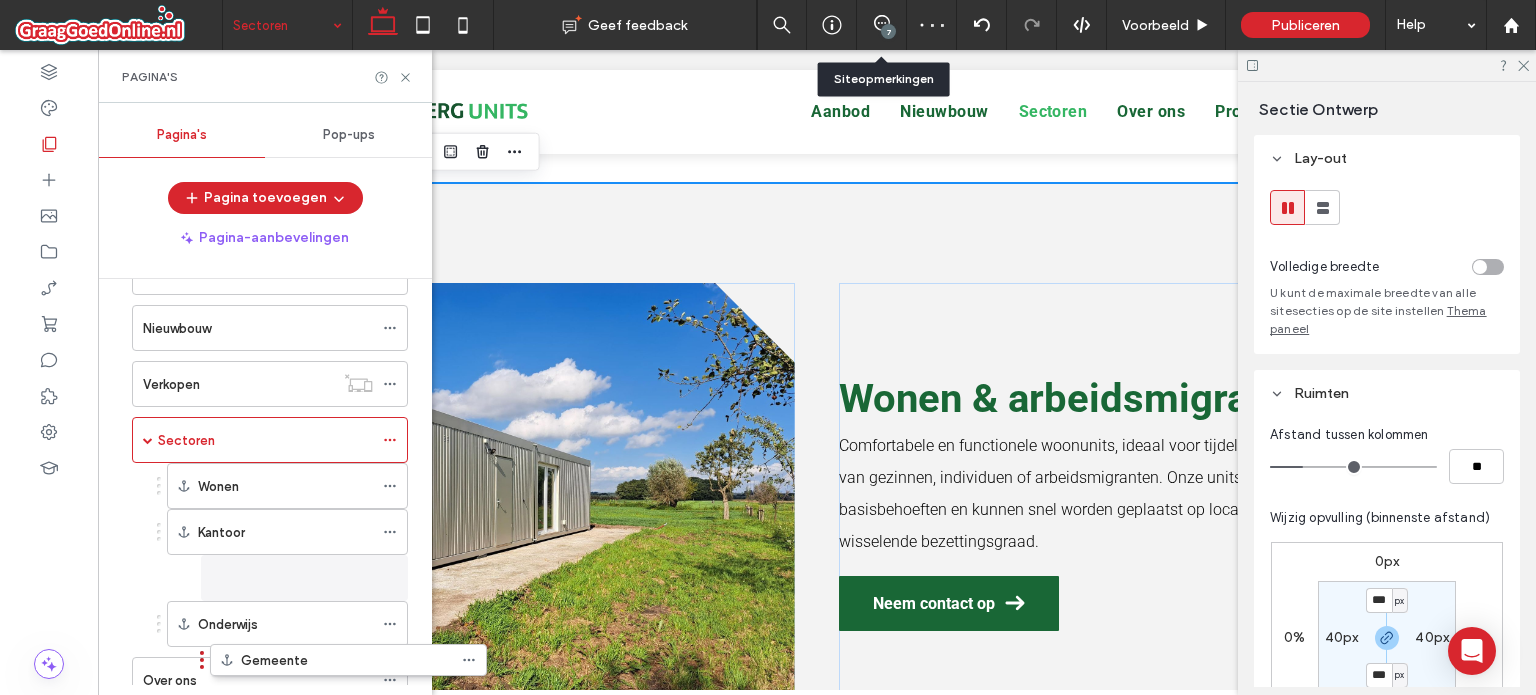 scroll, scrollTop: 220, scrollLeft: 0, axis: vertical 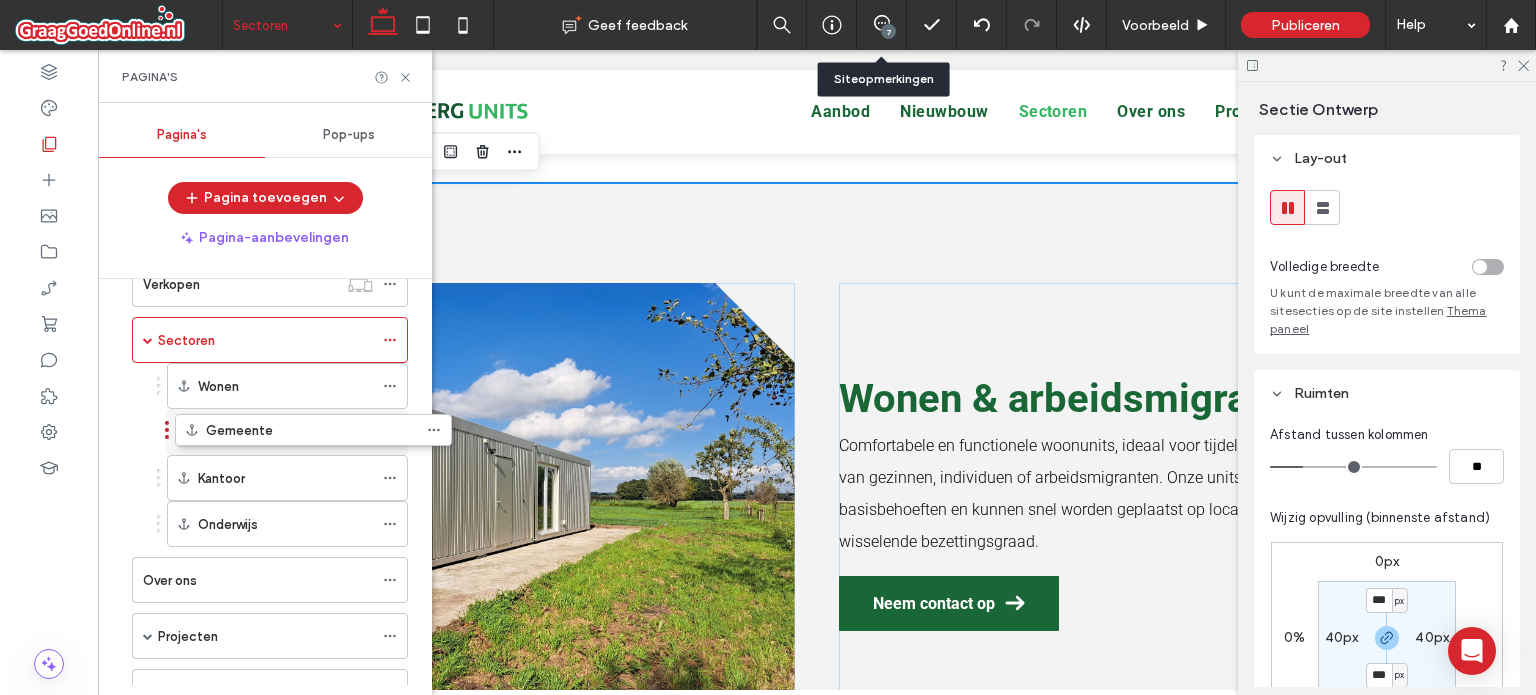 drag, startPoint x: 123, startPoint y: 611, endPoint x: 166, endPoint y: 435, distance: 181.17671 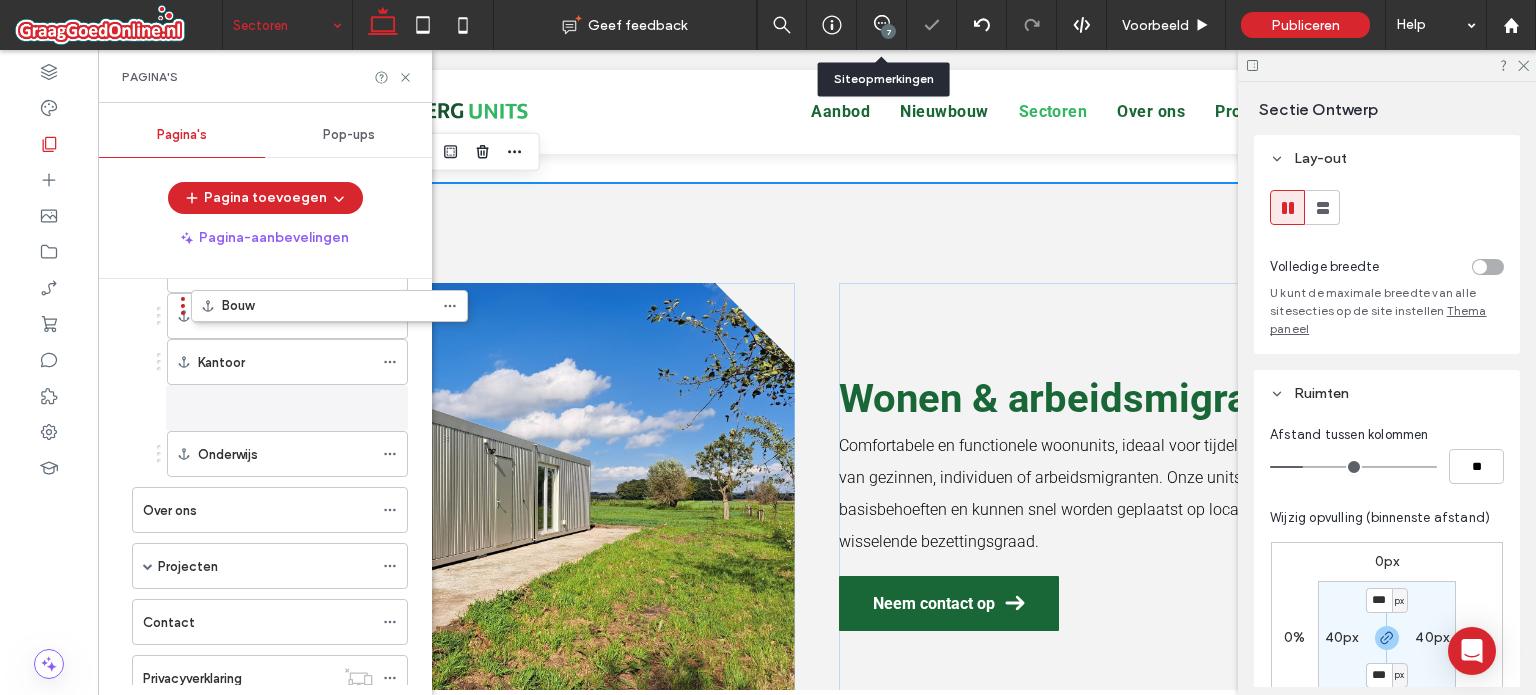 scroll, scrollTop: 316, scrollLeft: 0, axis: vertical 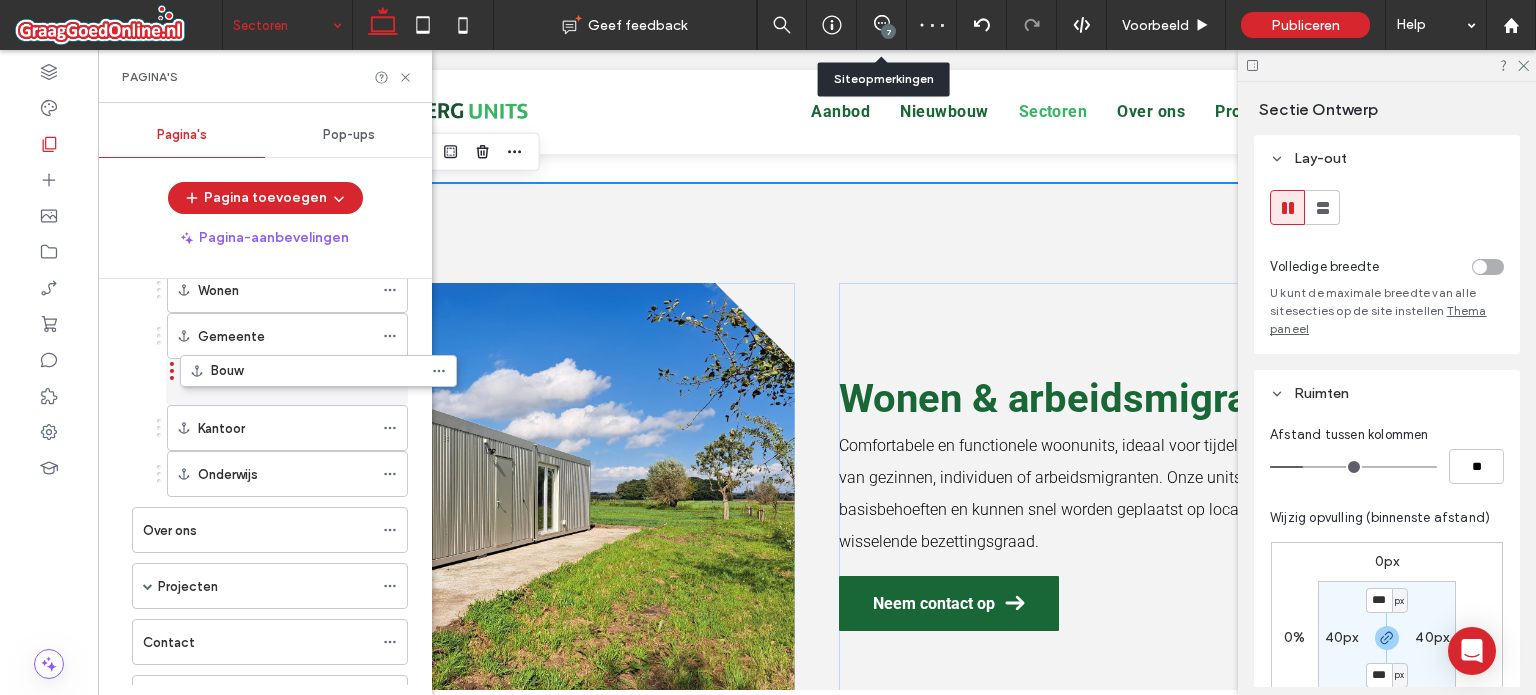 drag, startPoint x: 124, startPoint y: 611, endPoint x: 172, endPoint y: 376, distance: 239.85204 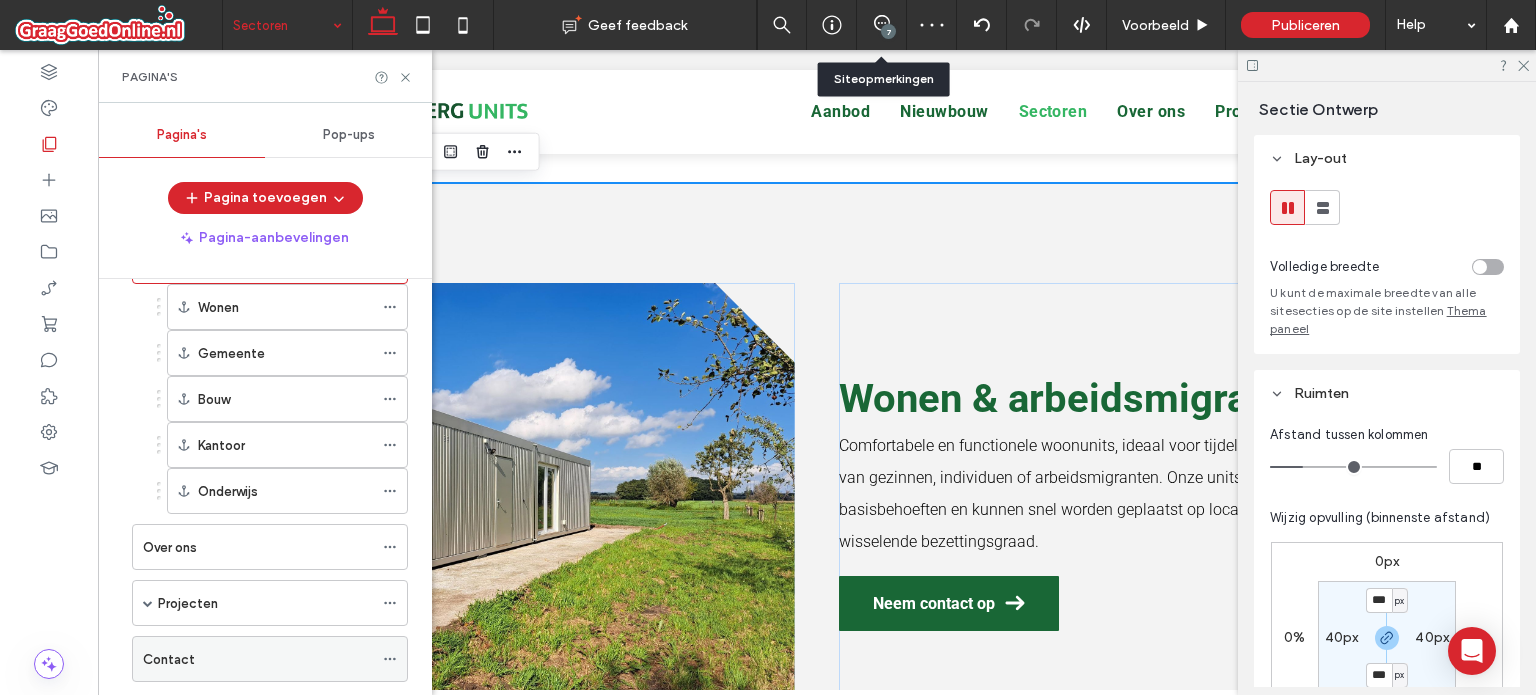 scroll, scrollTop: 295, scrollLeft: 0, axis: vertical 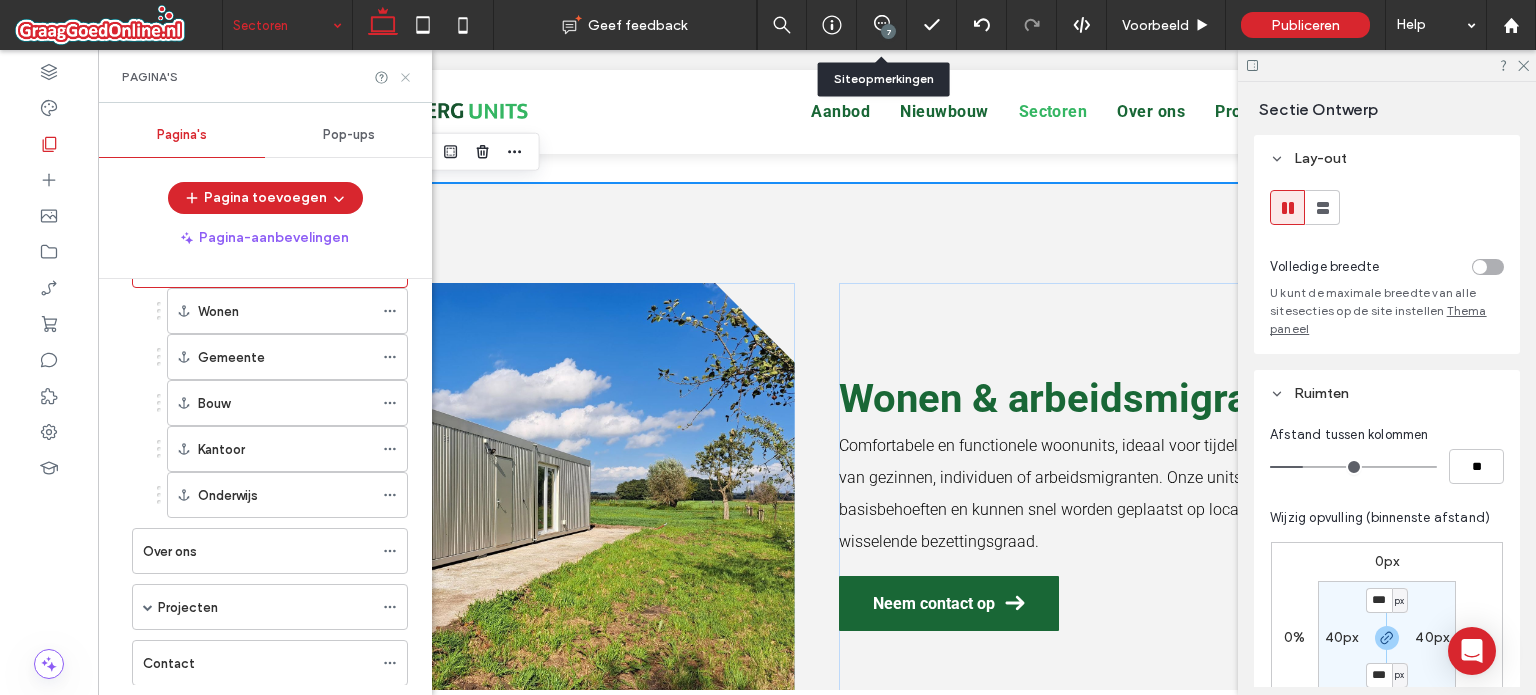 click 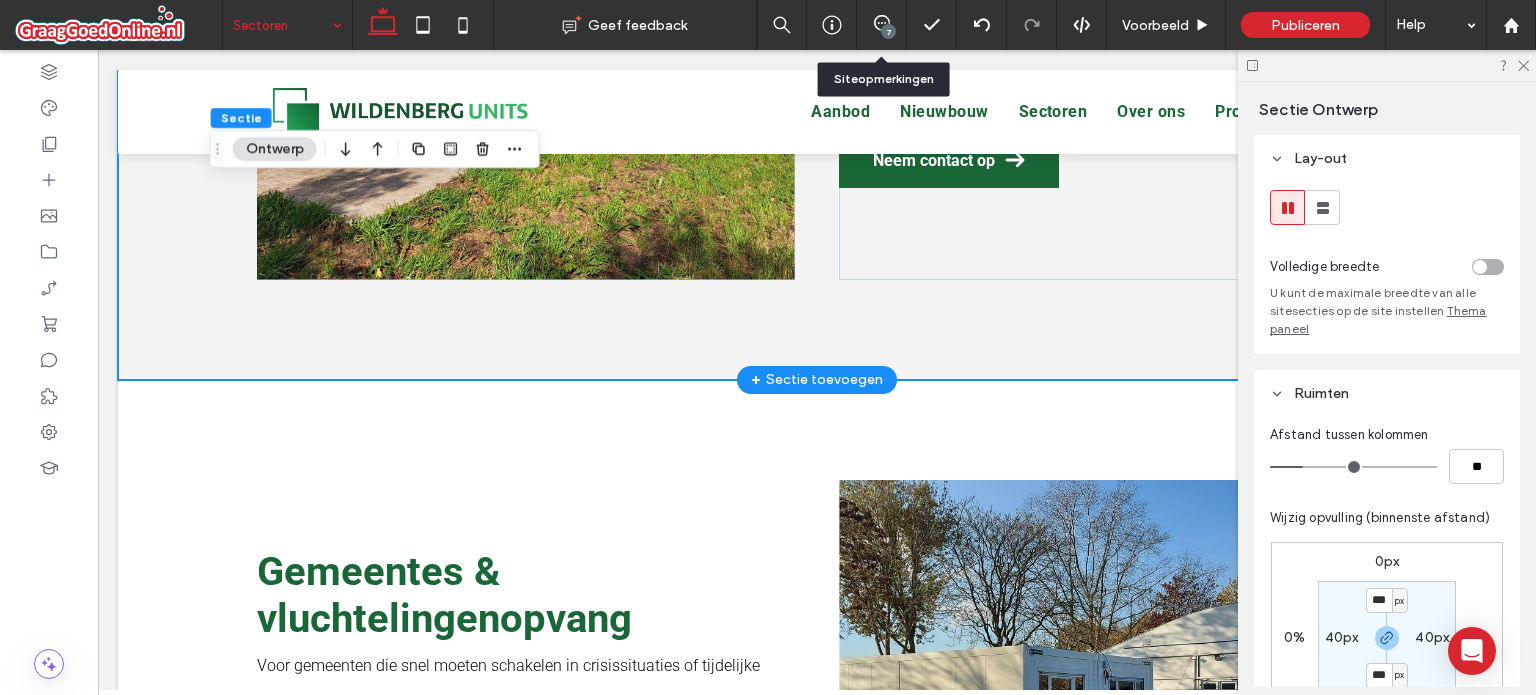 scroll, scrollTop: 1500, scrollLeft: 0, axis: vertical 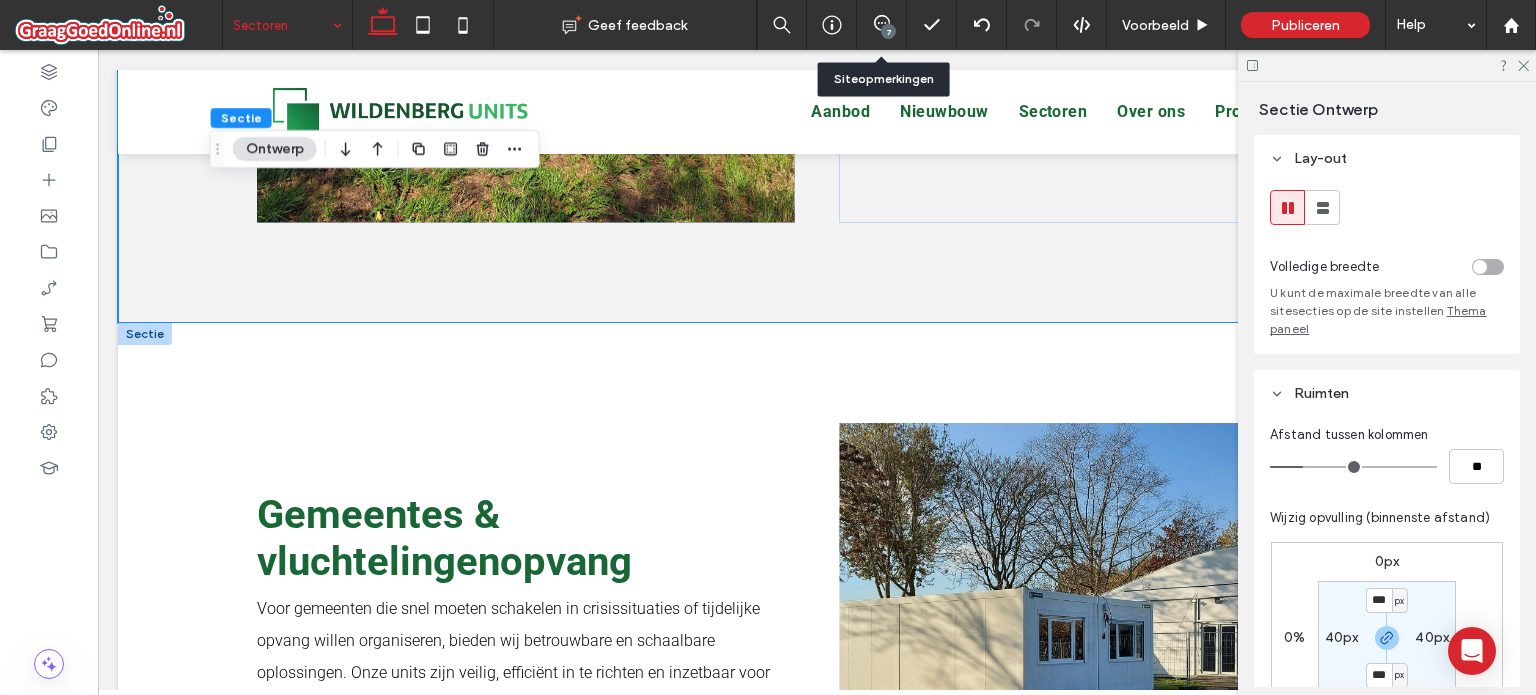 click on "Gemeentes & vluchtelingenopvang
Voor gemeenten die snel moeten schakelen in crisissituaties of tijdelijke opvang willen organiseren, bieden wij betrouwbare en schaalbare oplossingen. Onze units zijn veilig, efficiënt in te richten en inzetbaar voor zowel korte als langere periodes.
Neem contact op" at bounding box center [817, 643] 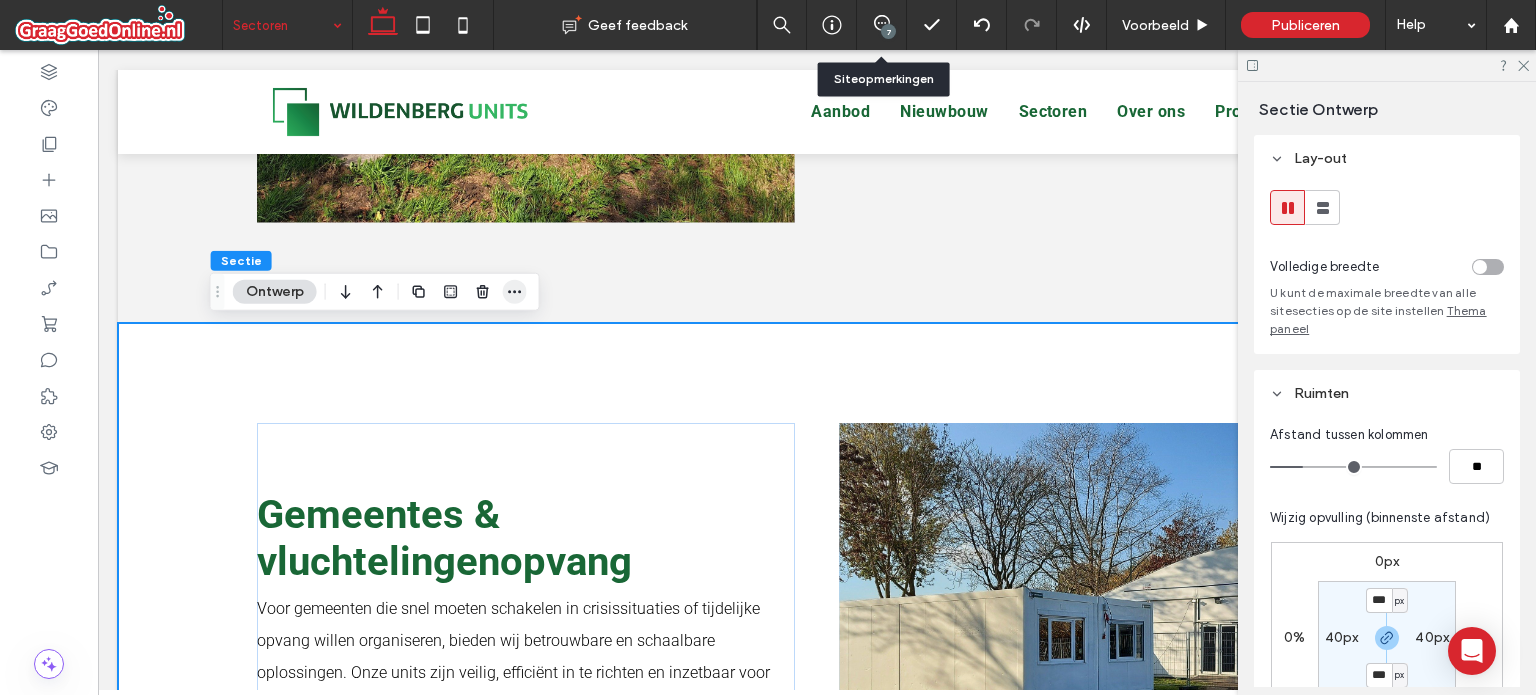 click 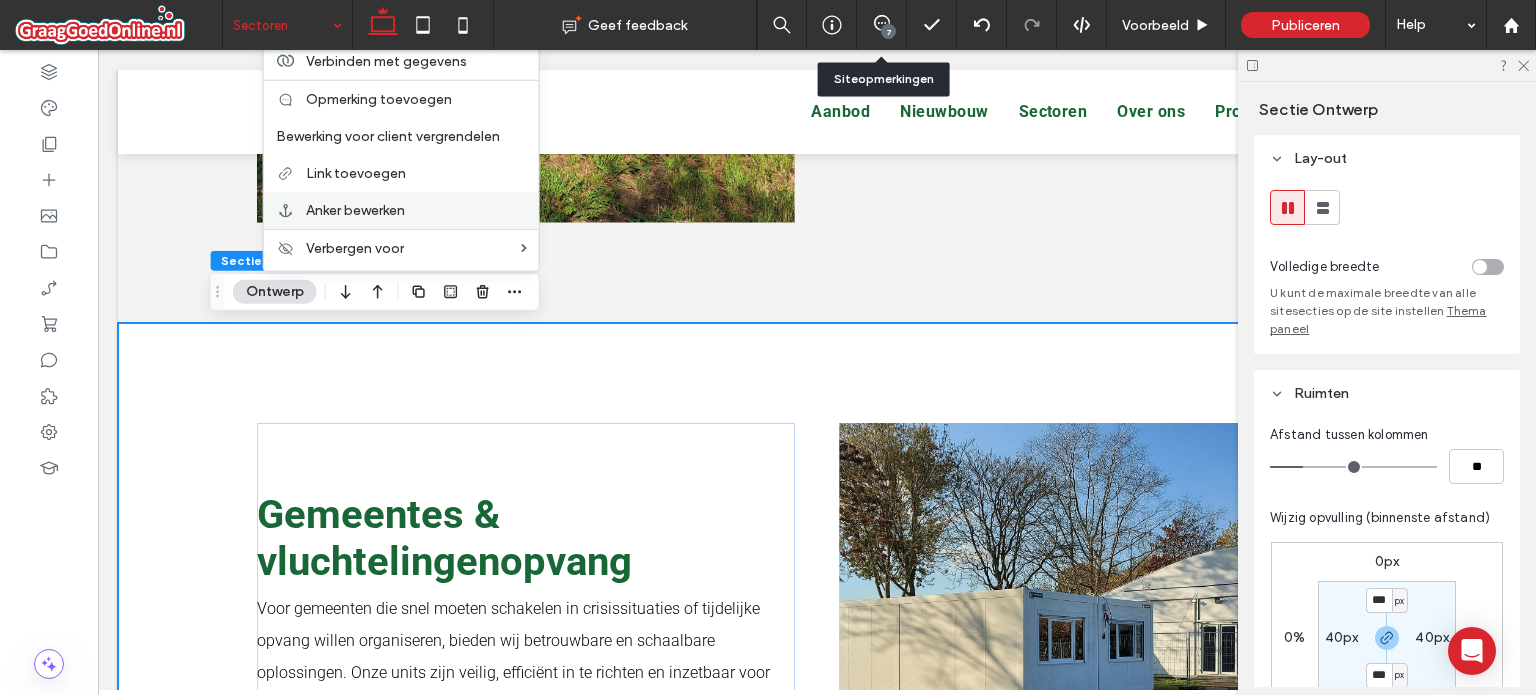 click on "Anker bewerken" at bounding box center (355, 210) 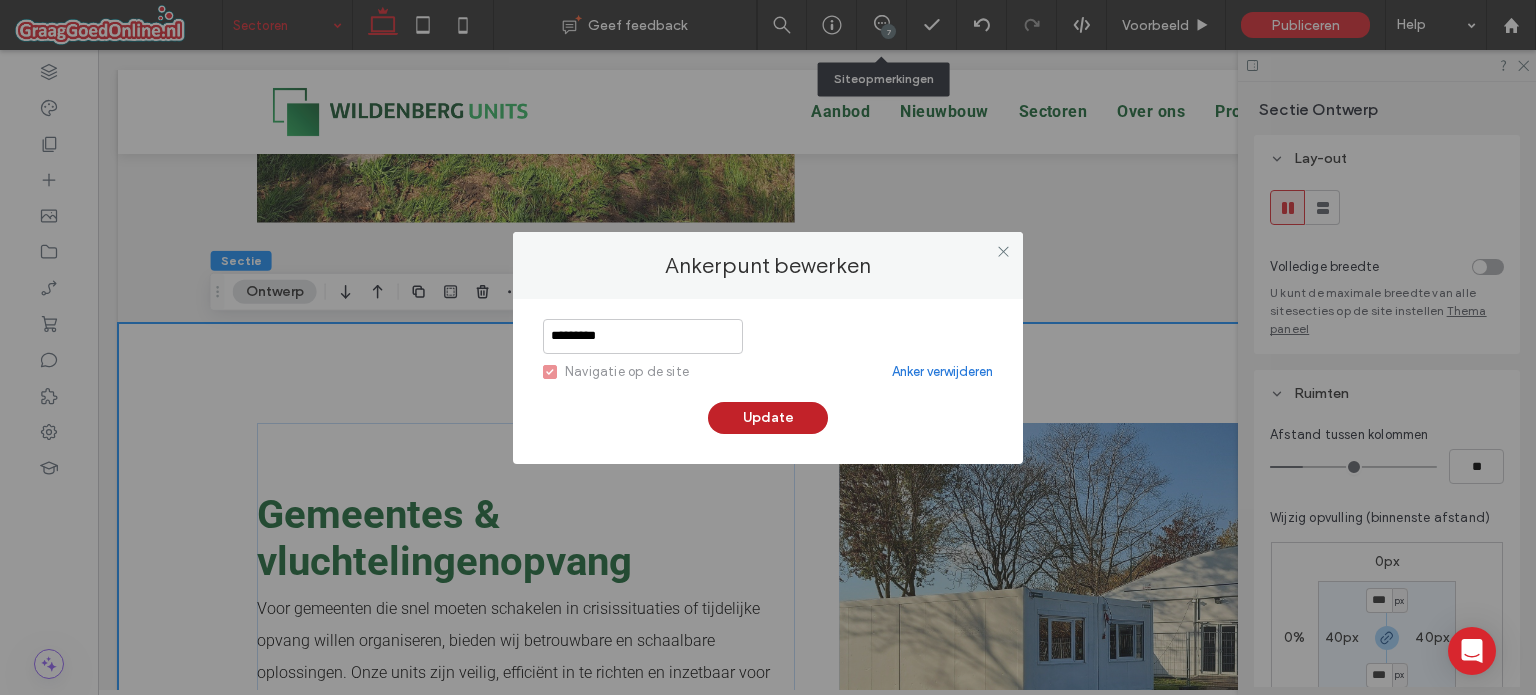 type on "*********" 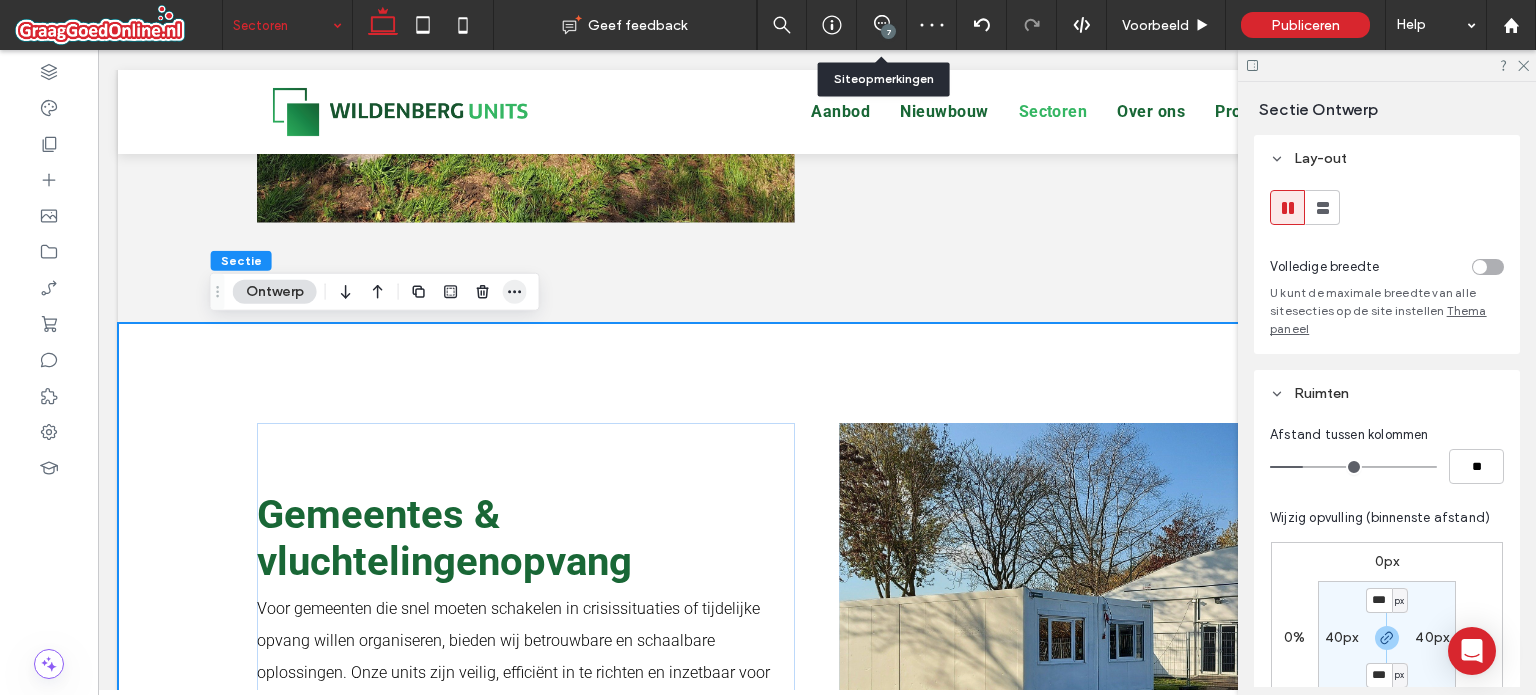click at bounding box center (515, 292) 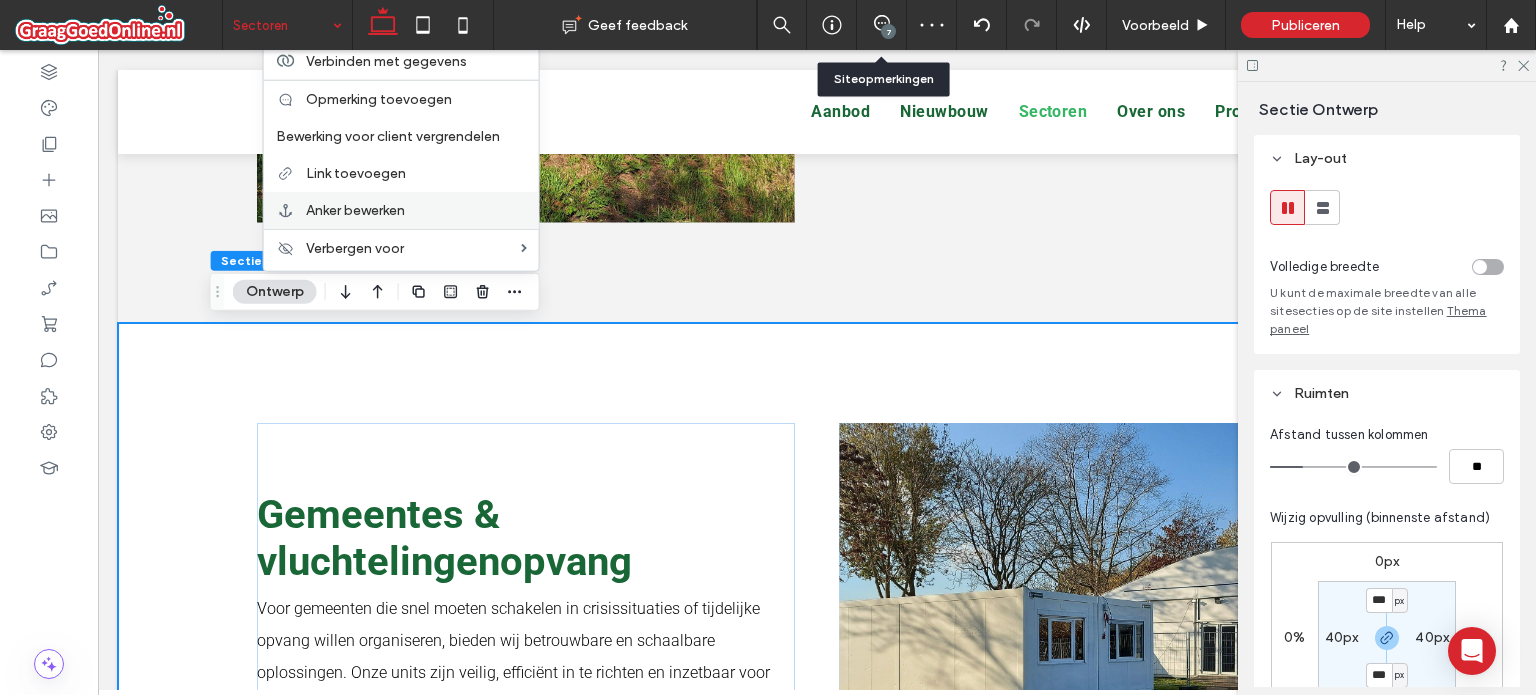 click on "Anker bewerken" at bounding box center [401, 210] 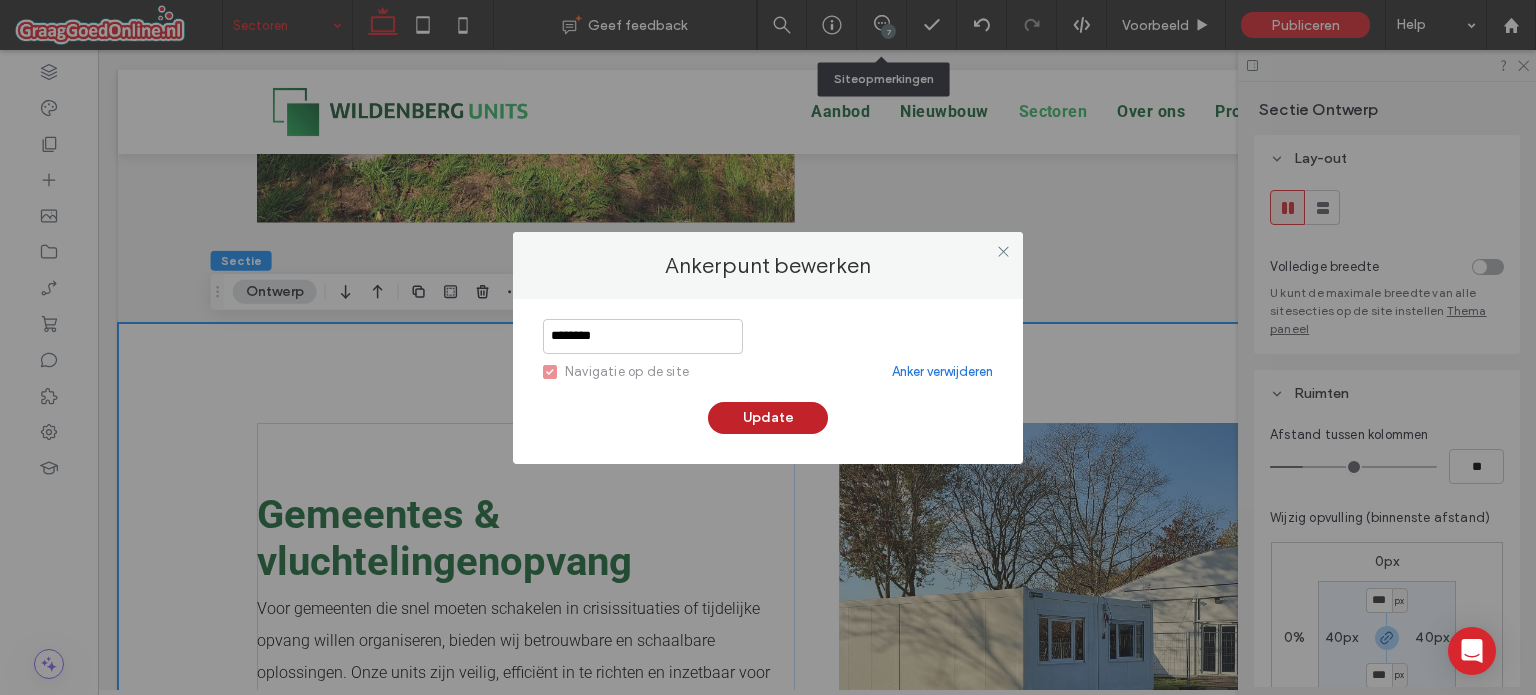 type on "********" 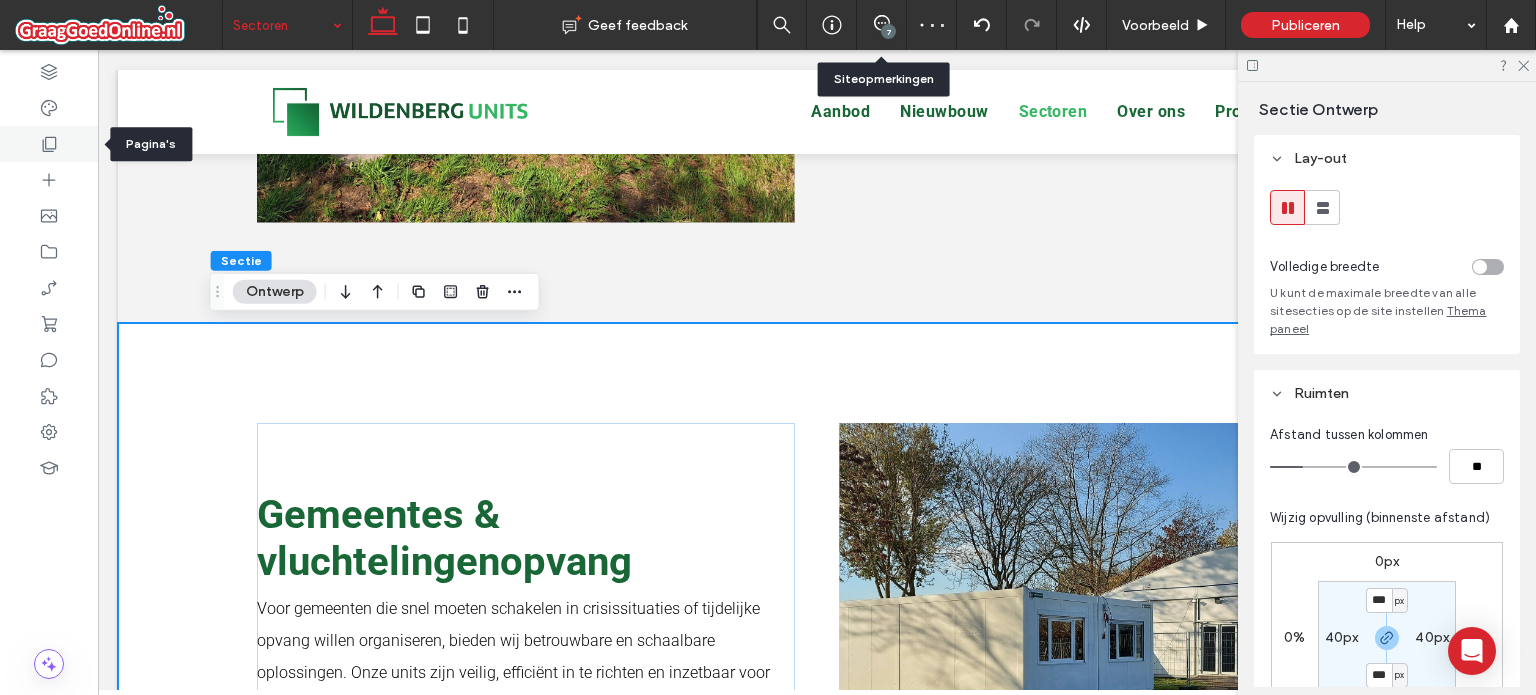 click 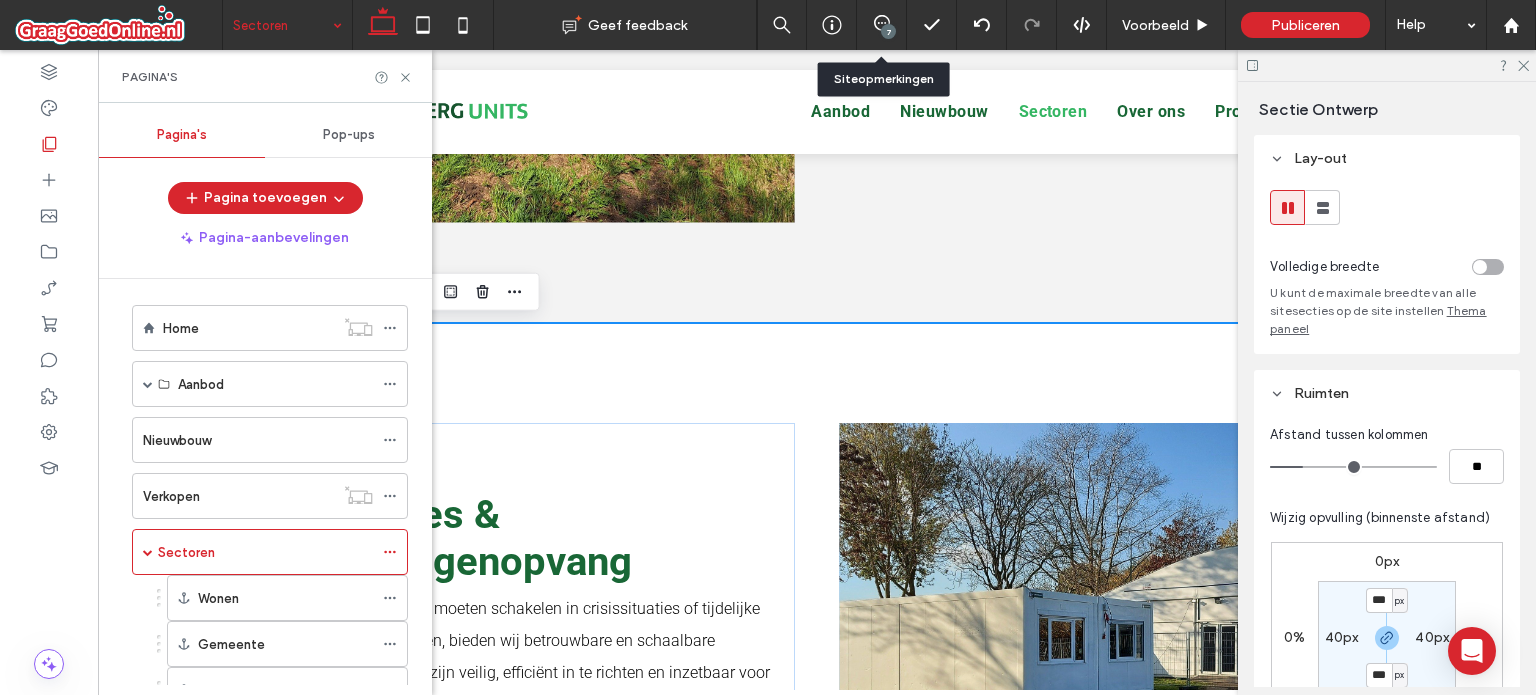 scroll, scrollTop: 0, scrollLeft: 0, axis: both 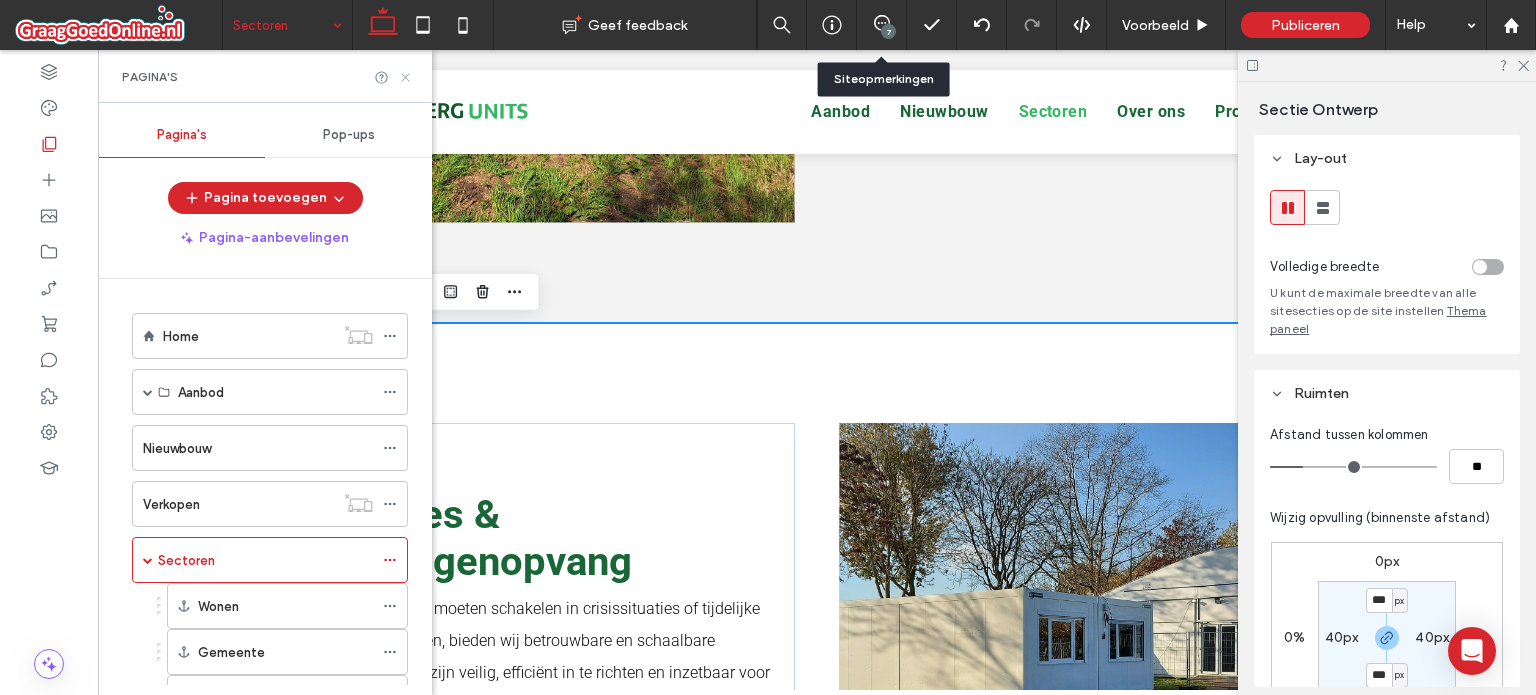 click 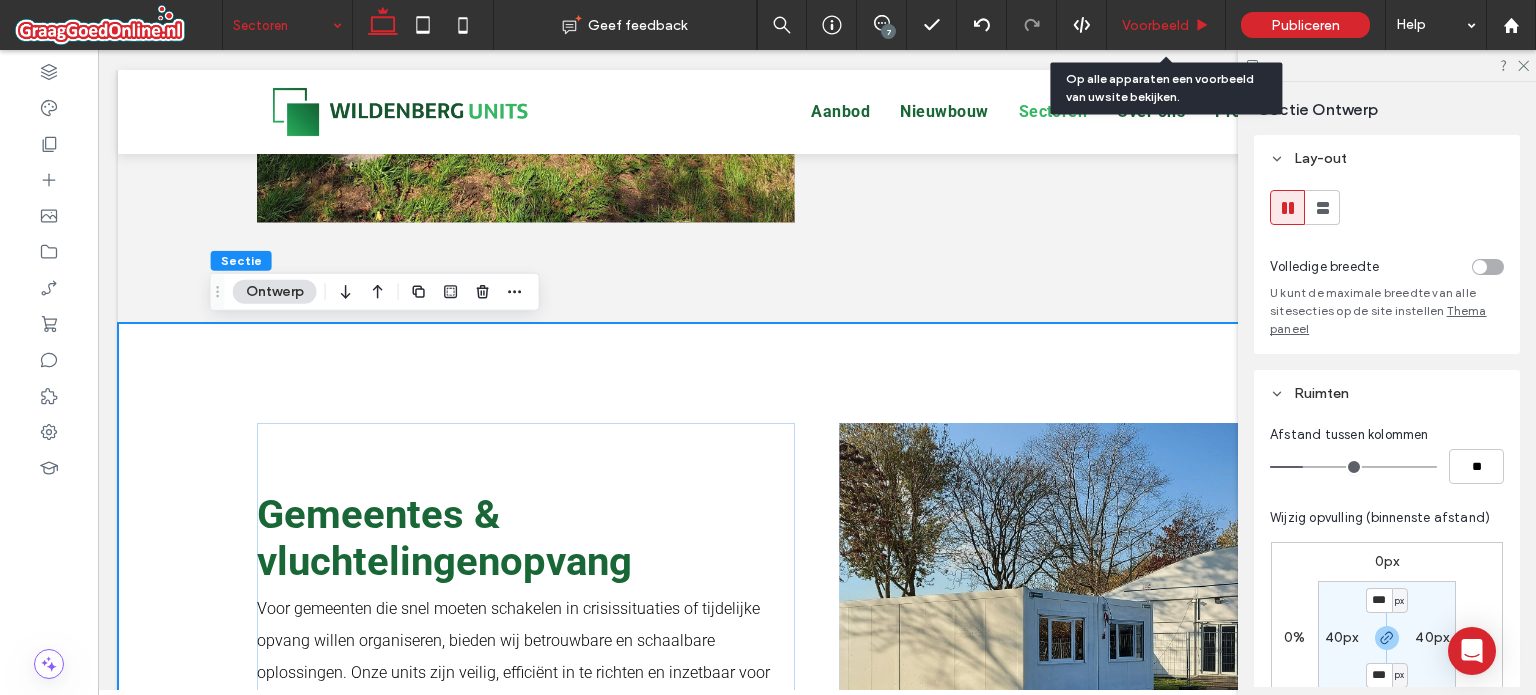click on "Voorbeeld" at bounding box center (1166, 25) 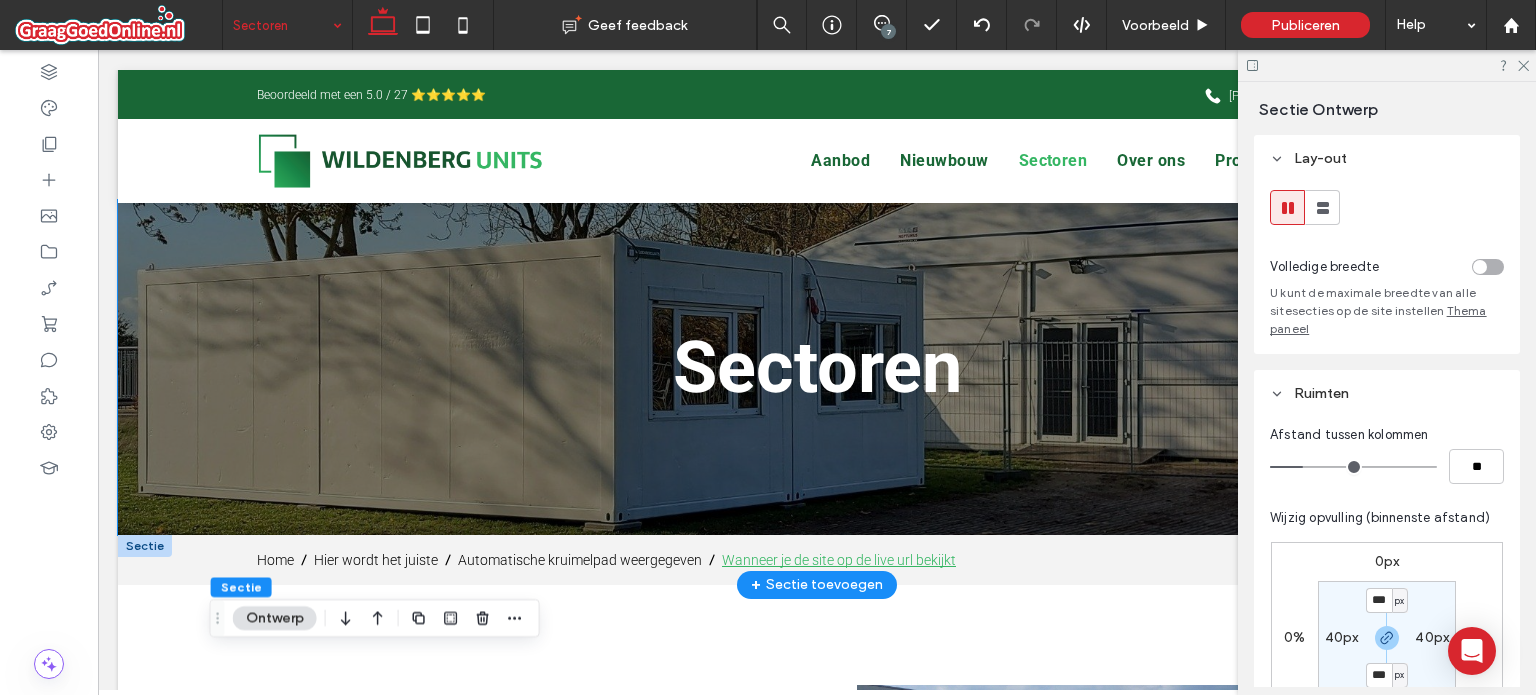 scroll, scrollTop: 0, scrollLeft: 0, axis: both 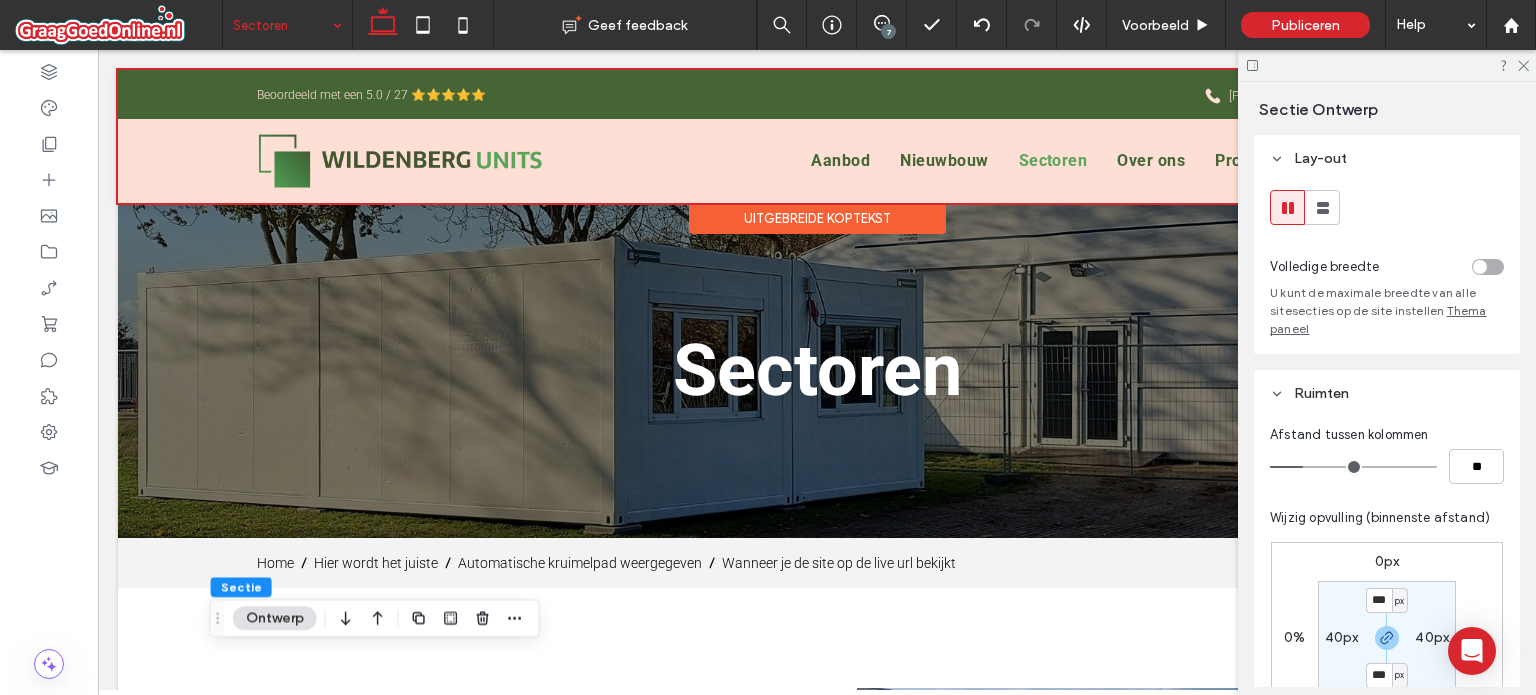click at bounding box center [817, 136] 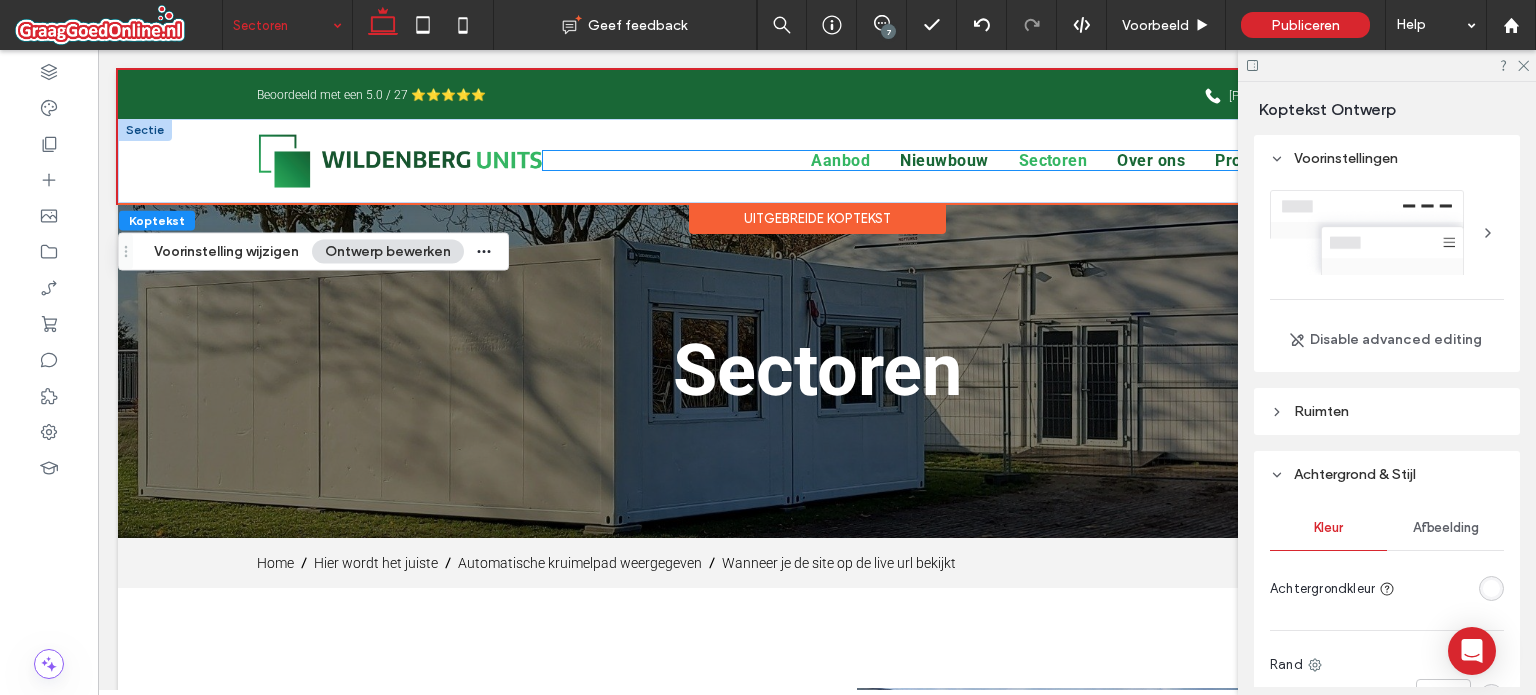 click on "Aanbod" at bounding box center [825, 160] 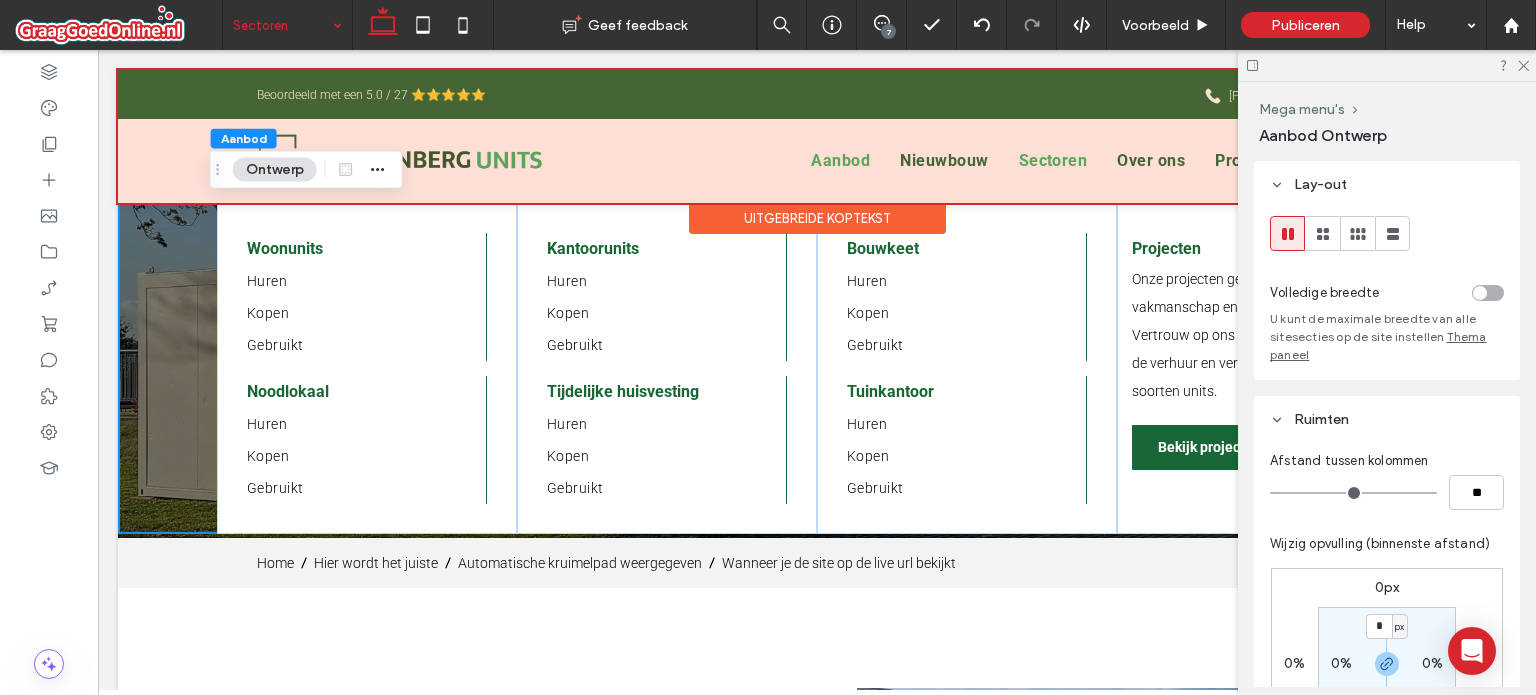 click at bounding box center (817, 136) 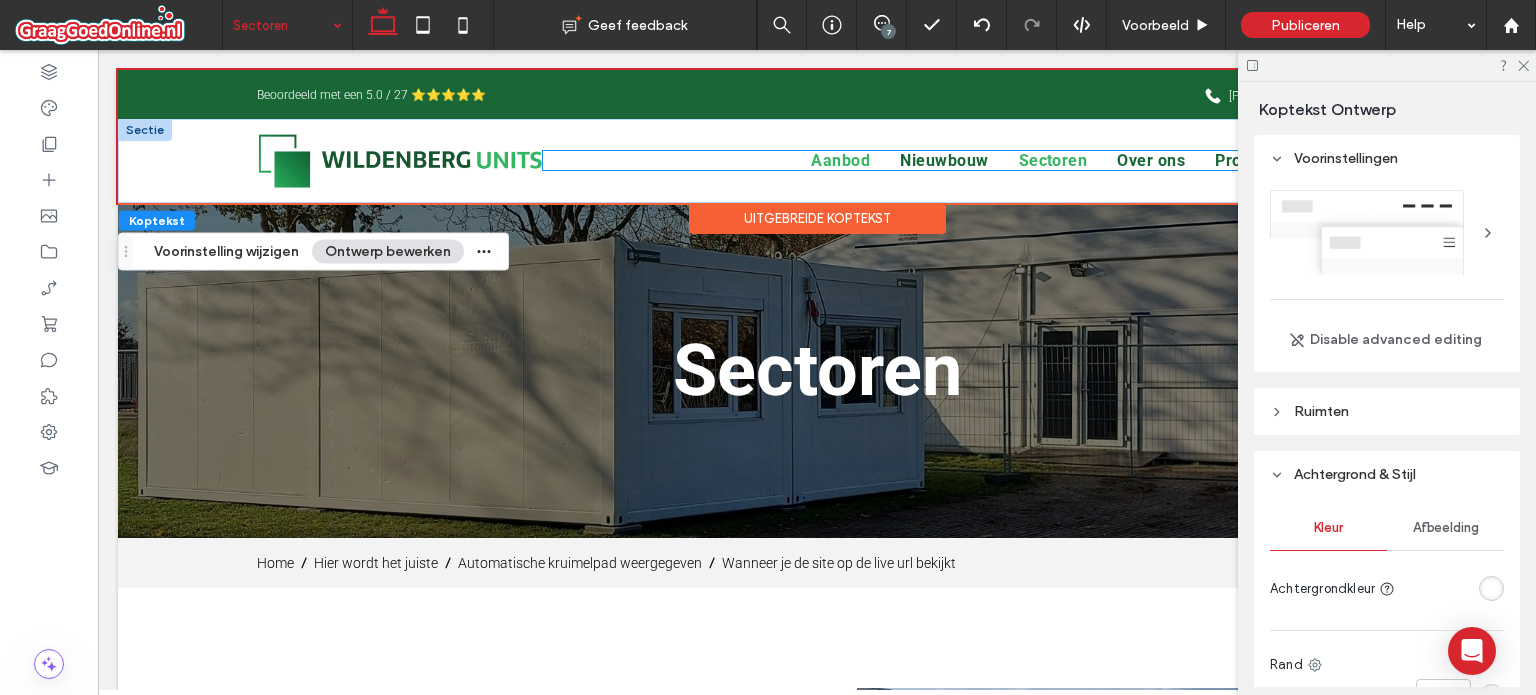 click on "Aanbod" at bounding box center (825, 160) 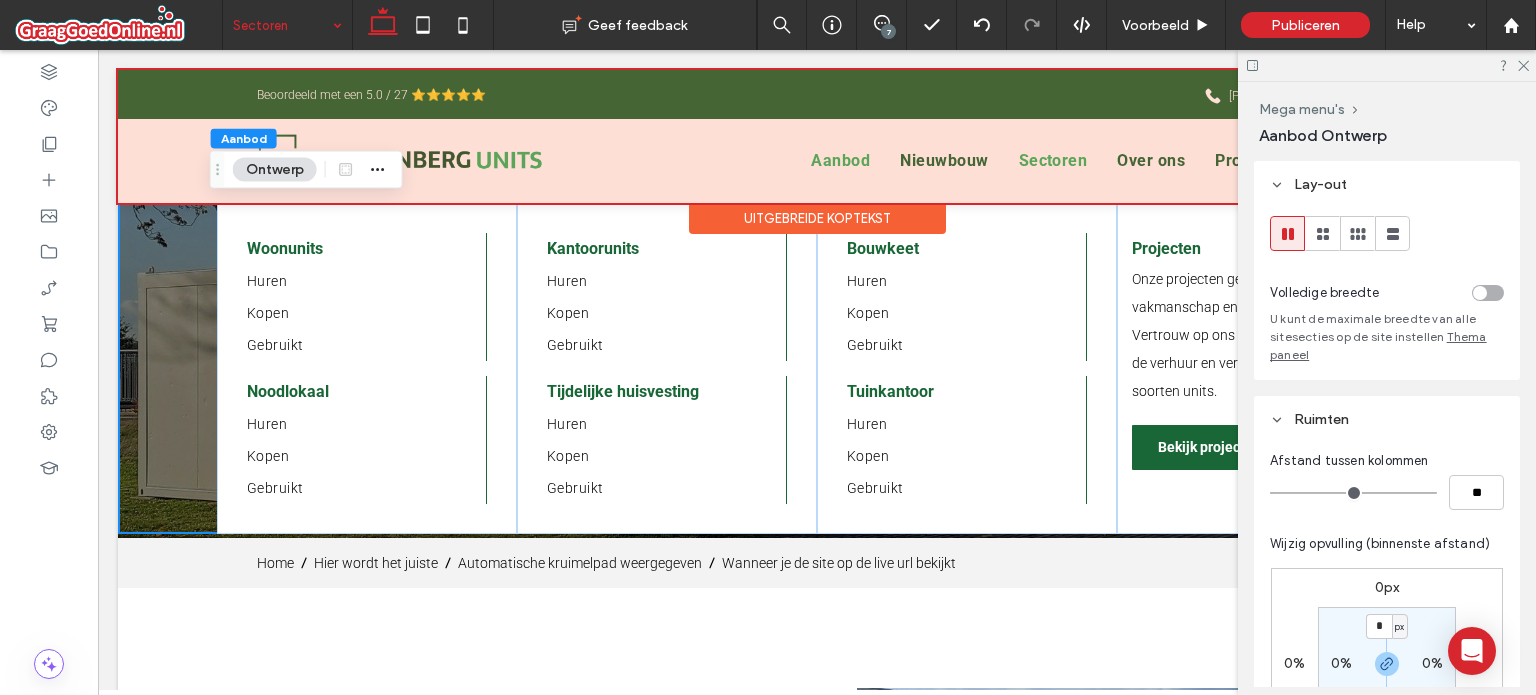 click at bounding box center [817, 136] 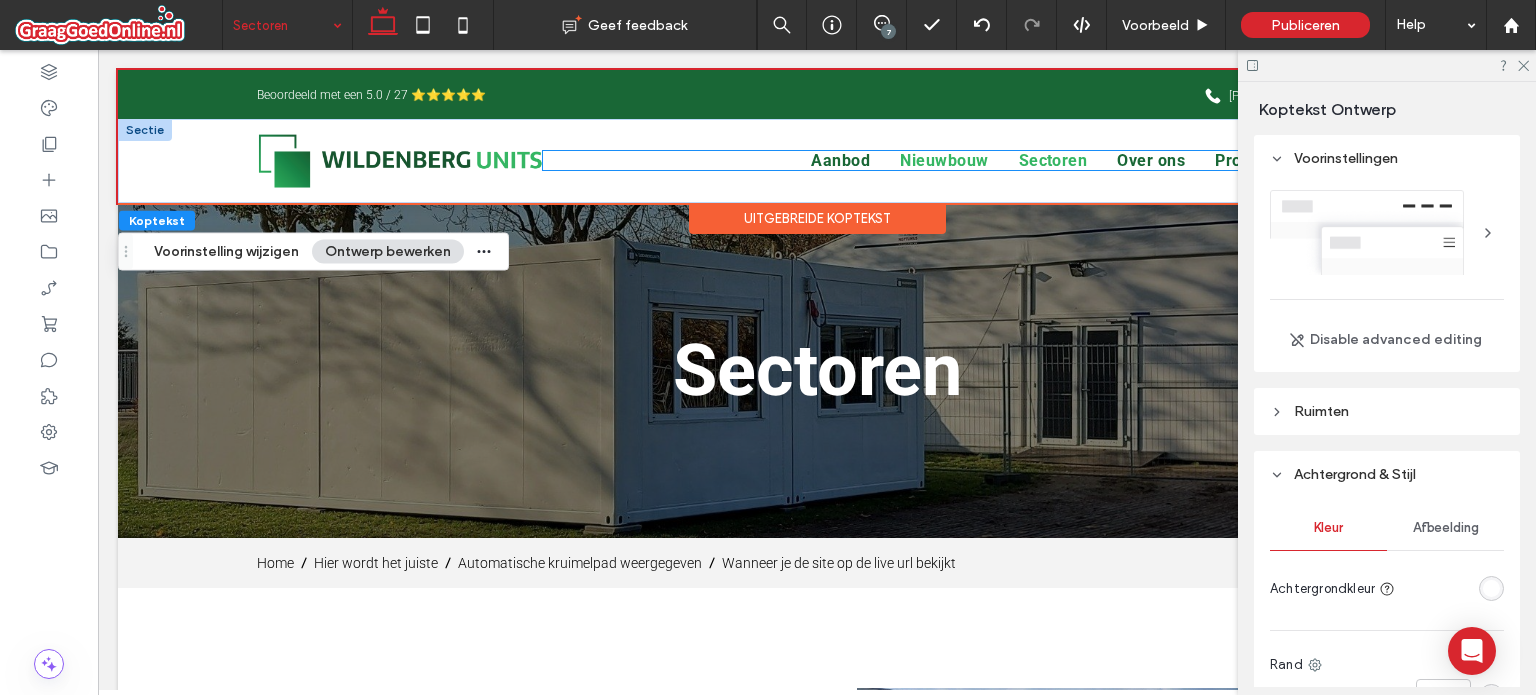 click on "Nieuwbouw" at bounding box center [944, 160] 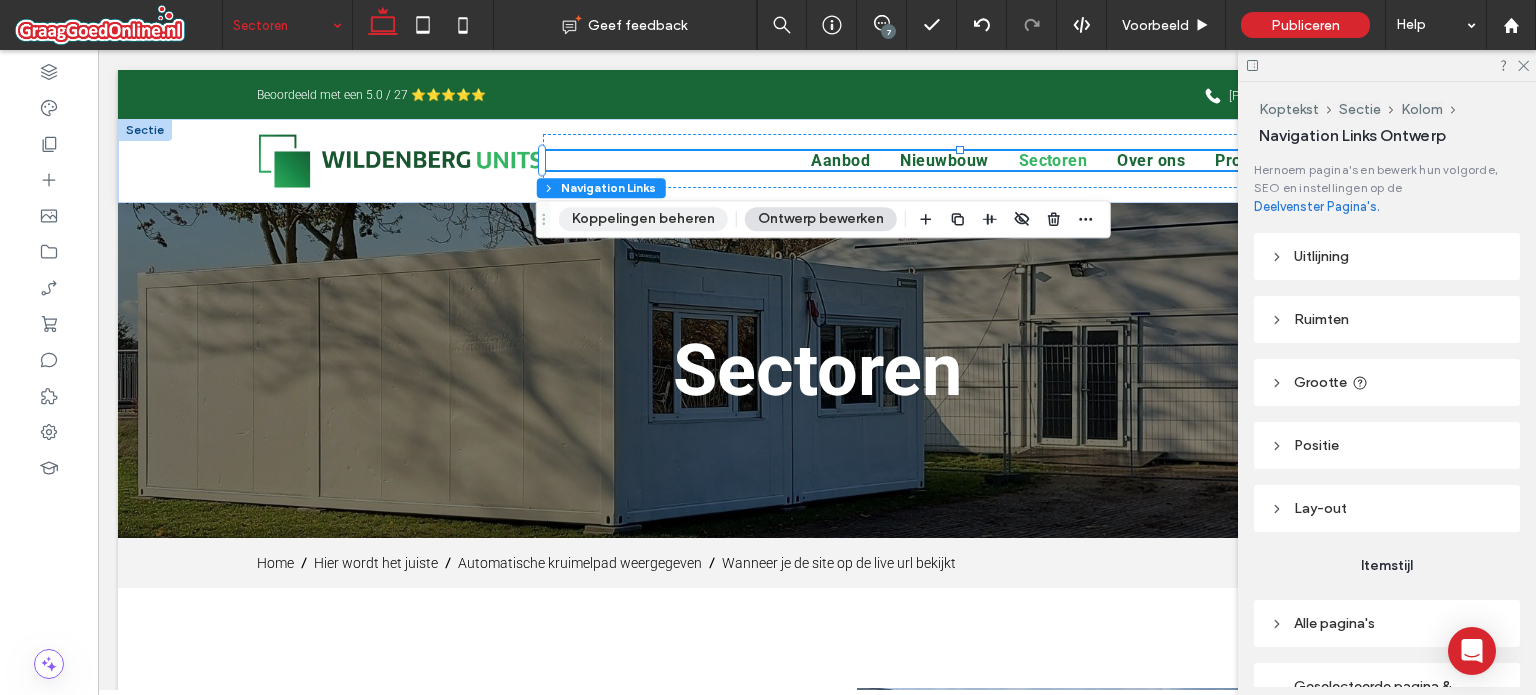 click on "Koppelingen beheren" at bounding box center [643, 219] 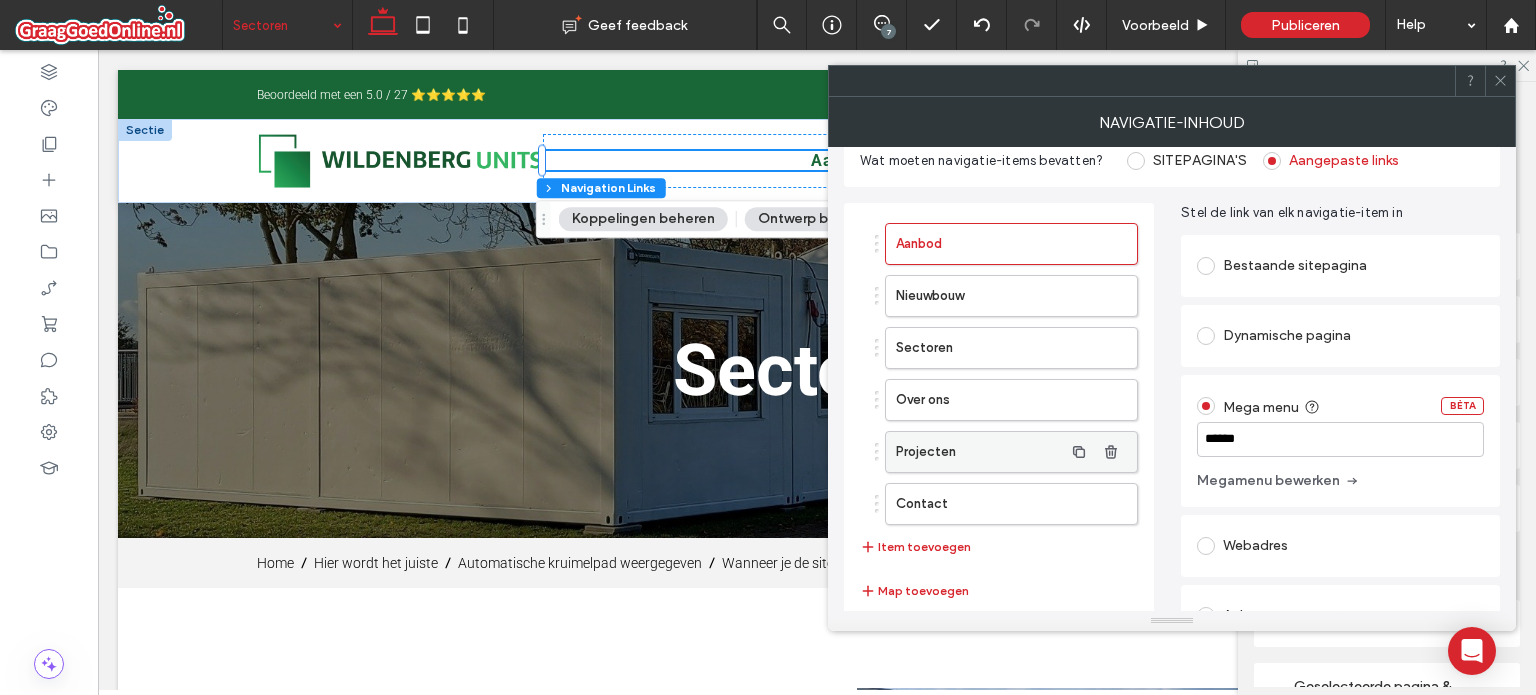 scroll, scrollTop: 63, scrollLeft: 0, axis: vertical 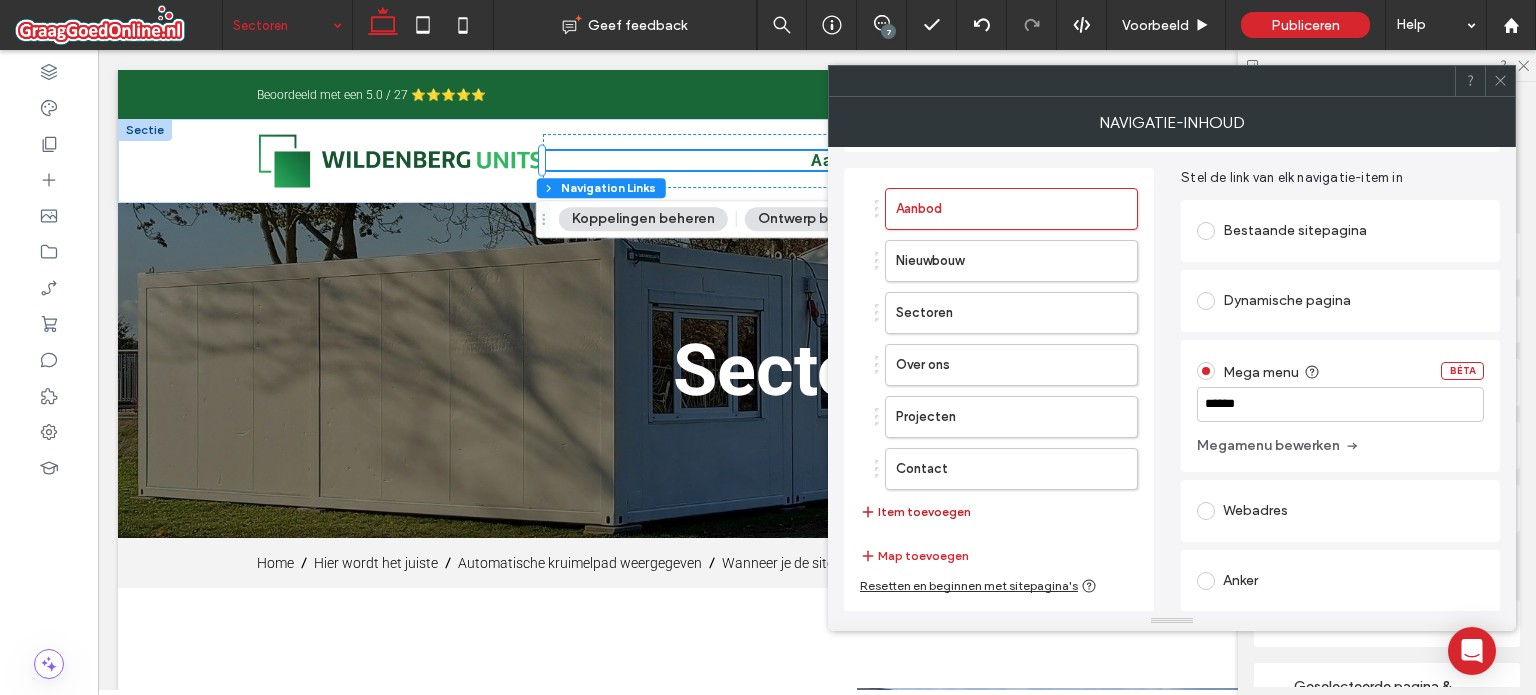 click on "Item toevoegen" at bounding box center (915, 512) 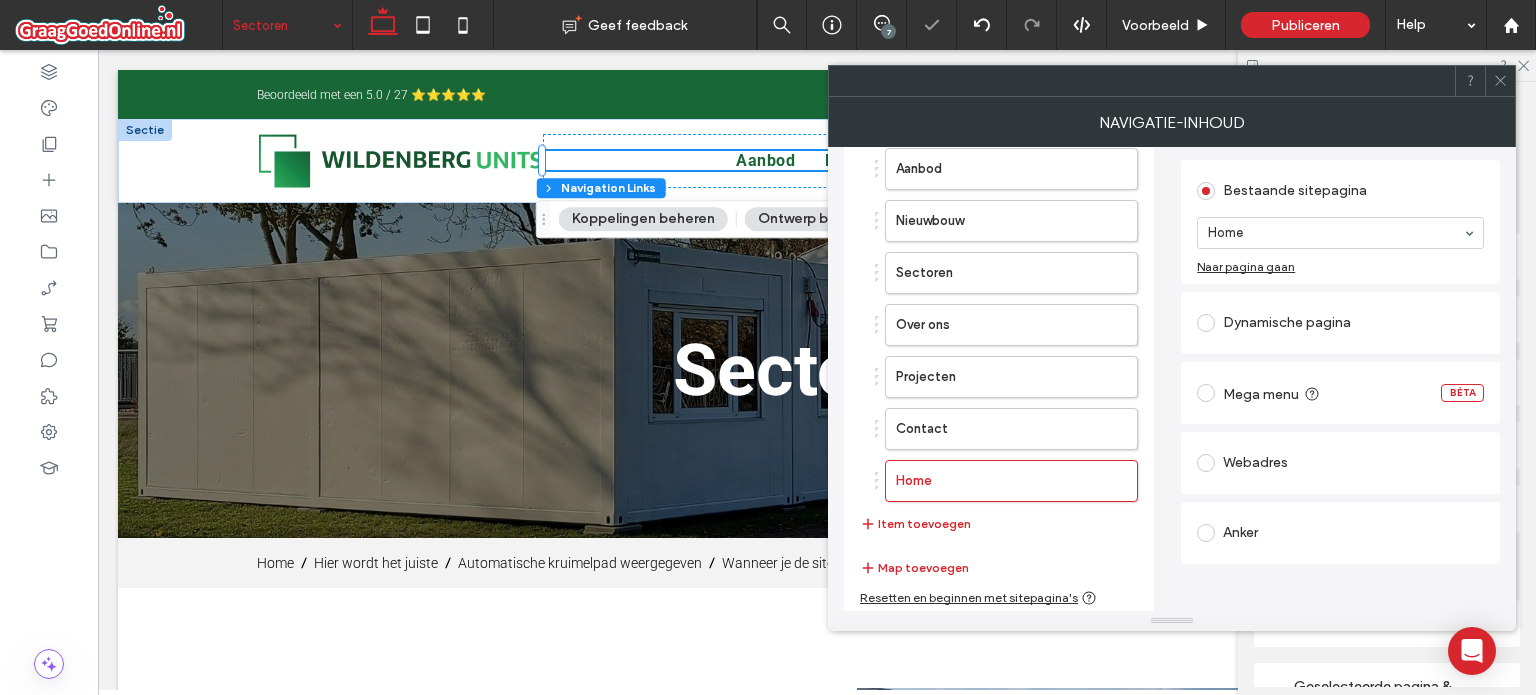 scroll, scrollTop: 104, scrollLeft: 0, axis: vertical 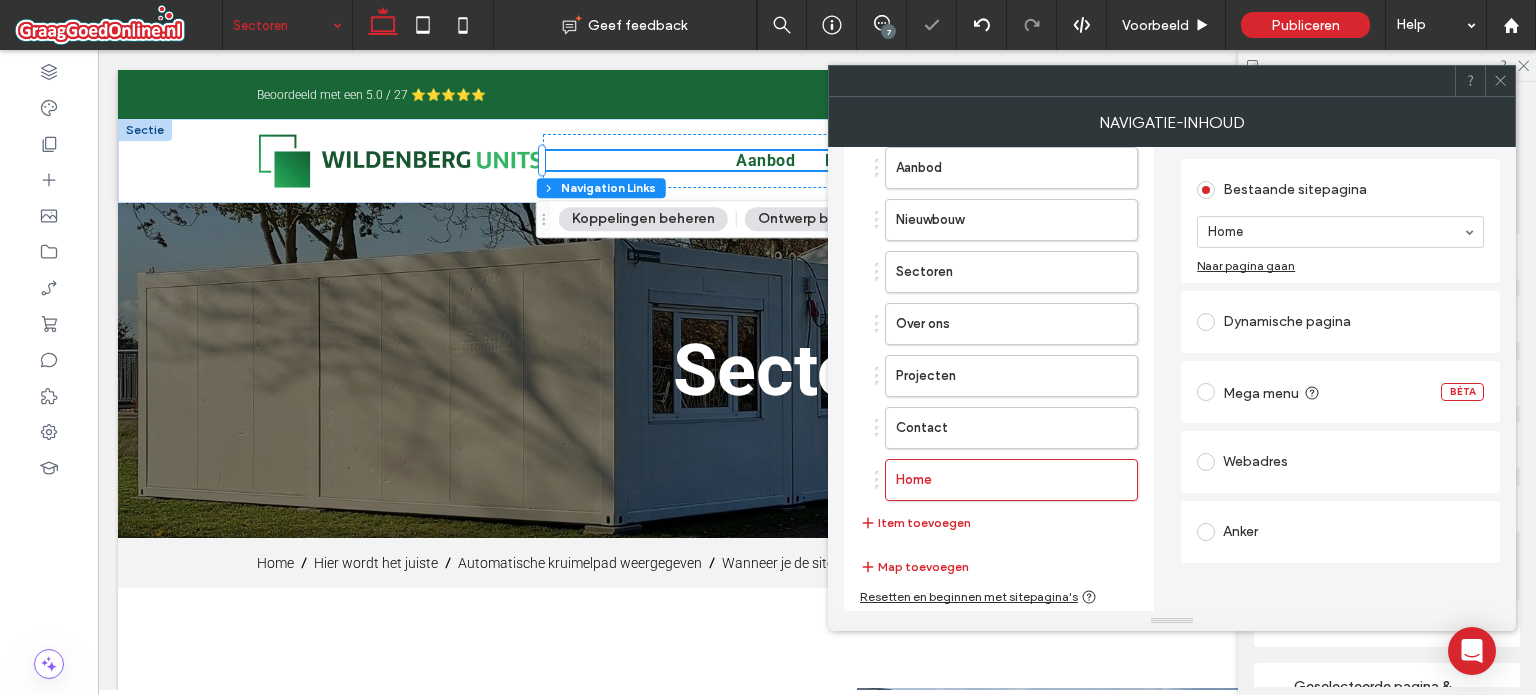 click on "Anker" at bounding box center [1340, 532] 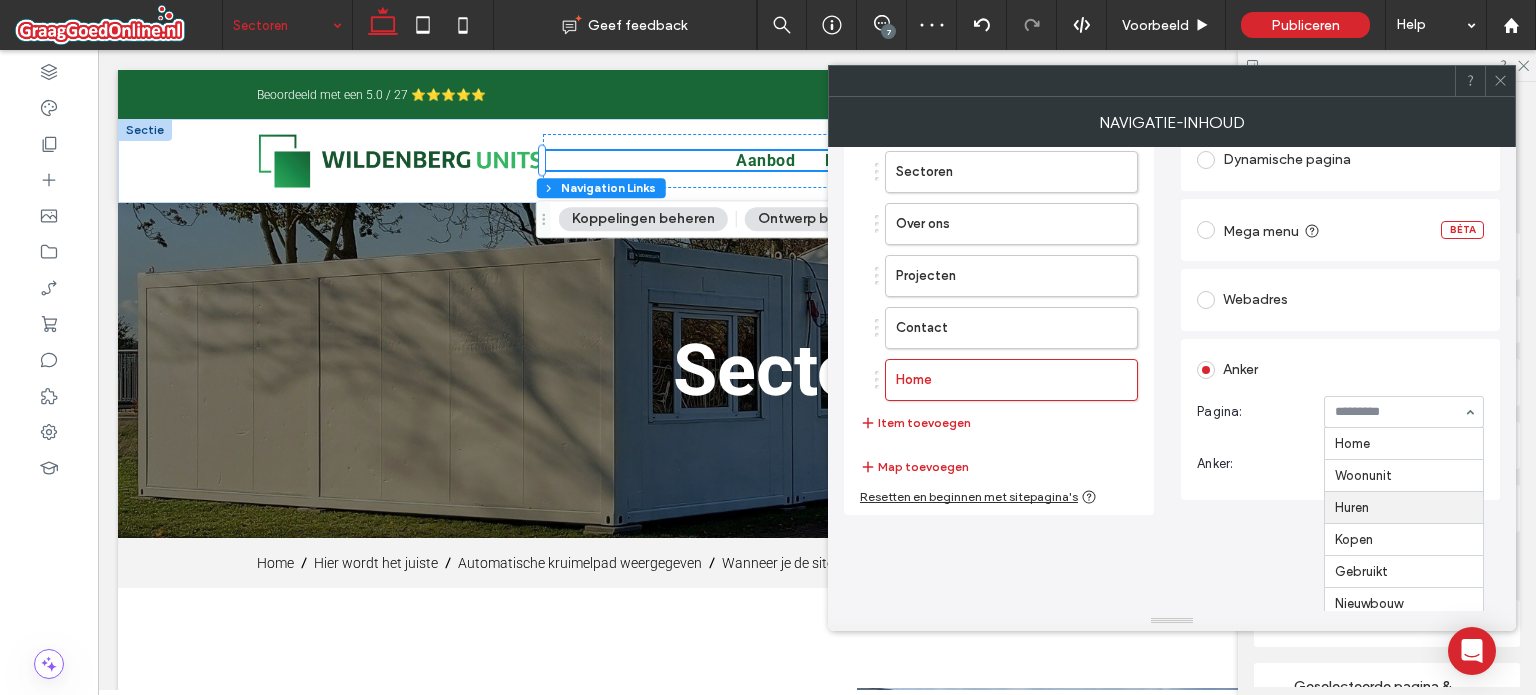 scroll, scrollTop: 218, scrollLeft: 0, axis: vertical 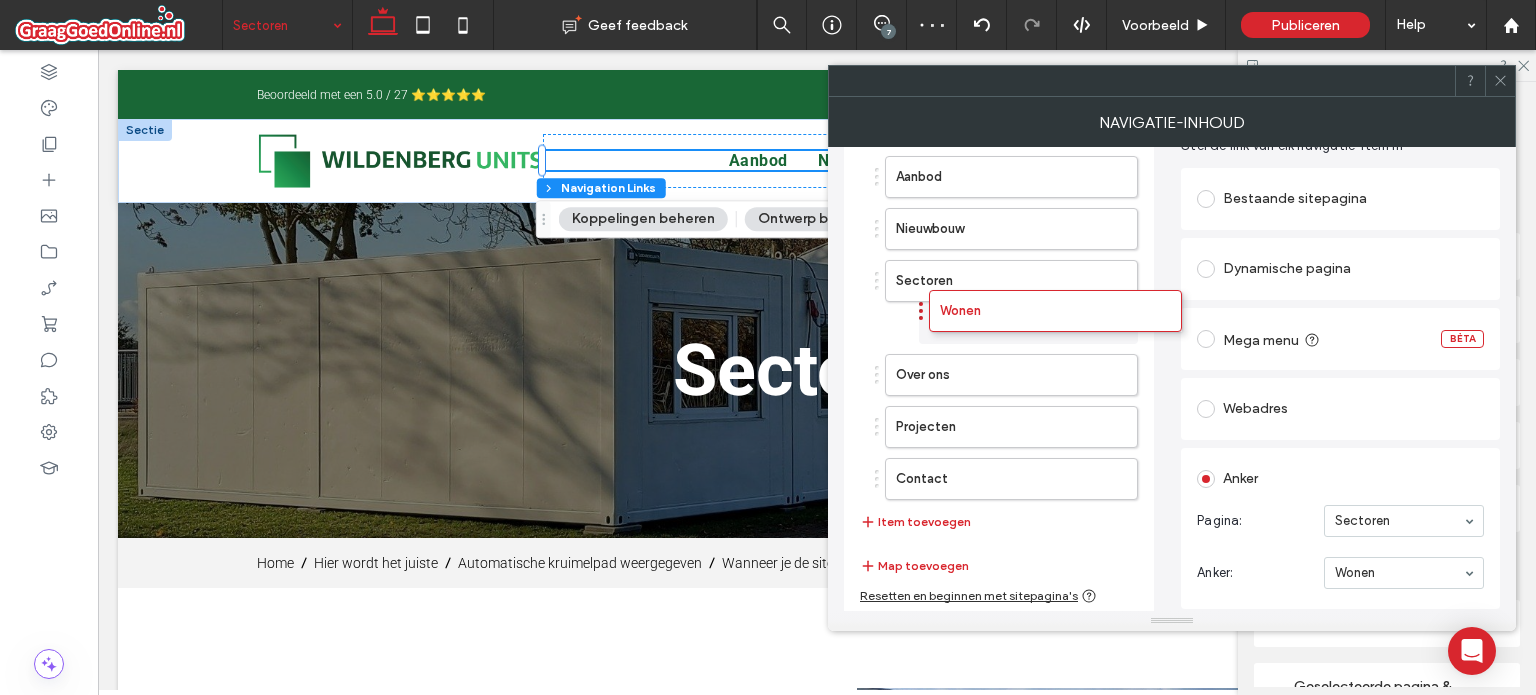 drag, startPoint x: 877, startPoint y: 475, endPoint x: 921, endPoint y: 314, distance: 166.90416 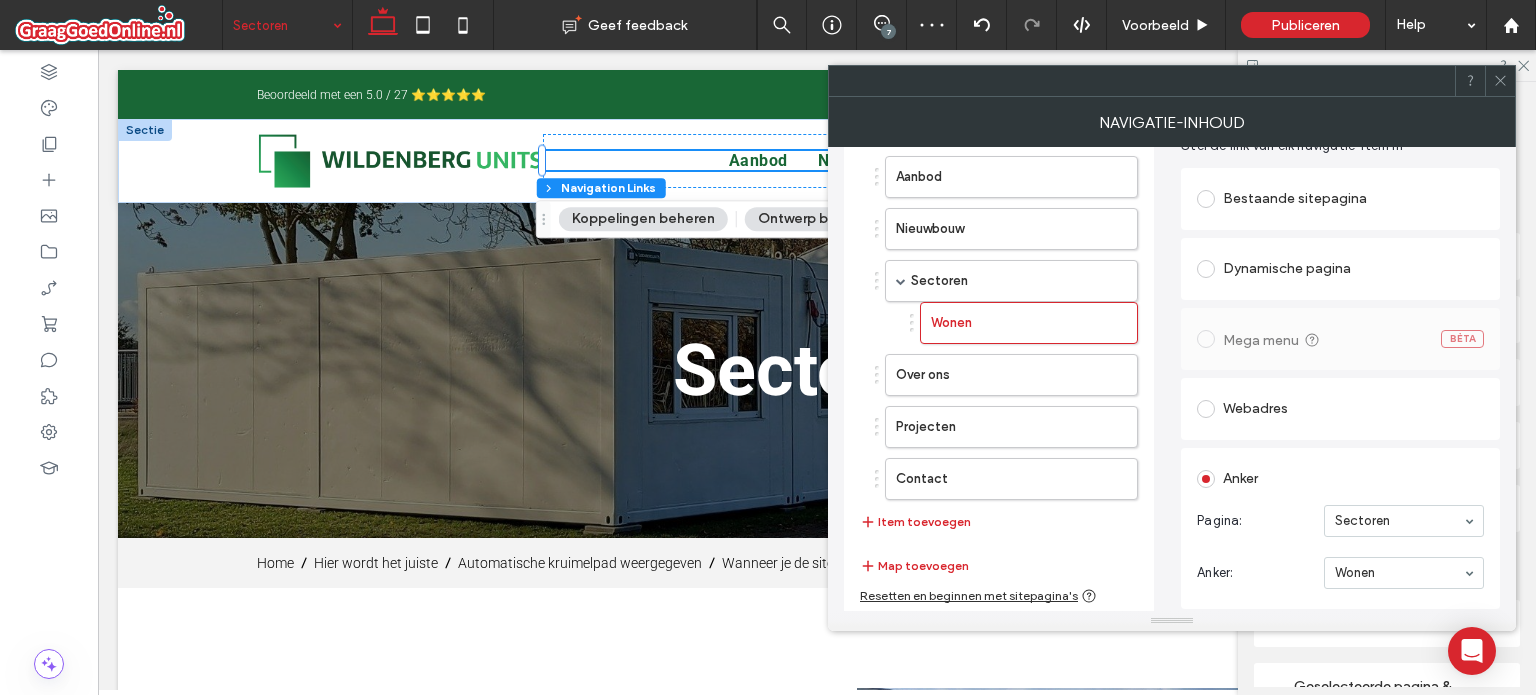 scroll, scrollTop: 94, scrollLeft: 0, axis: vertical 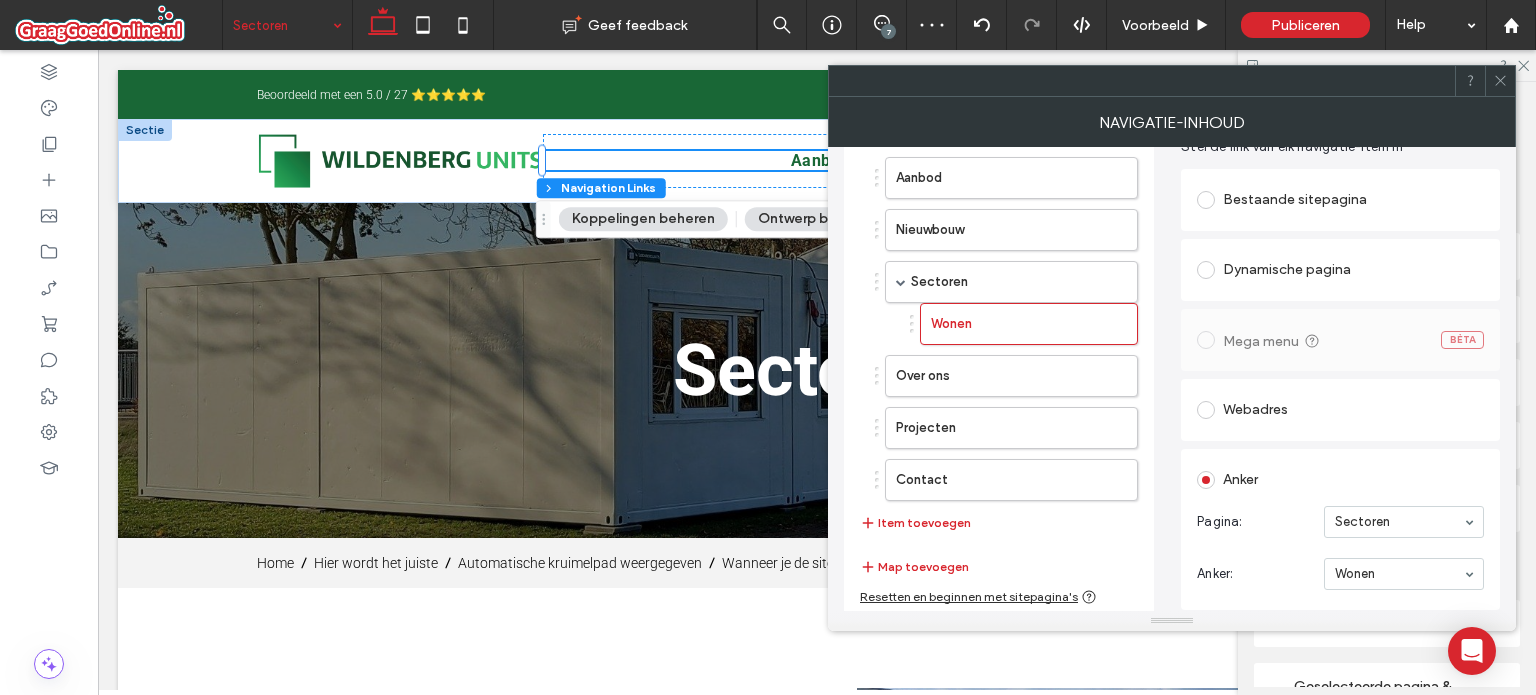 click on "Aanbod Nieuwbouw Sectoren Wonen Over ons Projecten Contact Item toevoegen" at bounding box center (999, 346) 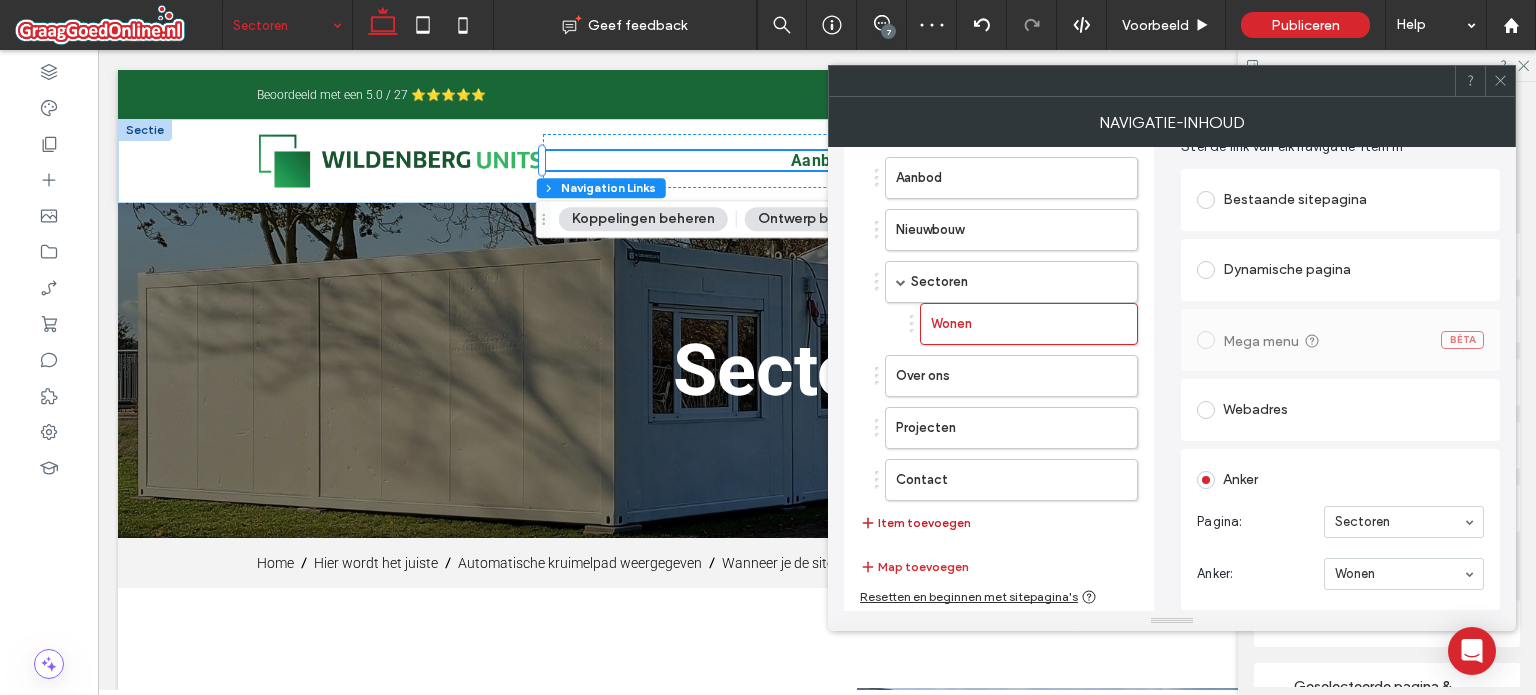click on "Item toevoegen" at bounding box center [915, 523] 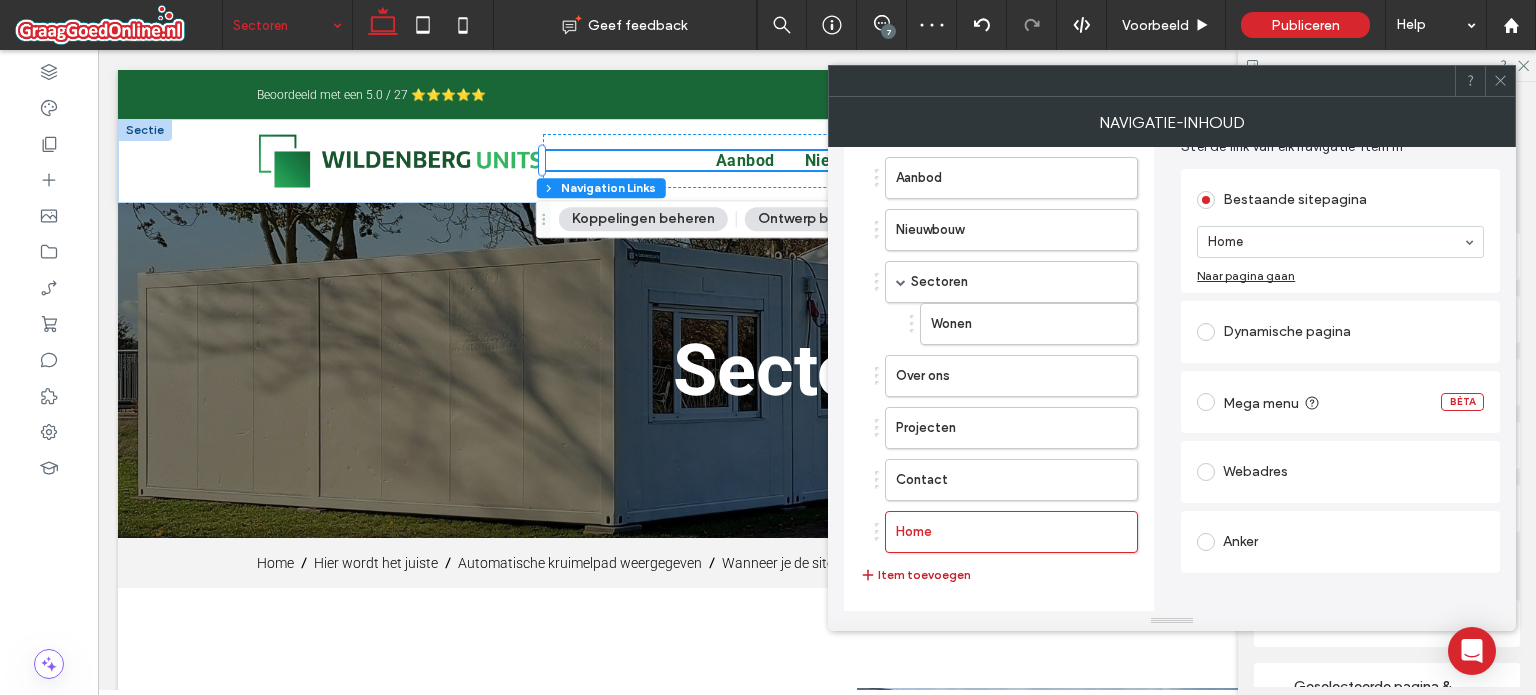 click on "Item toevoegen" at bounding box center (915, 575) 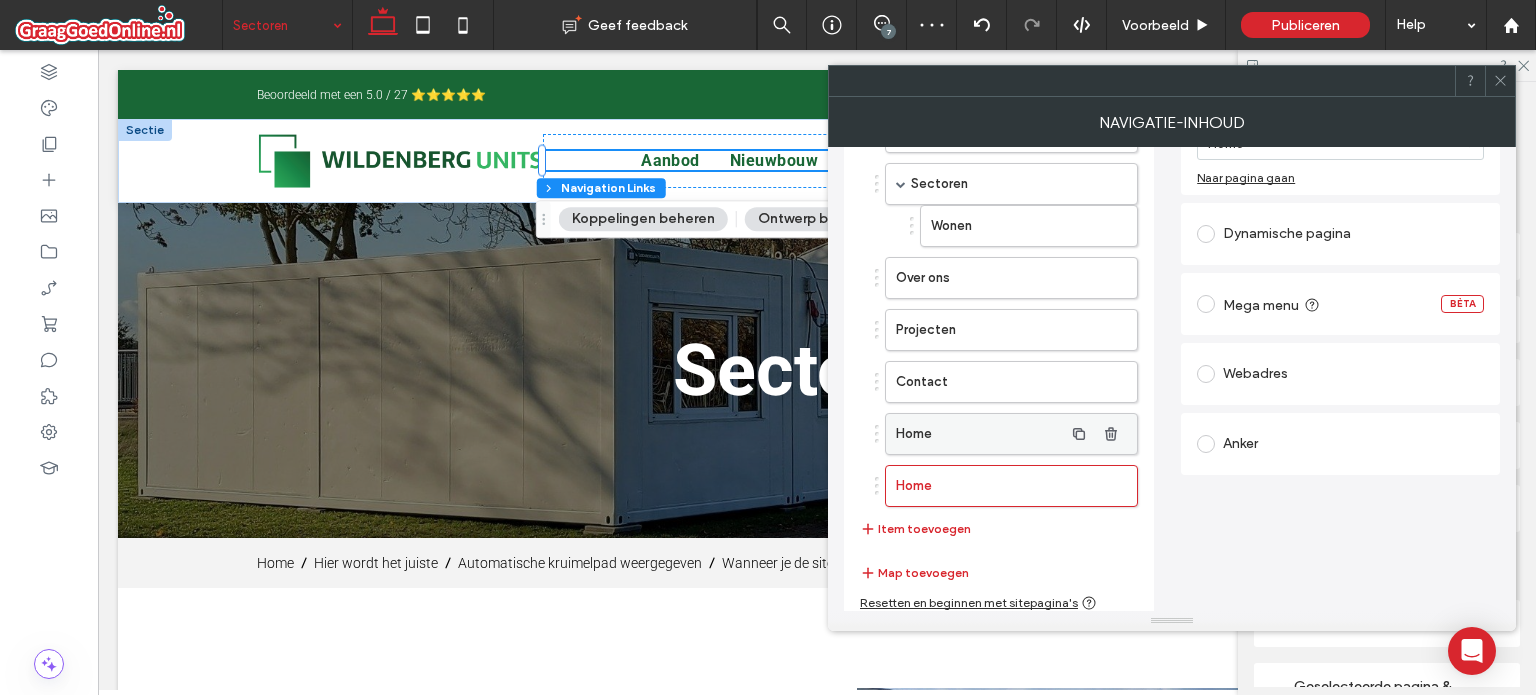 scroll, scrollTop: 194, scrollLeft: 0, axis: vertical 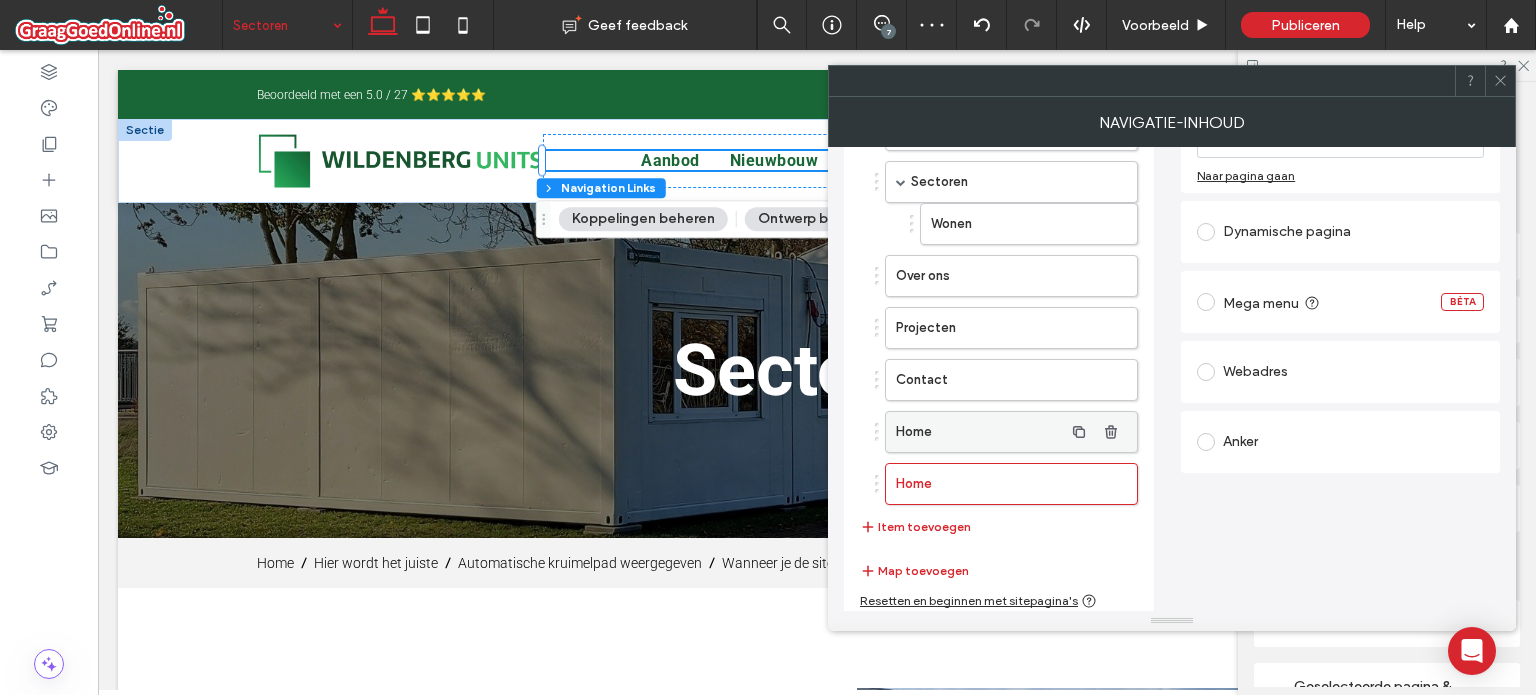 click on "Home" at bounding box center [979, 432] 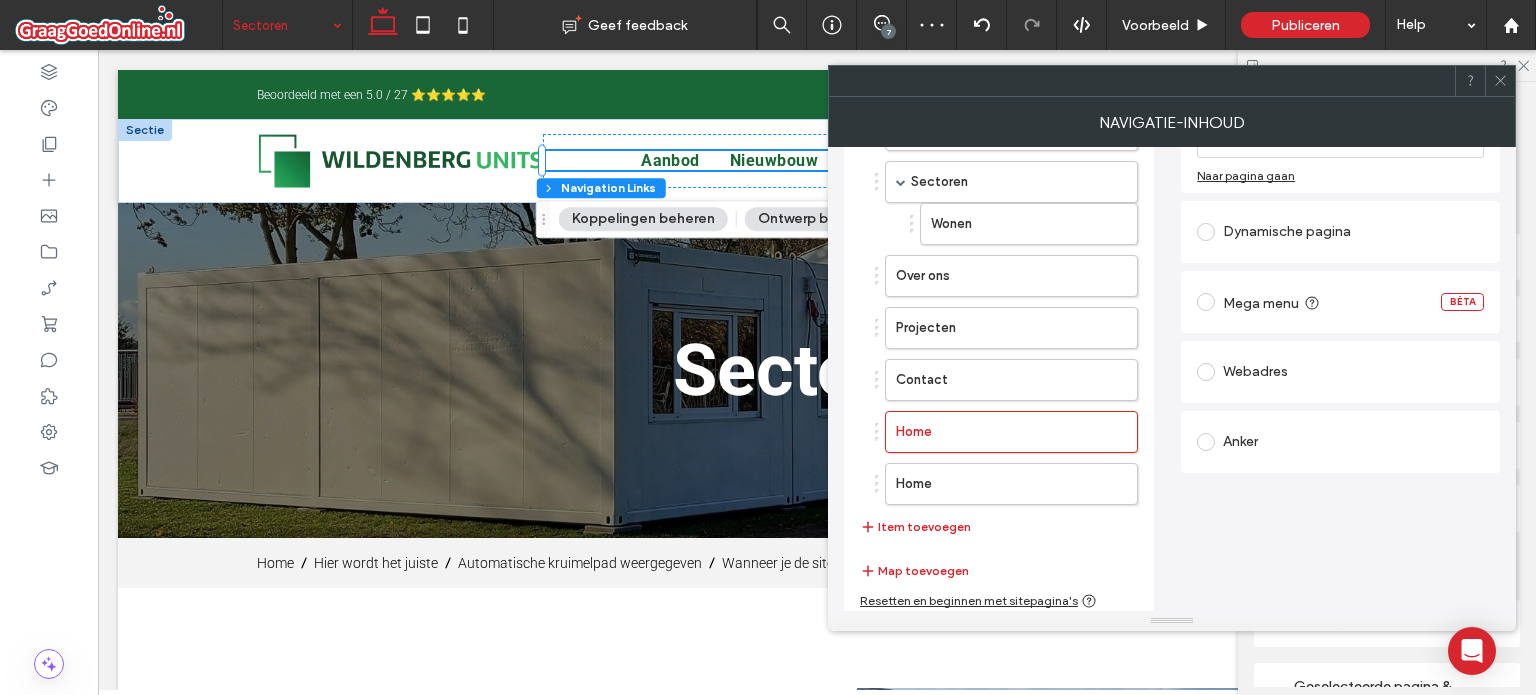 click on "Aanbod Nieuwbouw Sectoren Wonen Over ons Projecten Contact Home Home Item toevoegen" at bounding box center (999, 298) 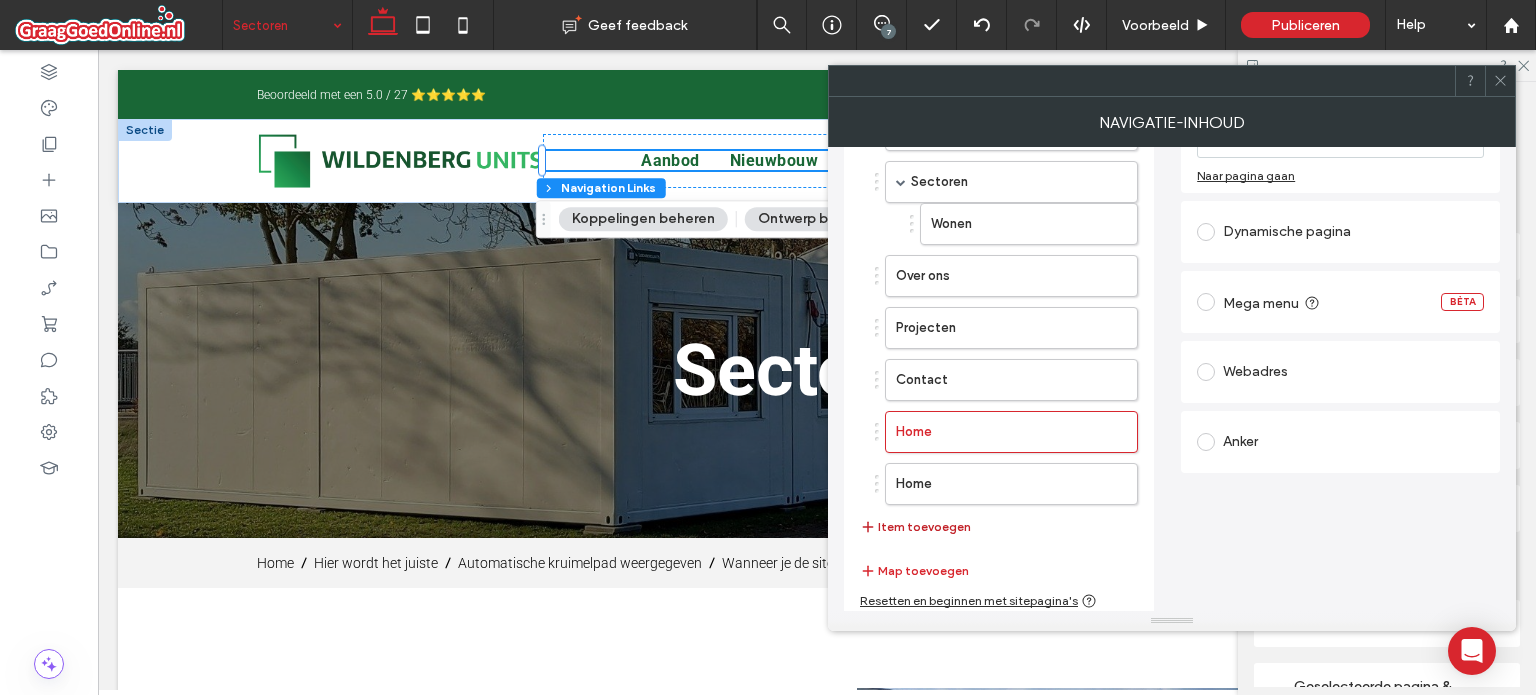 click on "Item toevoegen" at bounding box center [915, 527] 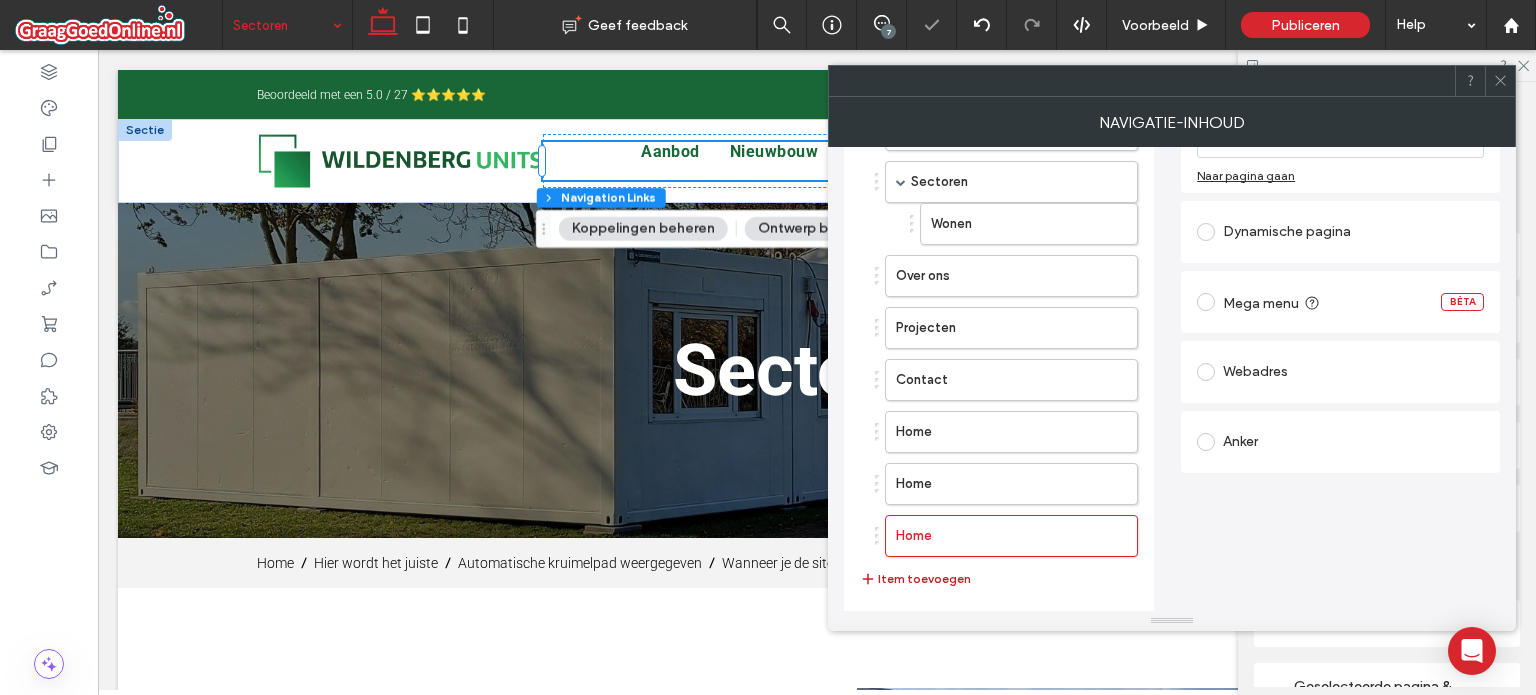 click on "Item toevoegen" at bounding box center (915, 579) 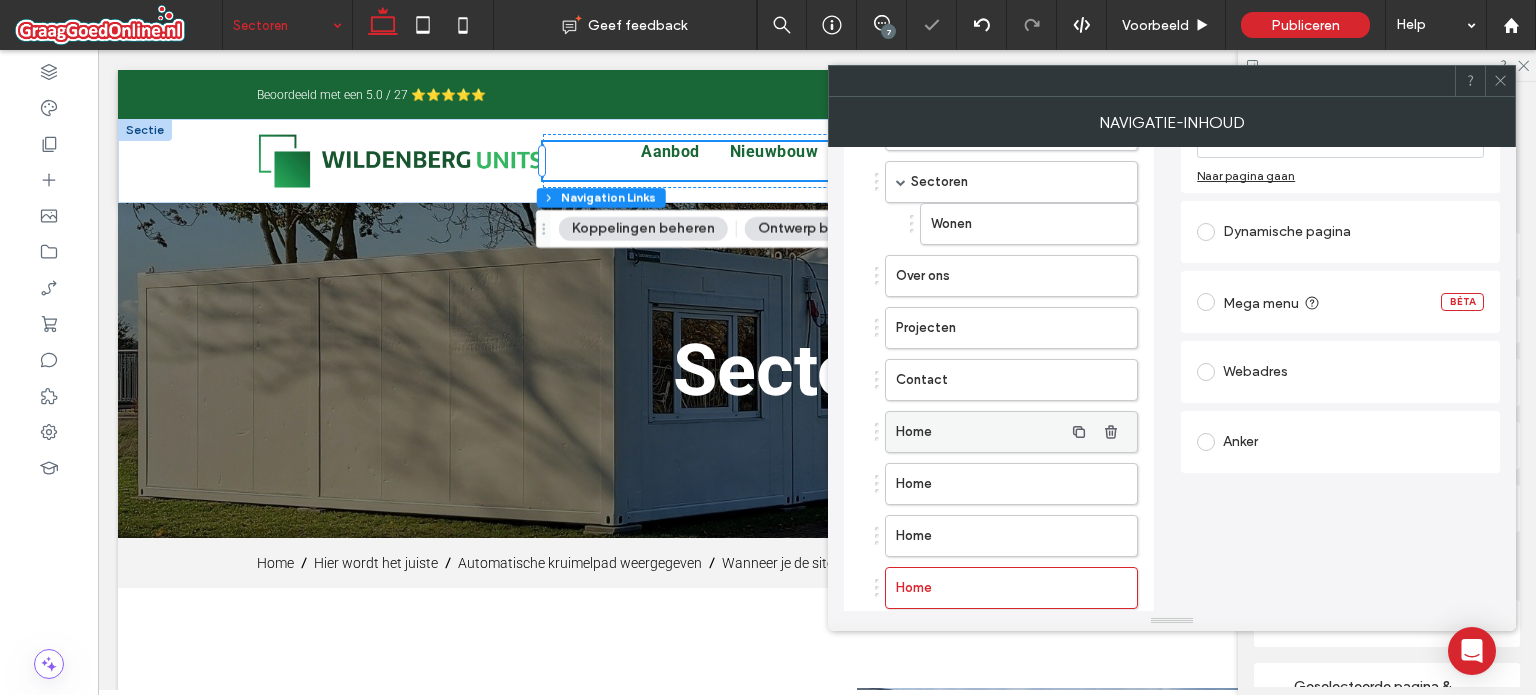 click on "Home" at bounding box center (979, 432) 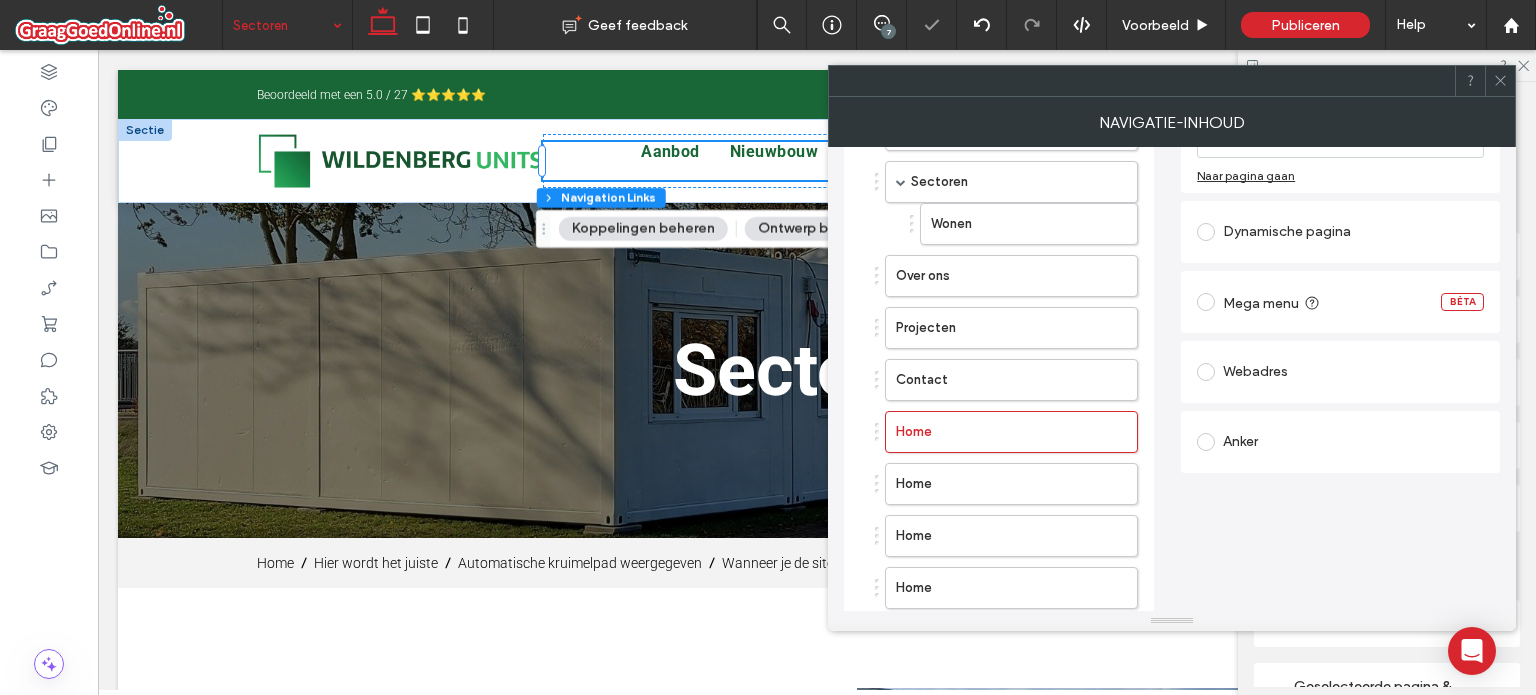 click on "Anker" at bounding box center [1340, 442] 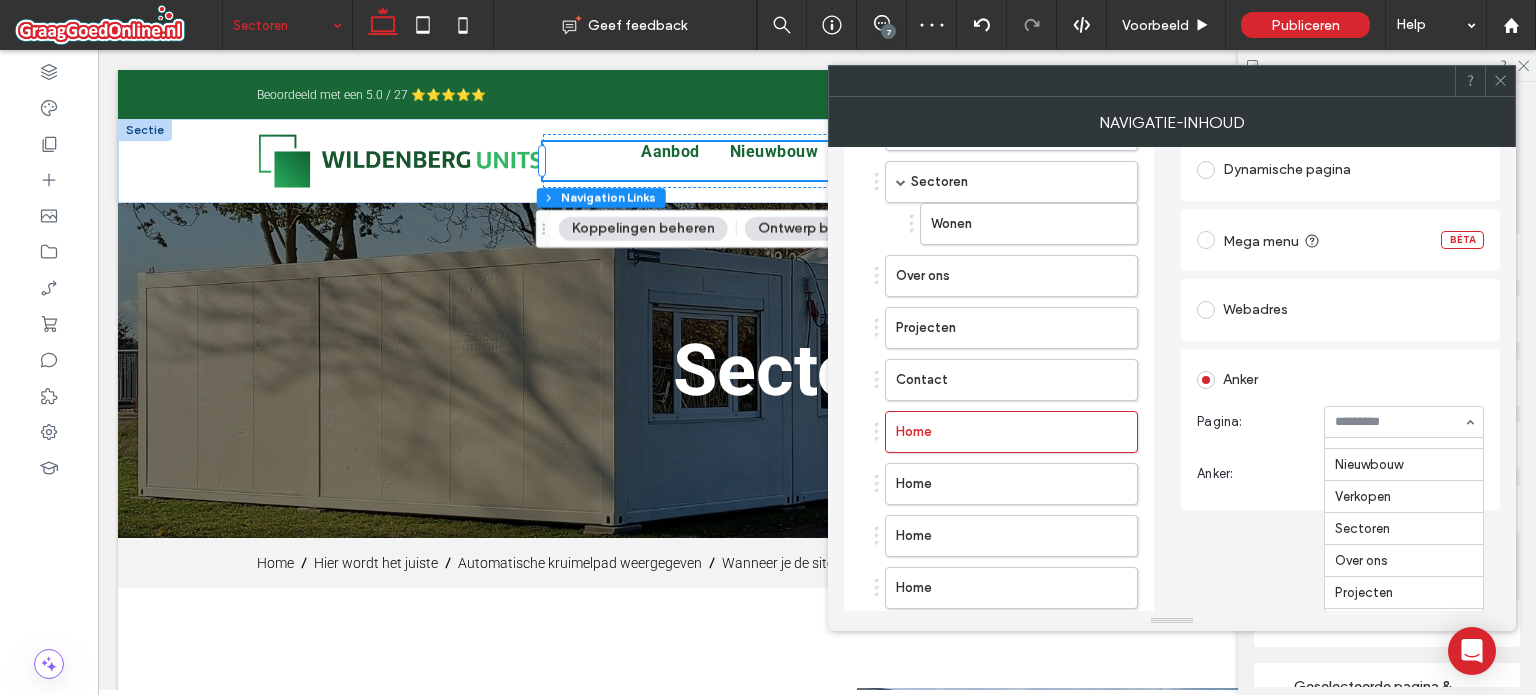 scroll, scrollTop: 194, scrollLeft: 0, axis: vertical 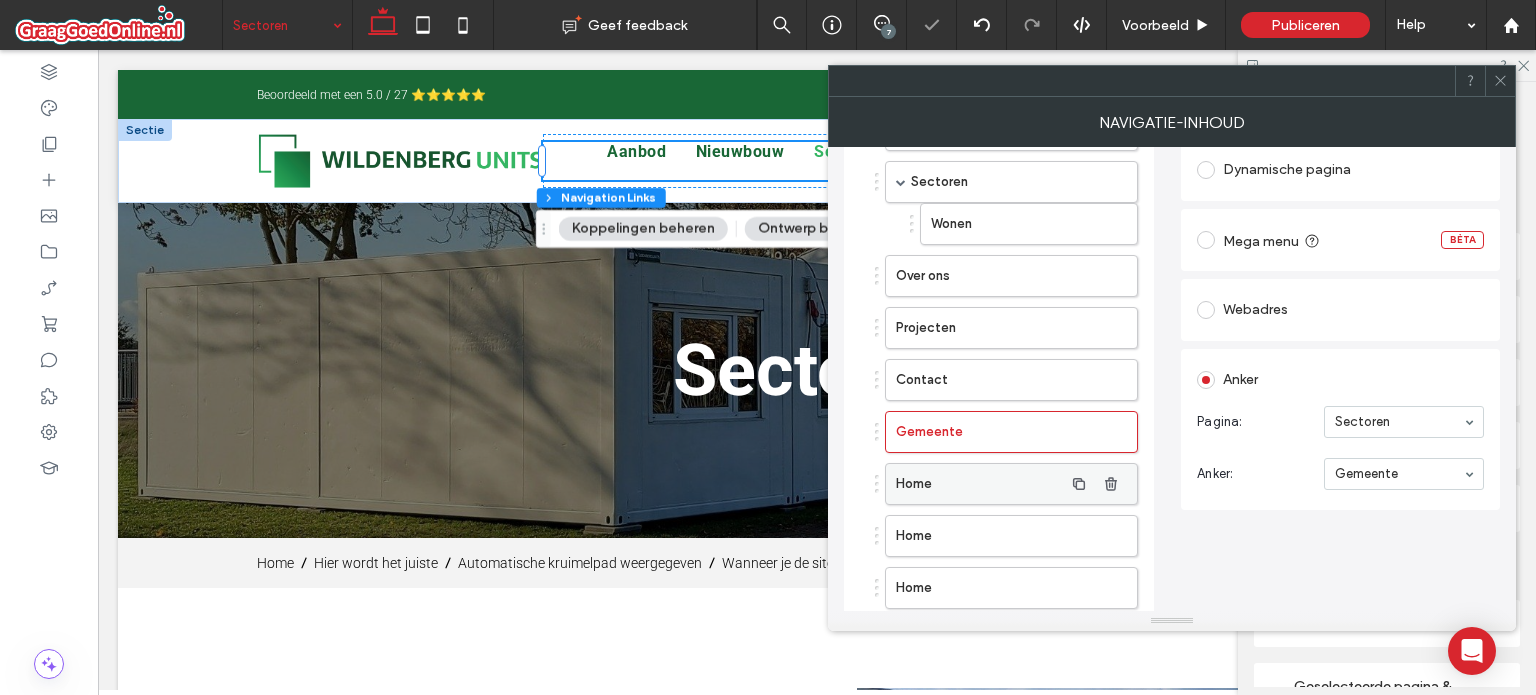 click on "Home" at bounding box center (979, 484) 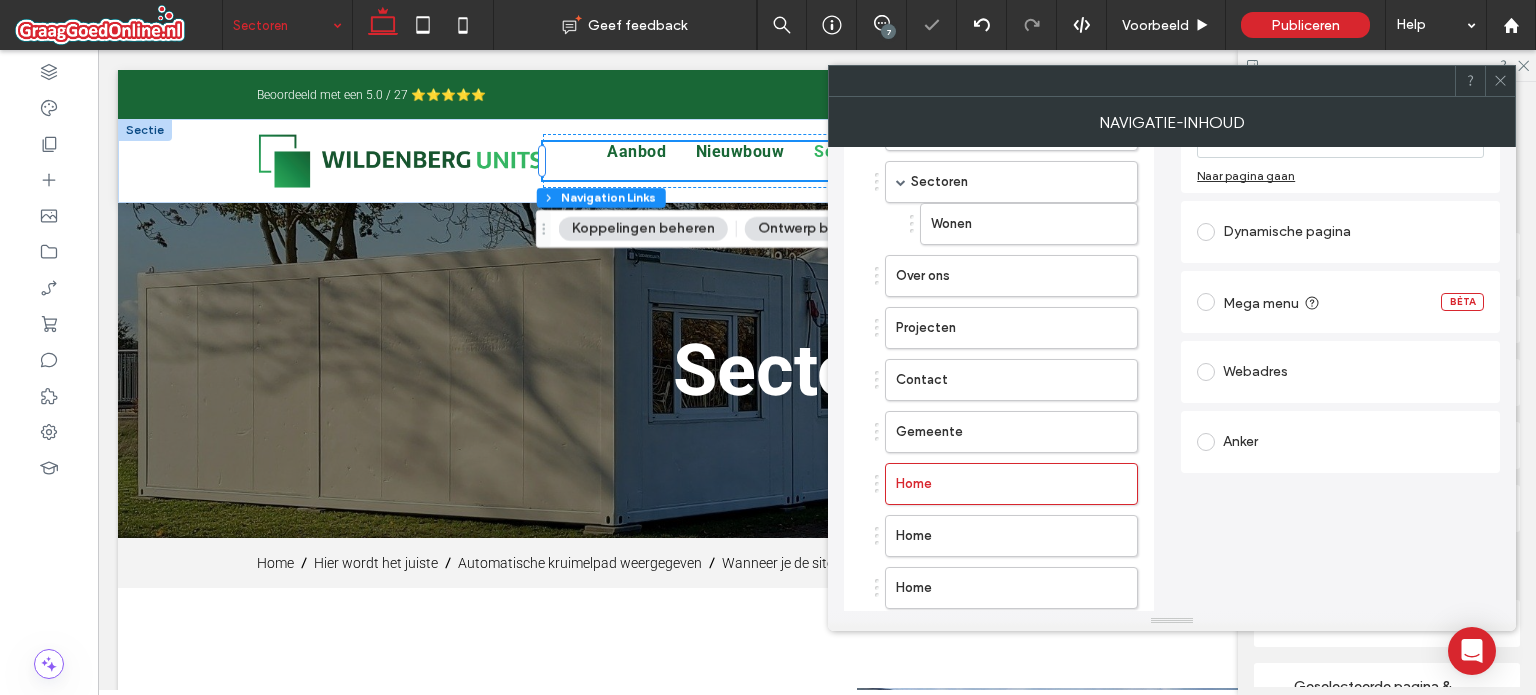 click on "Anker" at bounding box center (1340, 442) 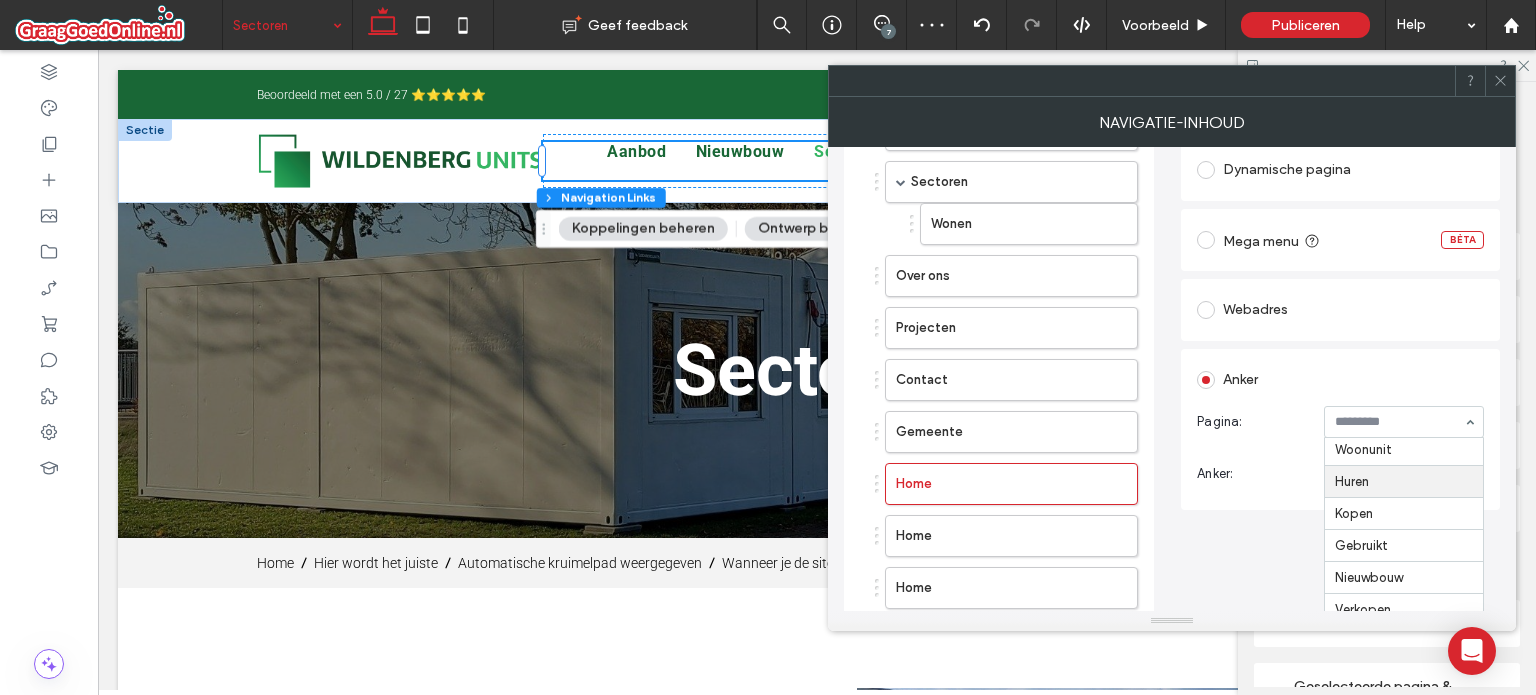 scroll, scrollTop: 100, scrollLeft: 0, axis: vertical 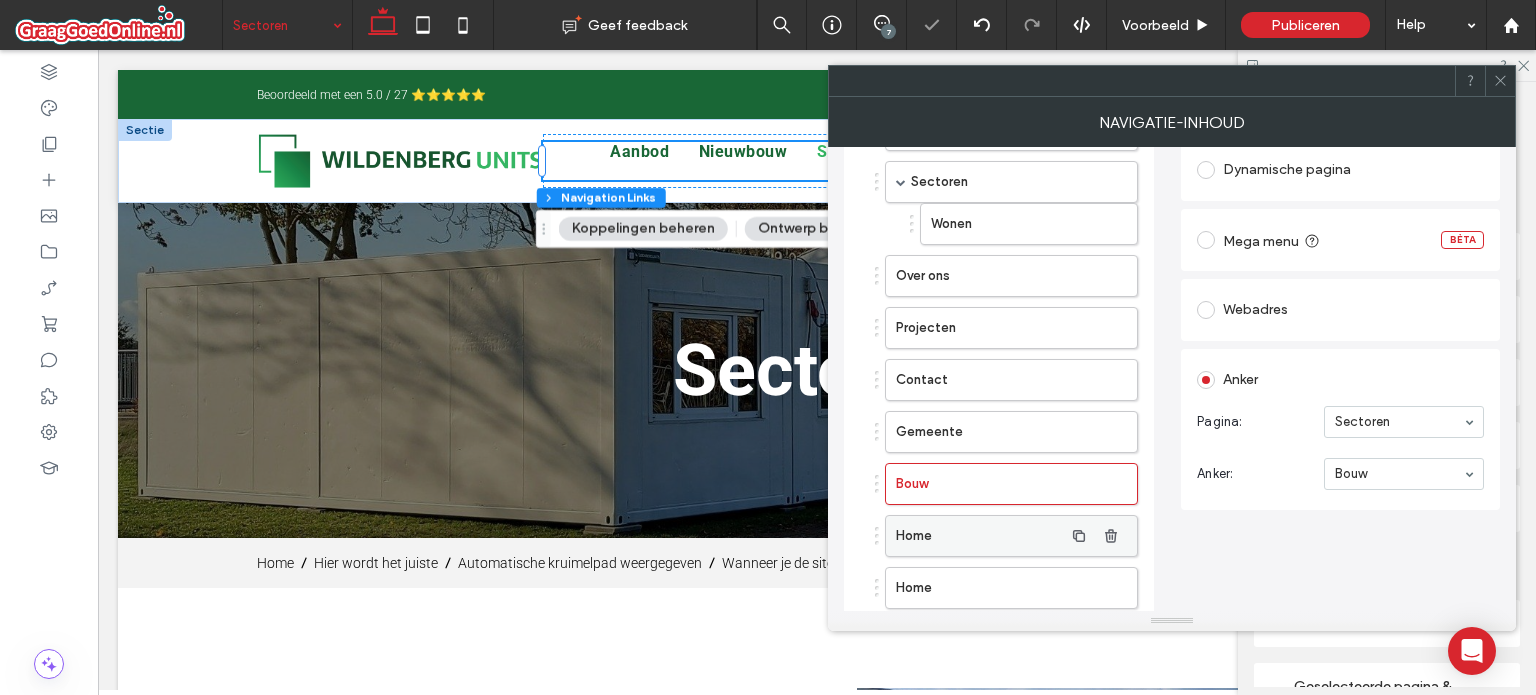 click on "Home" at bounding box center [979, 536] 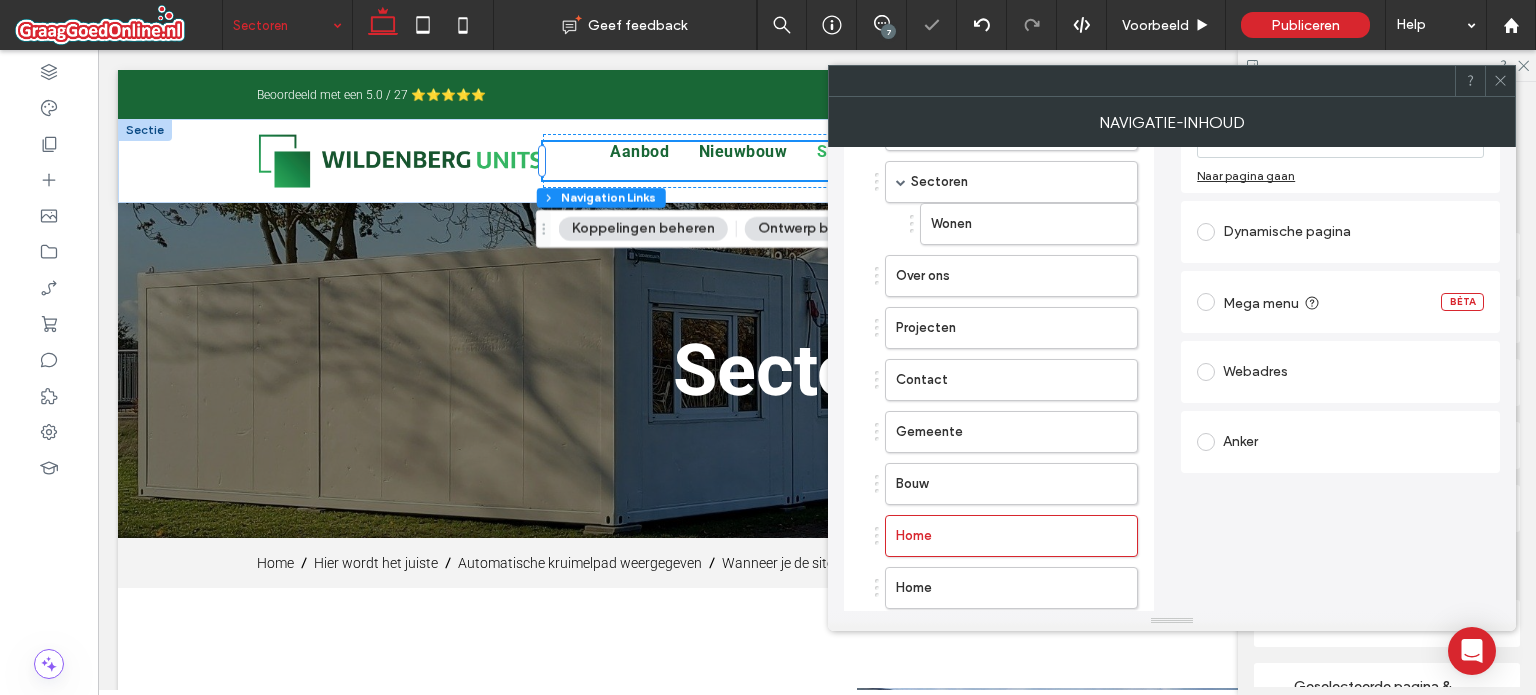 click on "Anker" at bounding box center [1340, 442] 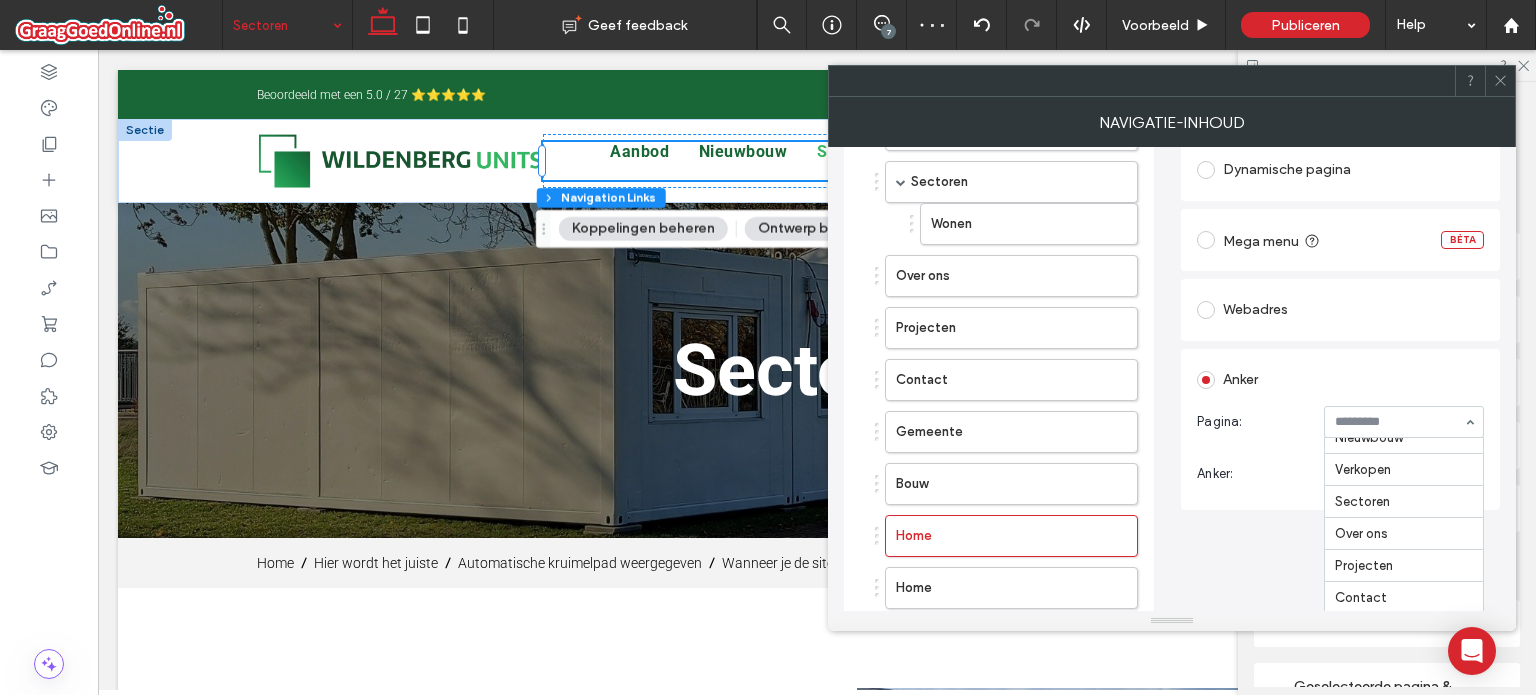 scroll, scrollTop: 194, scrollLeft: 0, axis: vertical 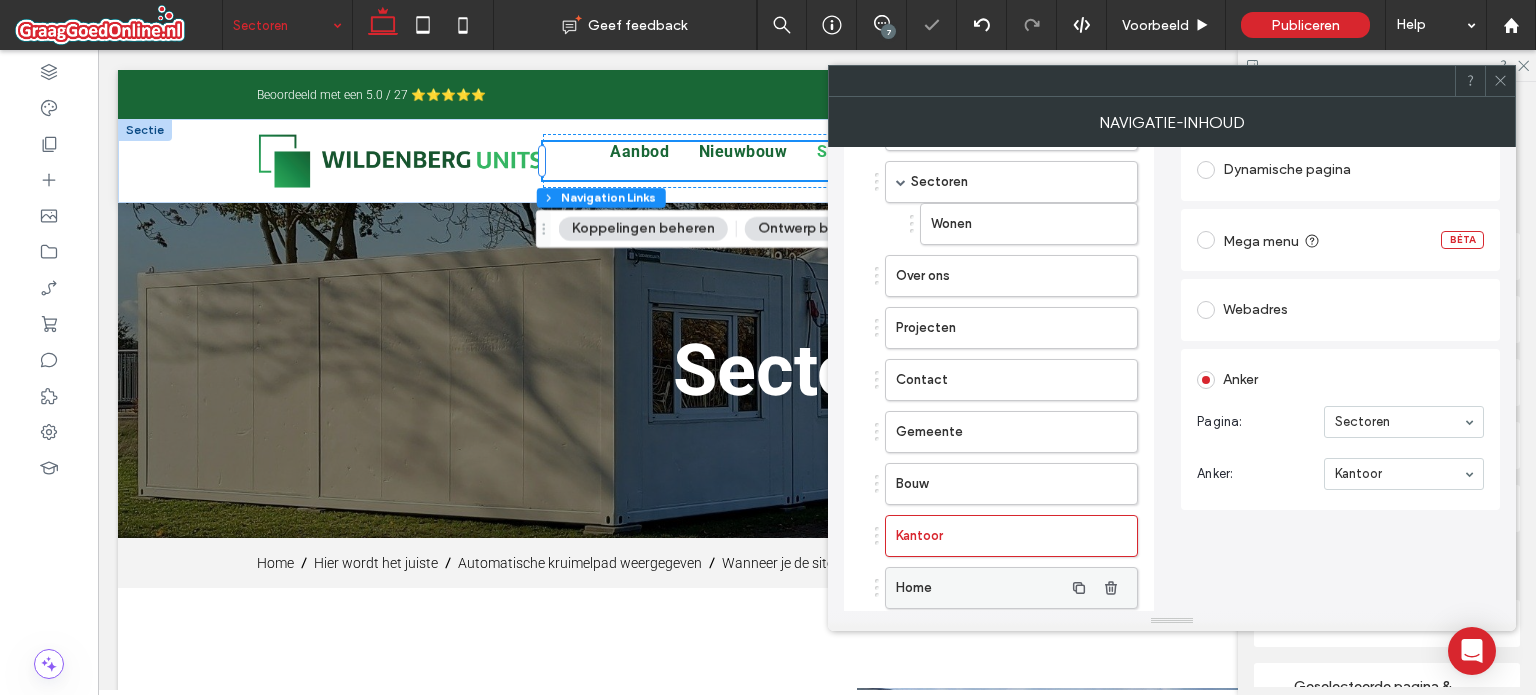 click on "Home" at bounding box center [979, 588] 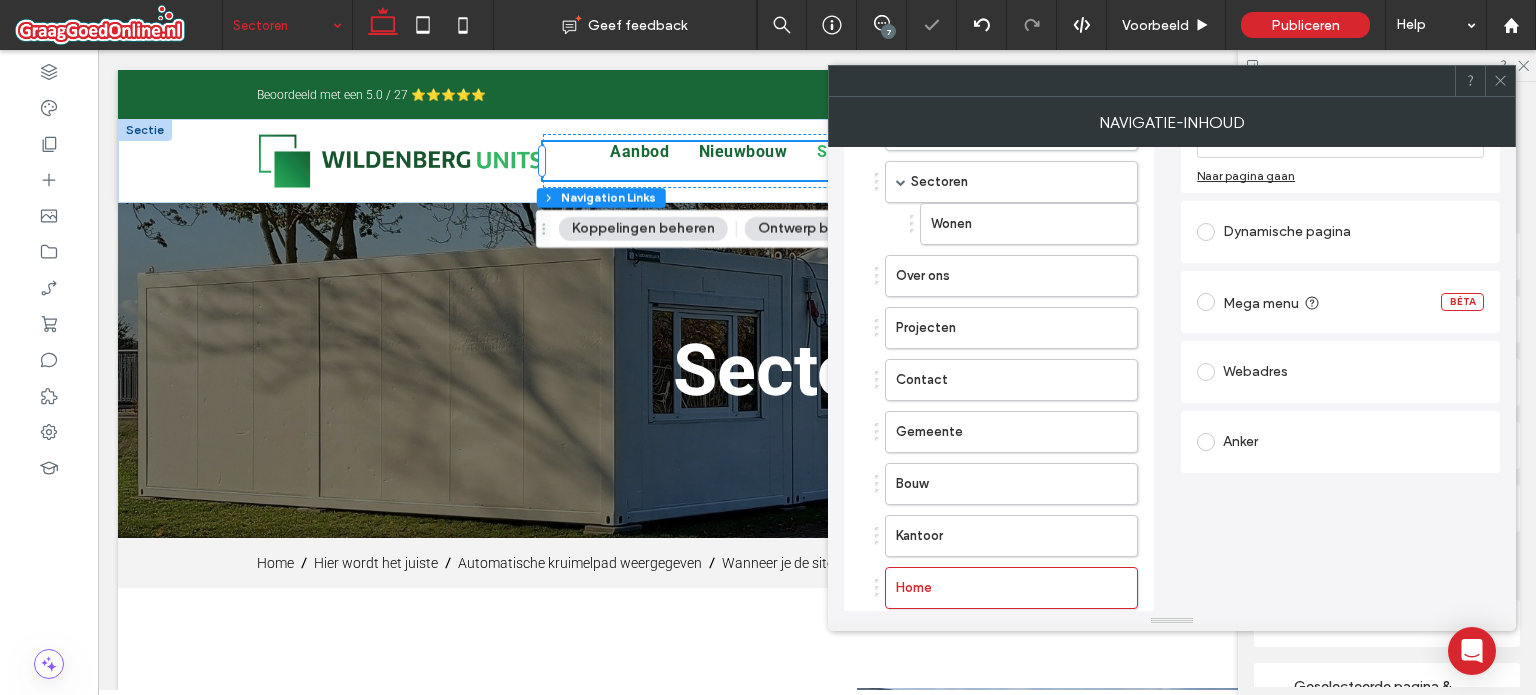 click on "Anker" at bounding box center (1340, 442) 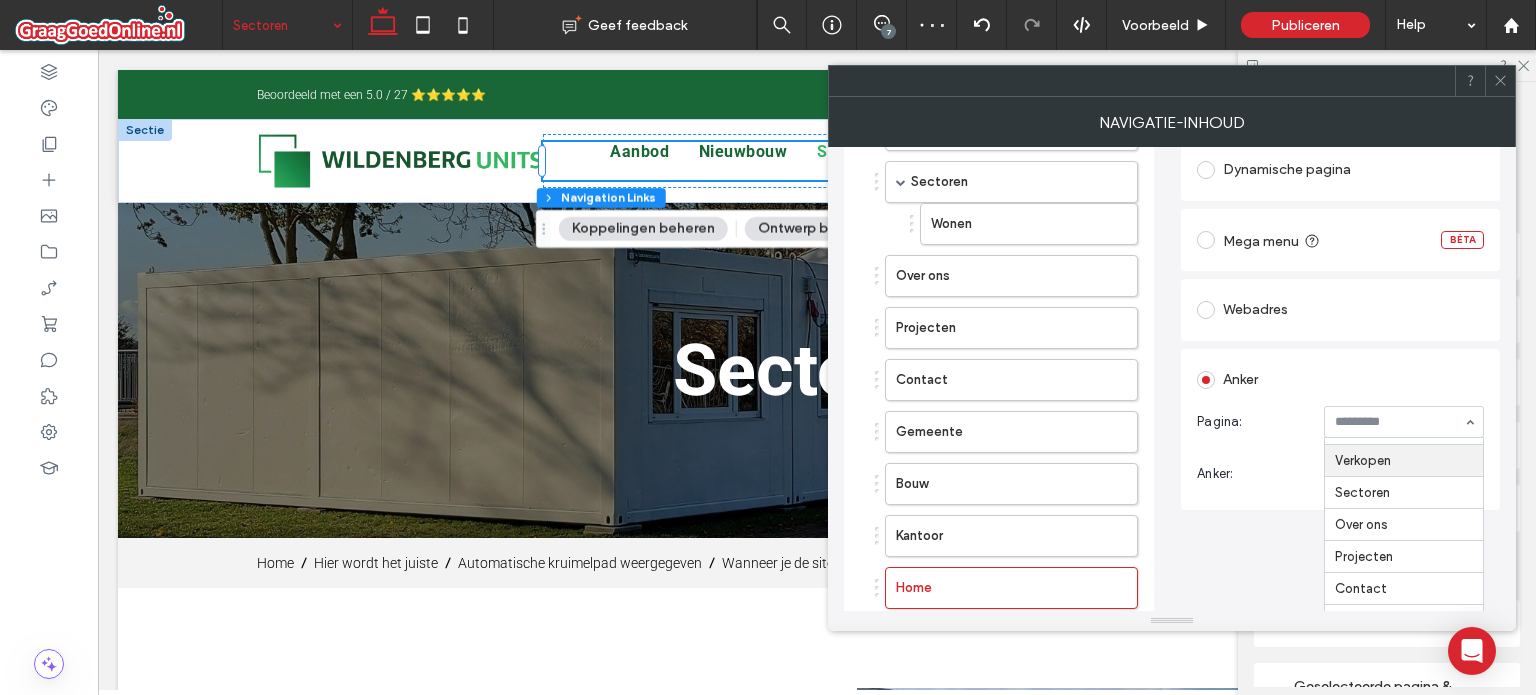 scroll, scrollTop: 194, scrollLeft: 0, axis: vertical 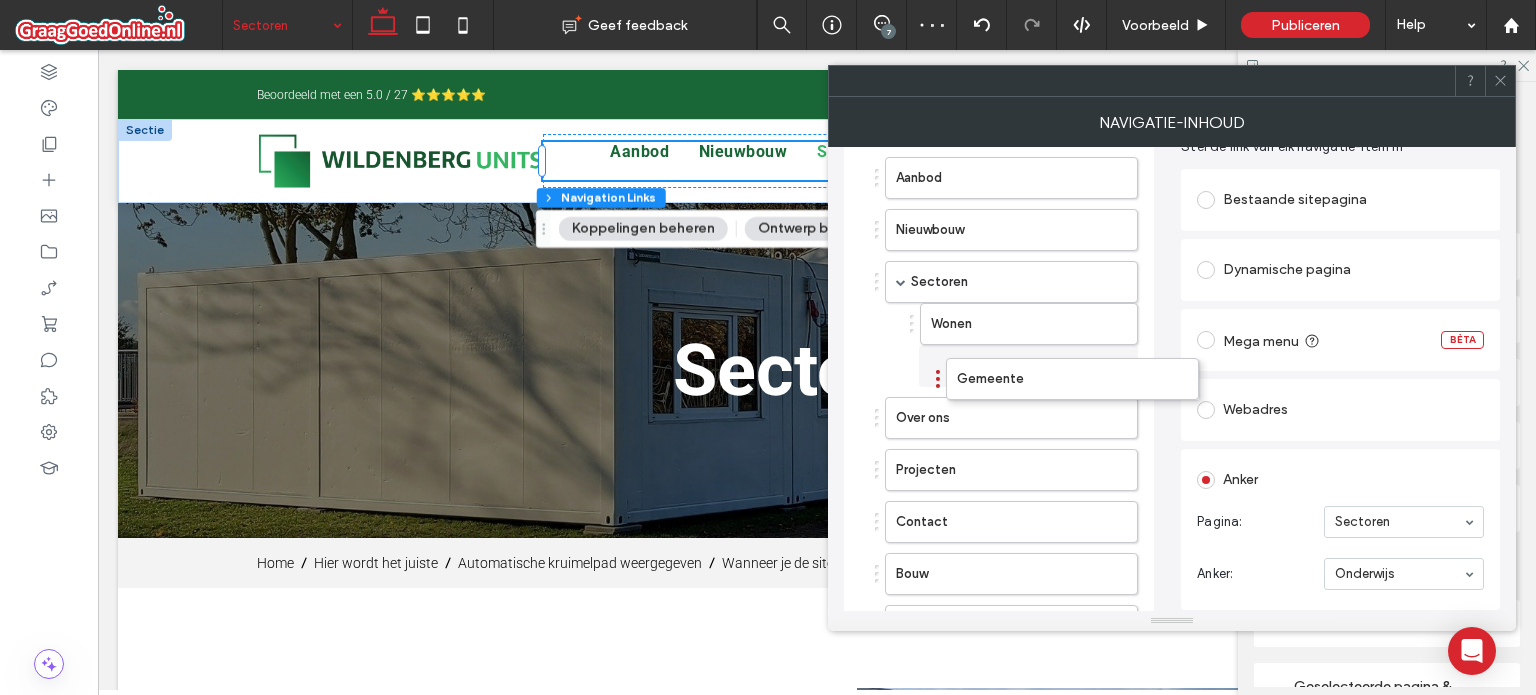 drag, startPoint x: 876, startPoint y: 529, endPoint x: 936, endPoint y: 374, distance: 166.2077 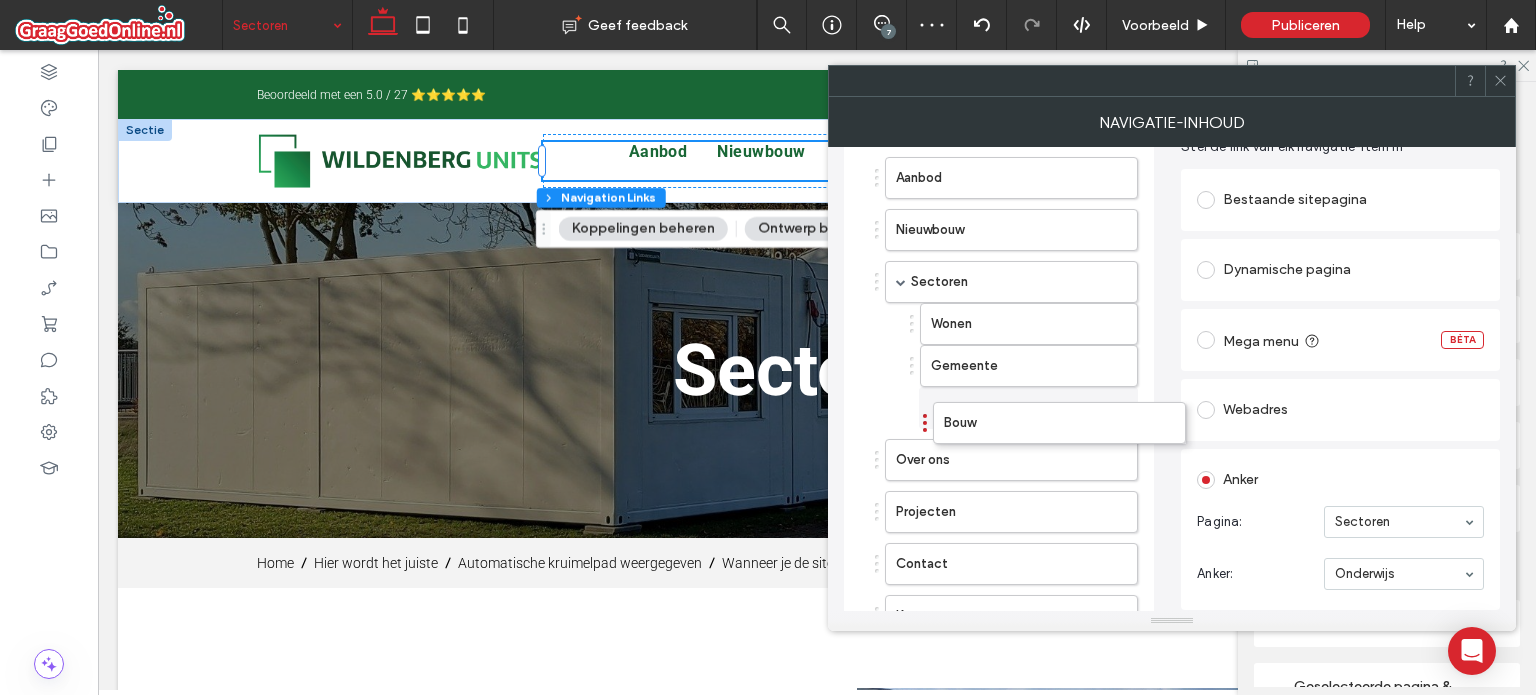 drag, startPoint x: 878, startPoint y: 571, endPoint x: 928, endPoint y: 401, distance: 177.20045 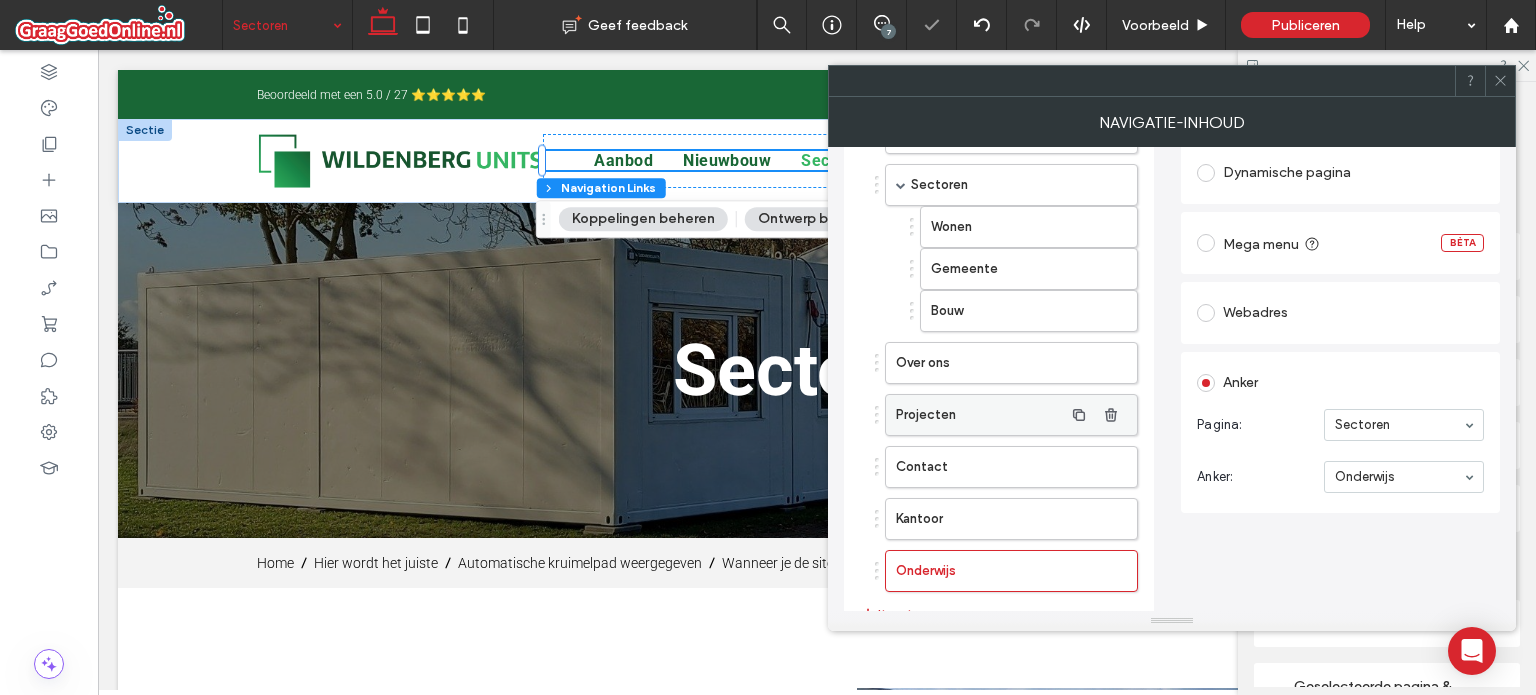 scroll, scrollTop: 194, scrollLeft: 0, axis: vertical 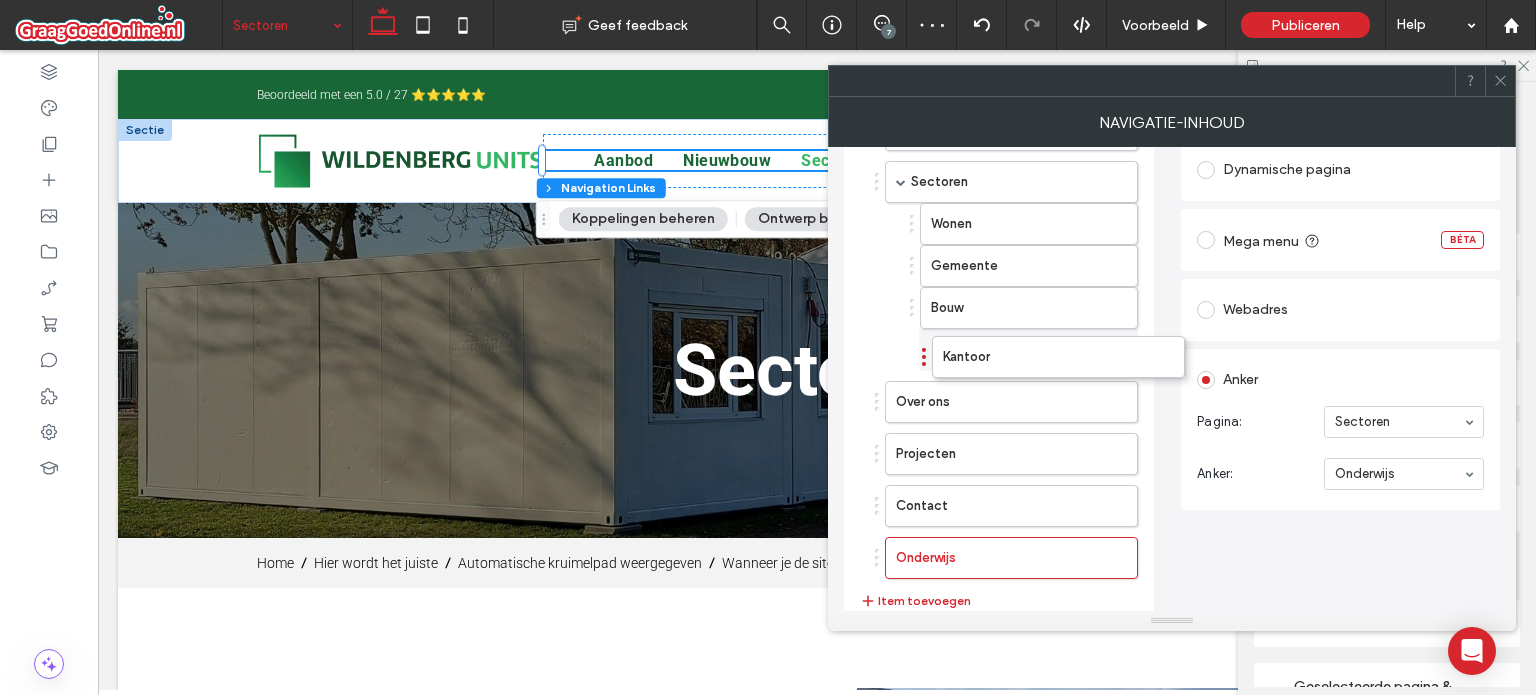 drag, startPoint x: 877, startPoint y: 511, endPoint x: 924, endPoint y: 357, distance: 161.01242 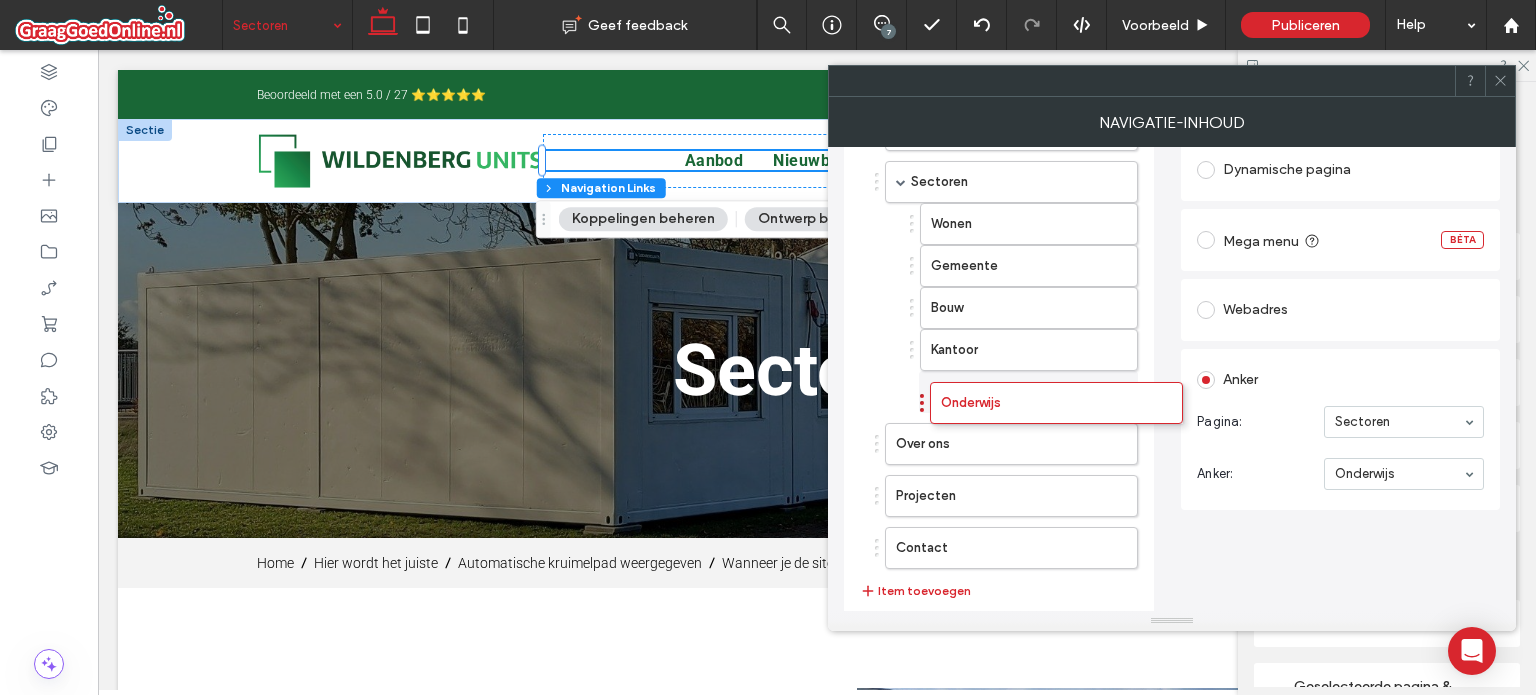 drag, startPoint x: 877, startPoint y: 555, endPoint x: 922, endPoint y: 405, distance: 156.6046 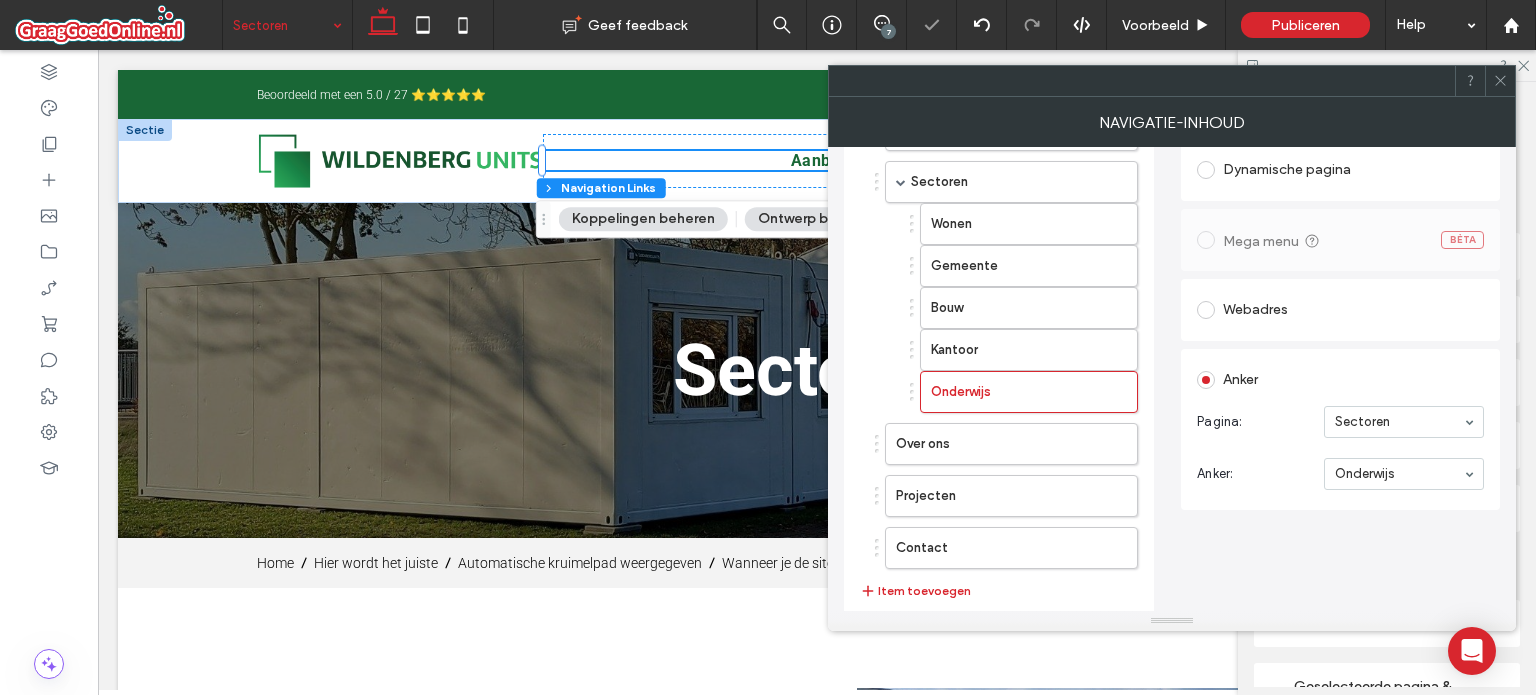 click 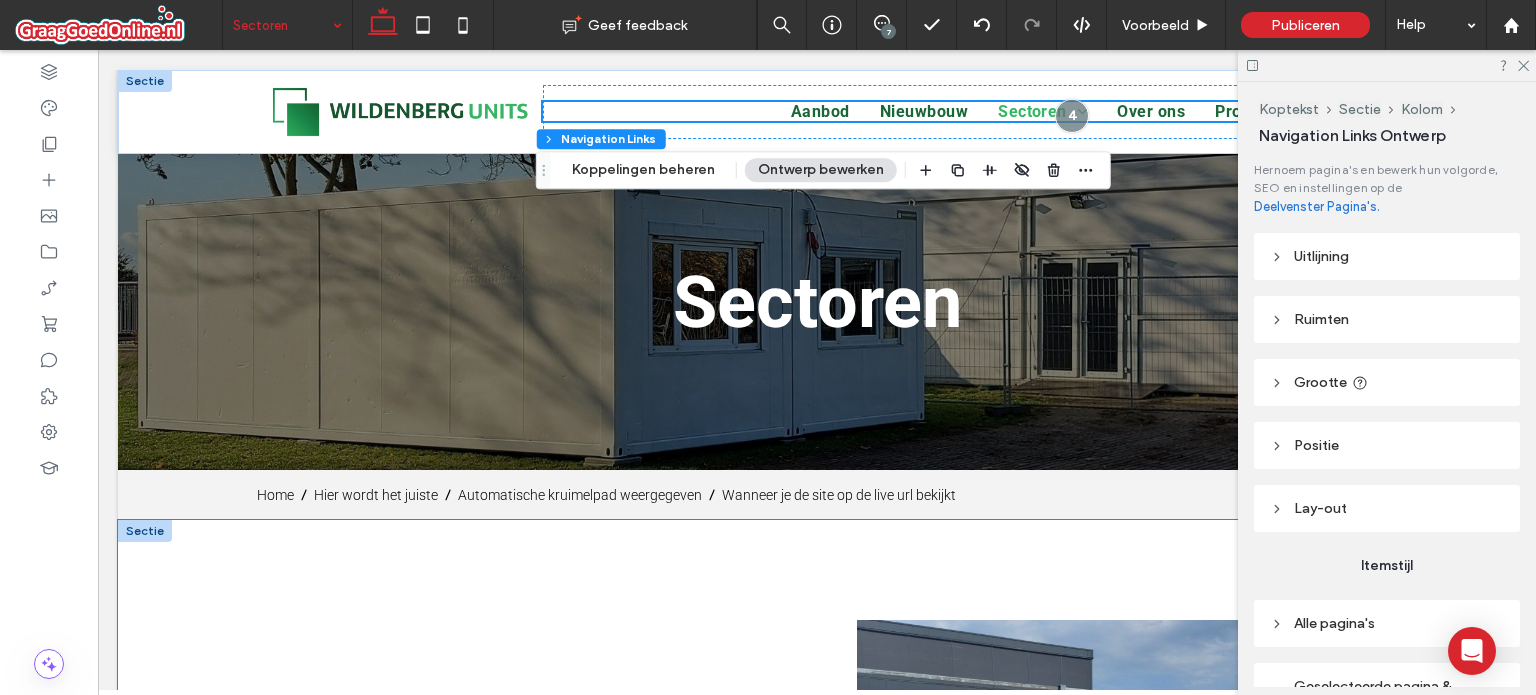 scroll, scrollTop: 0, scrollLeft: 0, axis: both 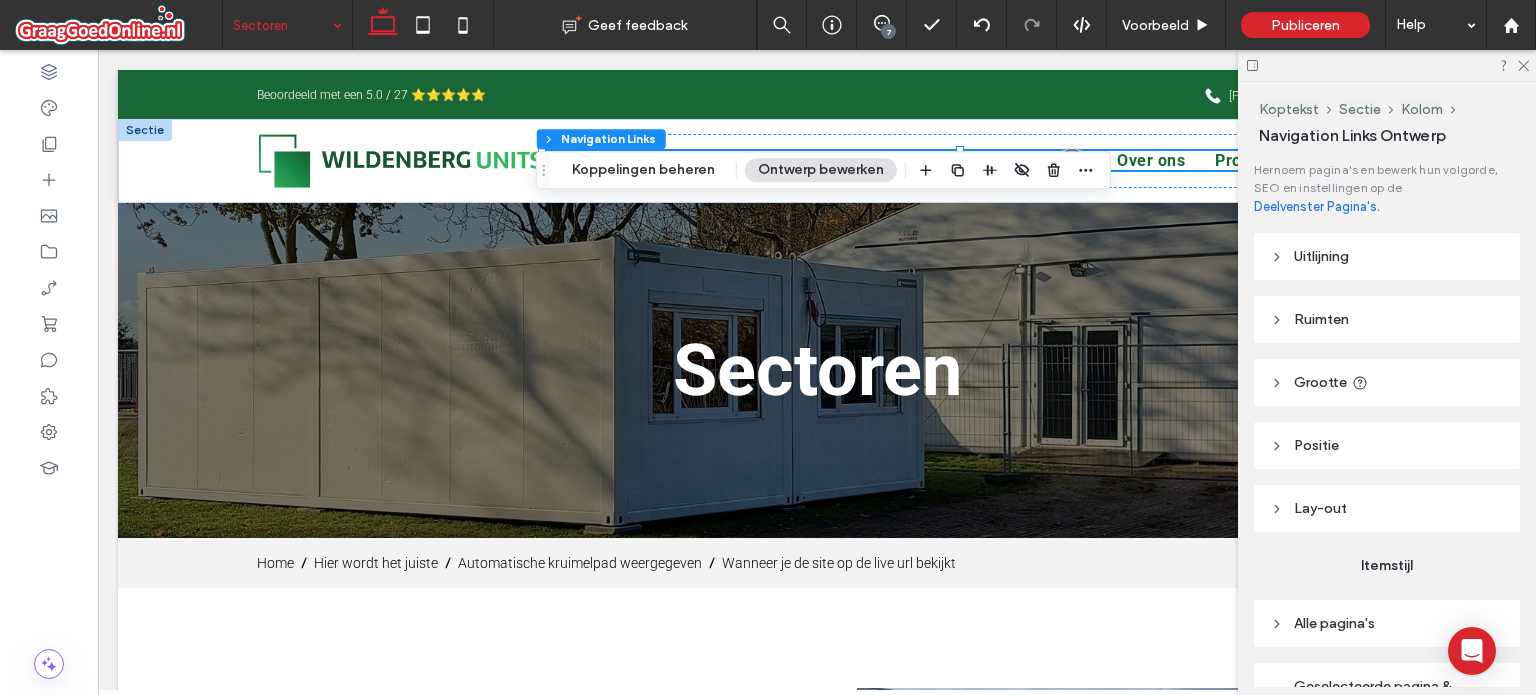 click on "7" at bounding box center [888, 31] 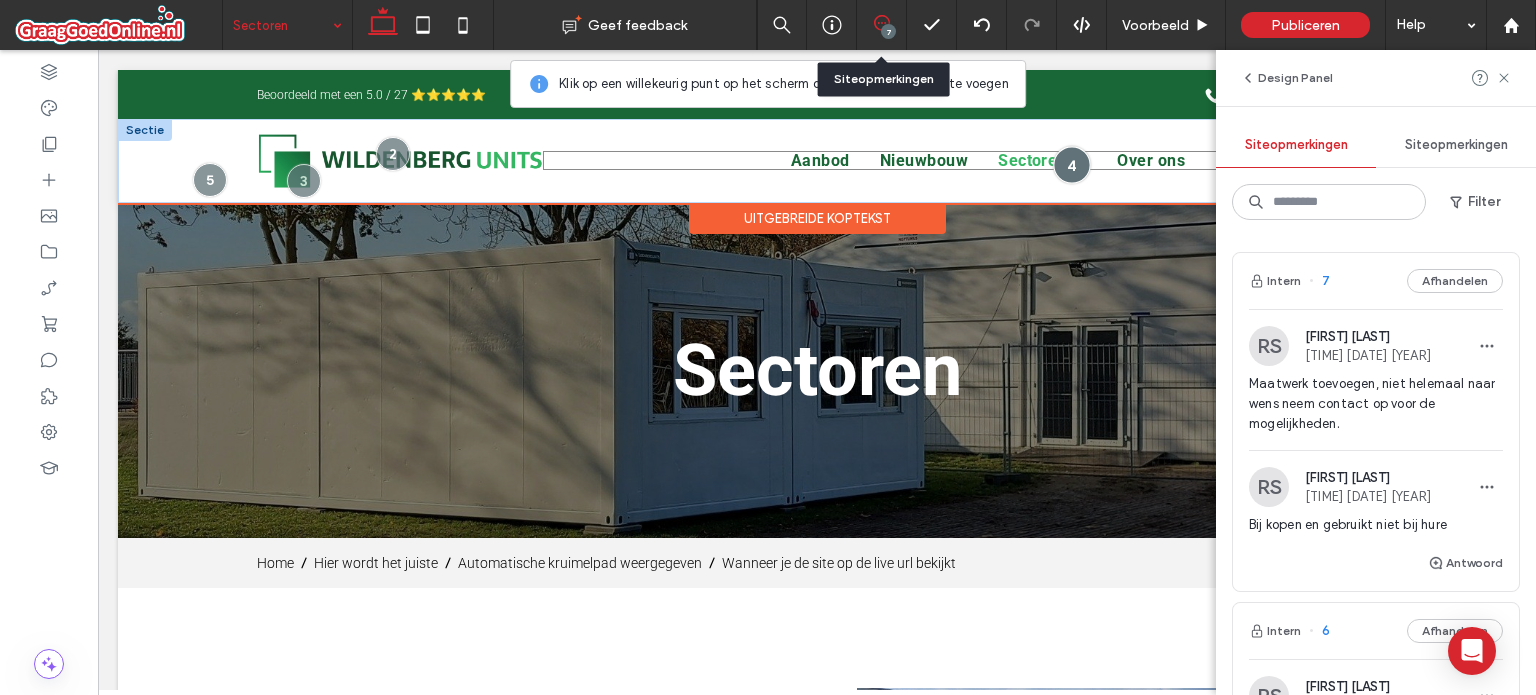 click at bounding box center [1072, 164] 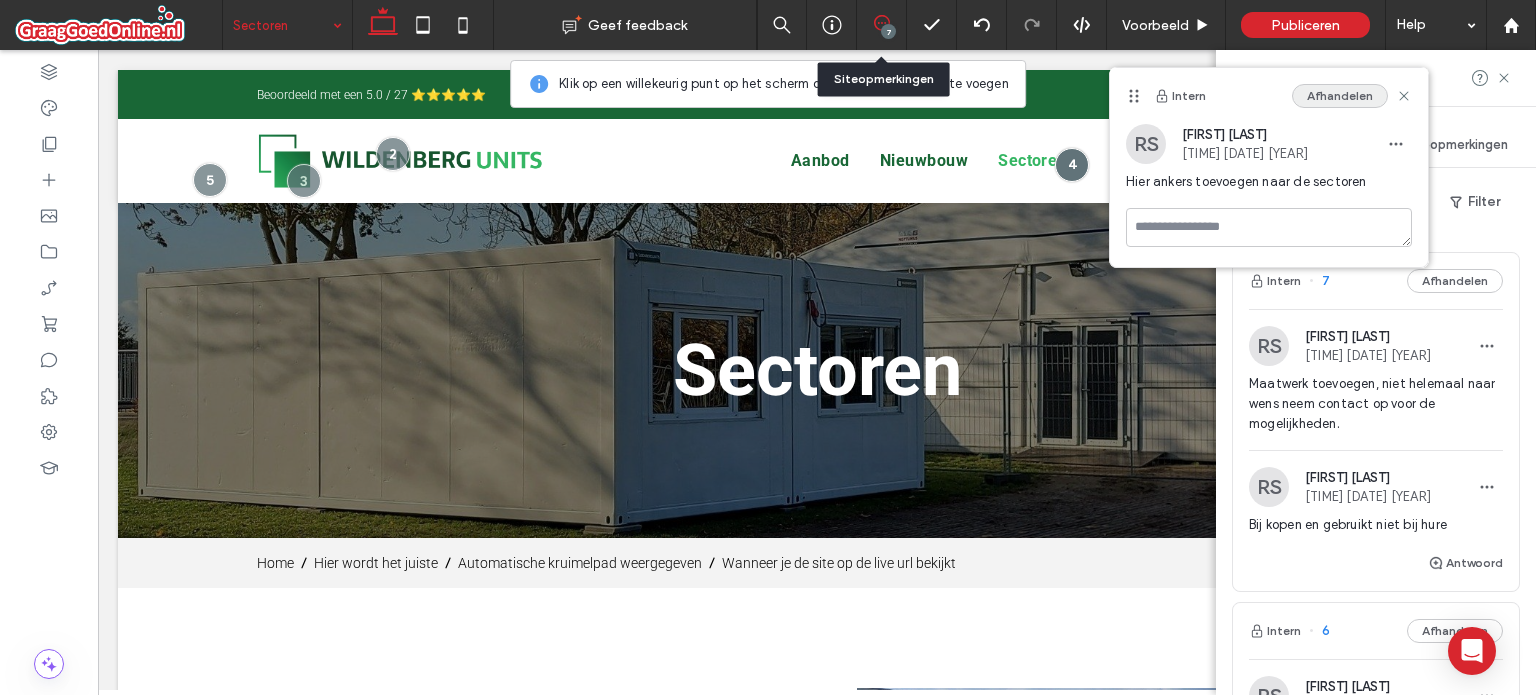 click on "Afhandelen" at bounding box center [1340, 96] 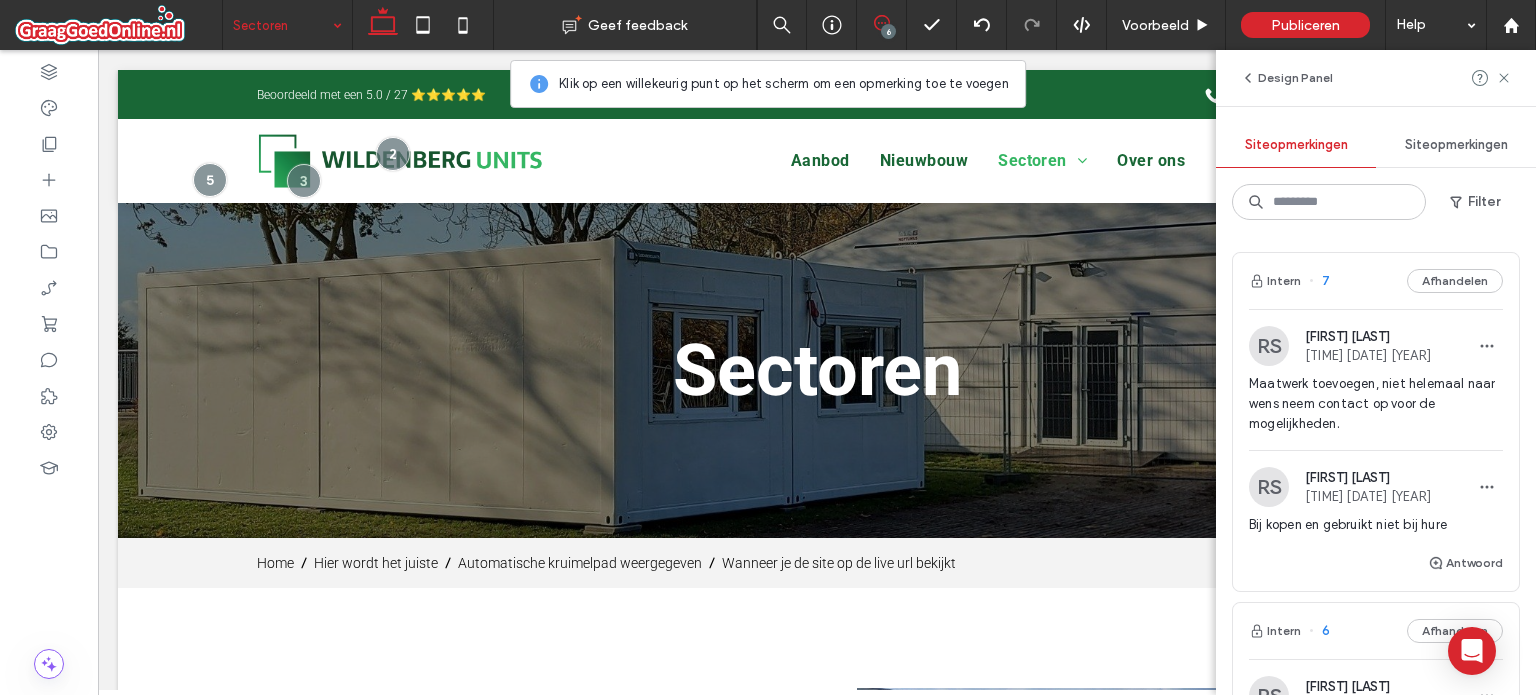 click on "6" at bounding box center [888, 31] 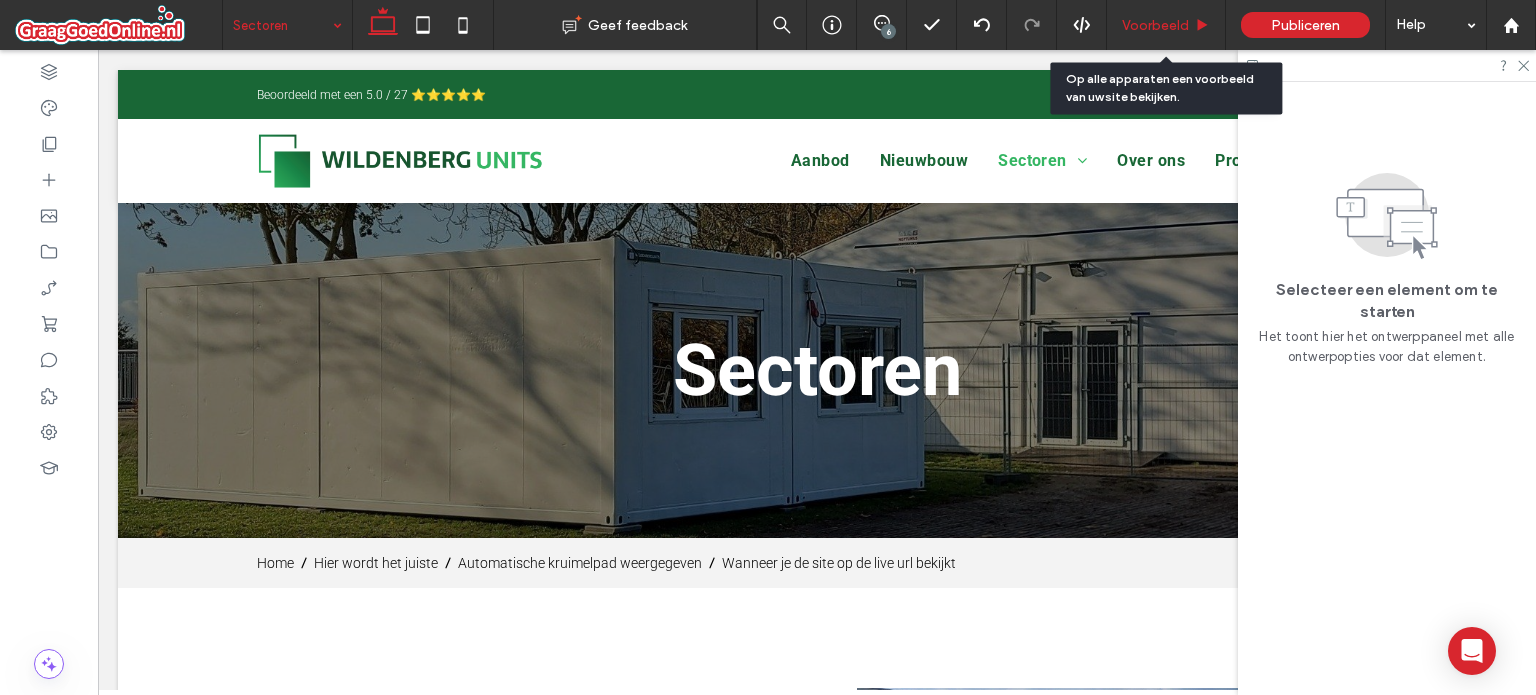 click on "Voorbeeld" at bounding box center (1155, 25) 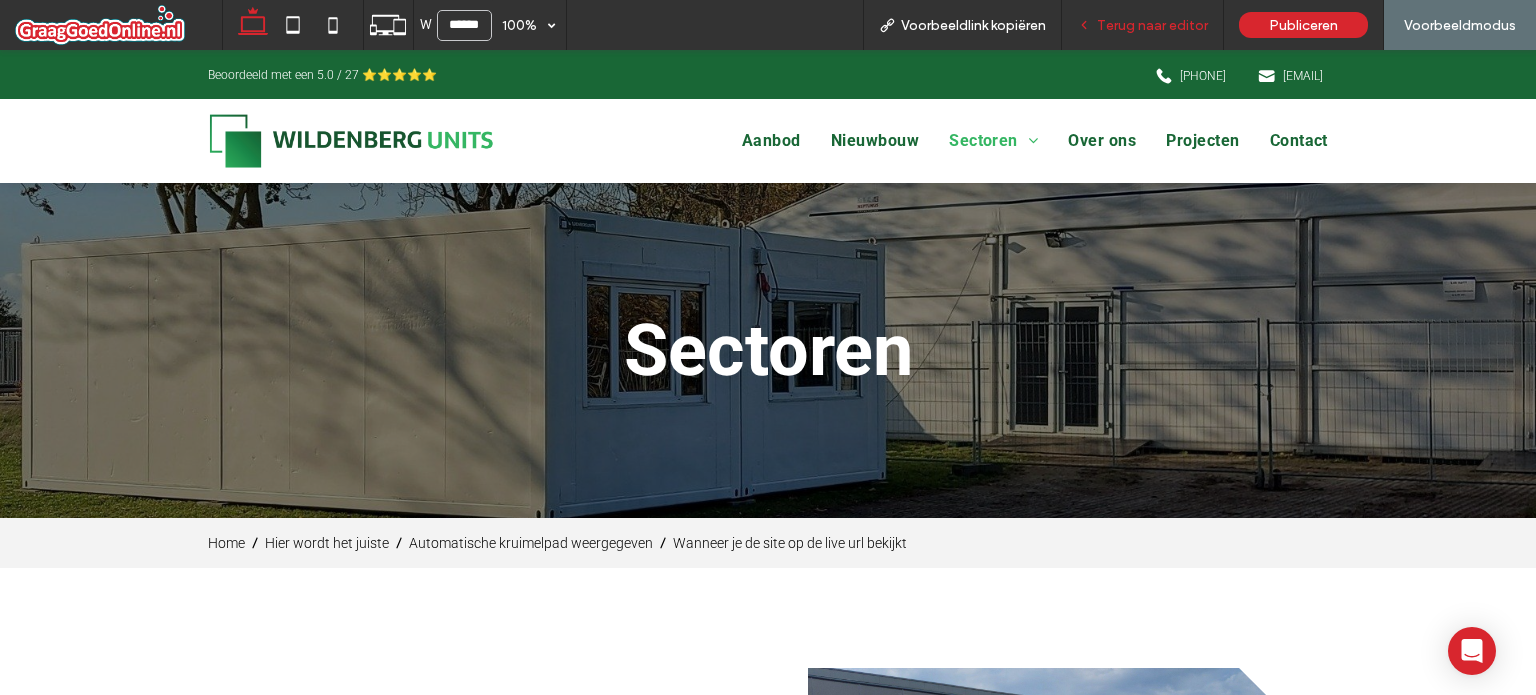 click on "Terug naar editor" at bounding box center [1152, 25] 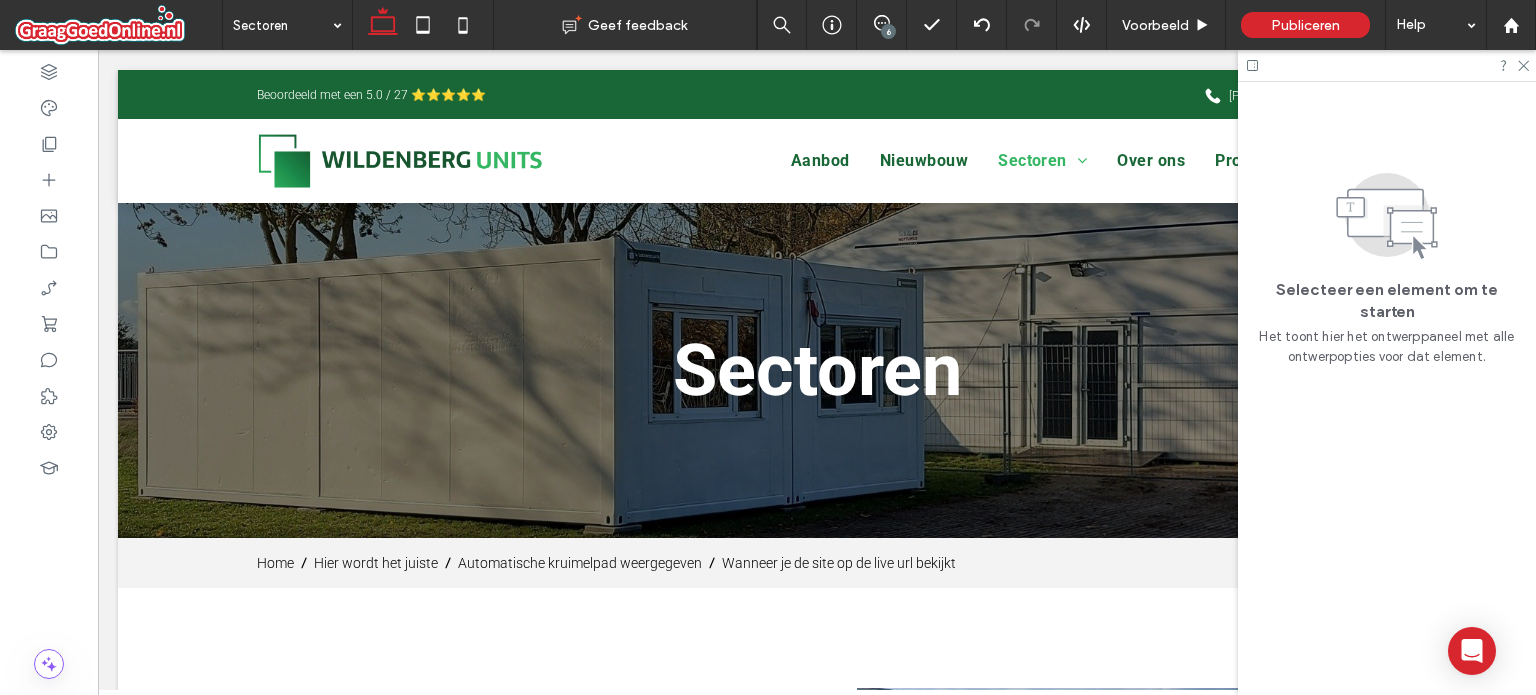 click on "6" at bounding box center [888, 31] 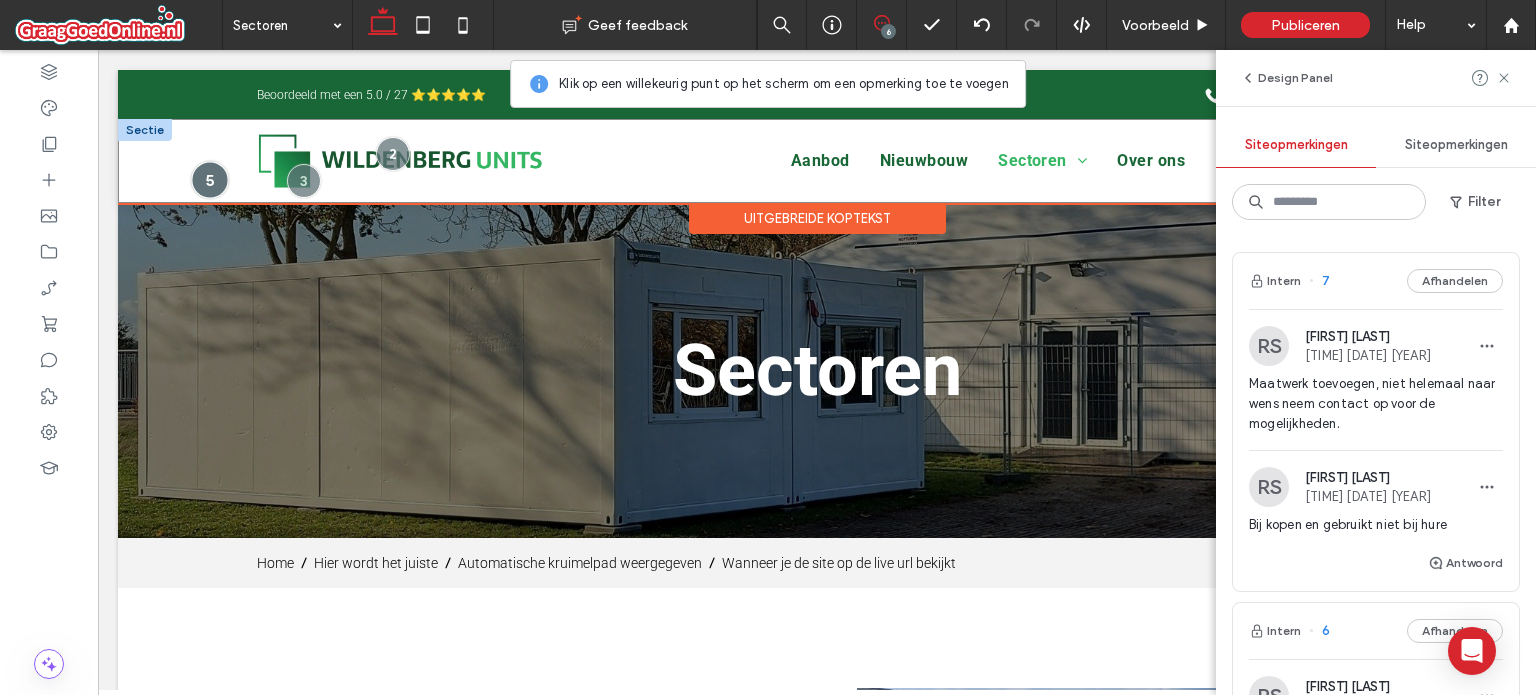 click at bounding box center [209, 179] 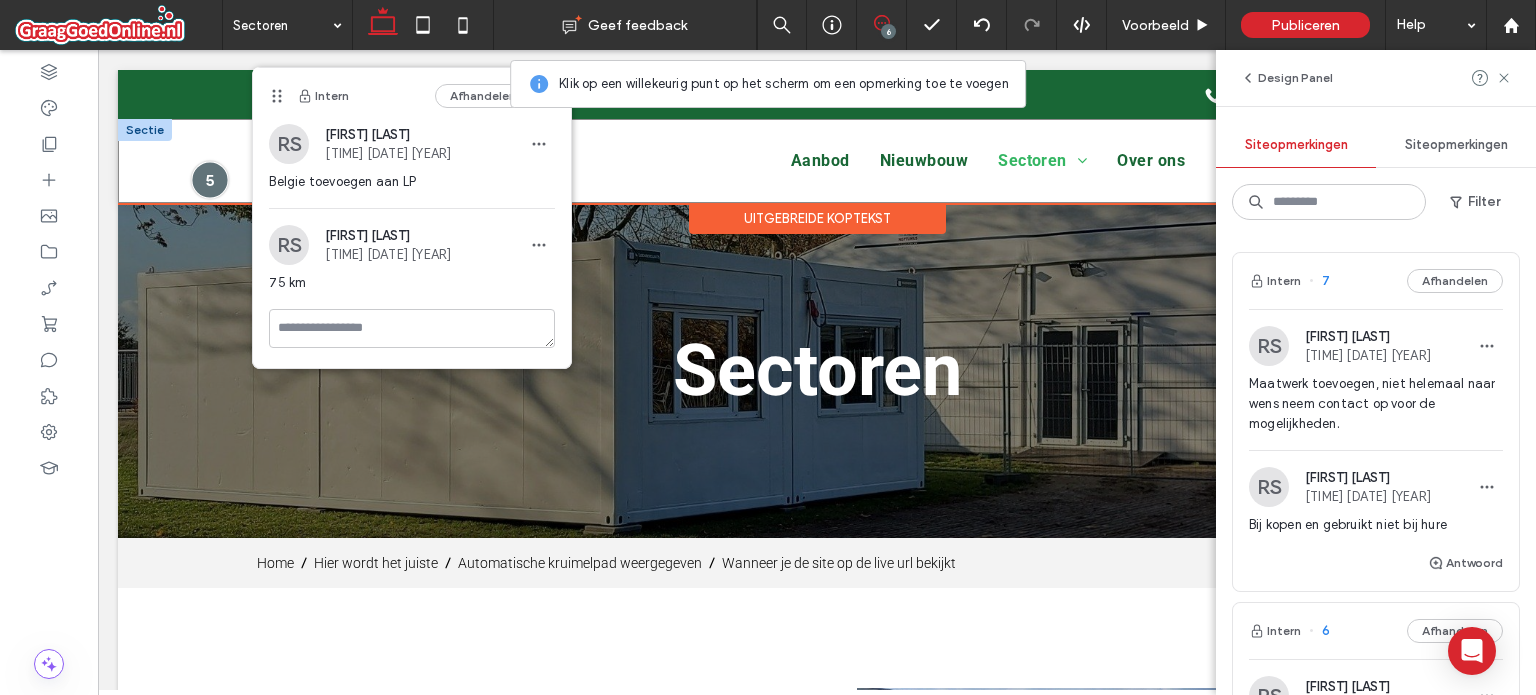 click at bounding box center (209, 179) 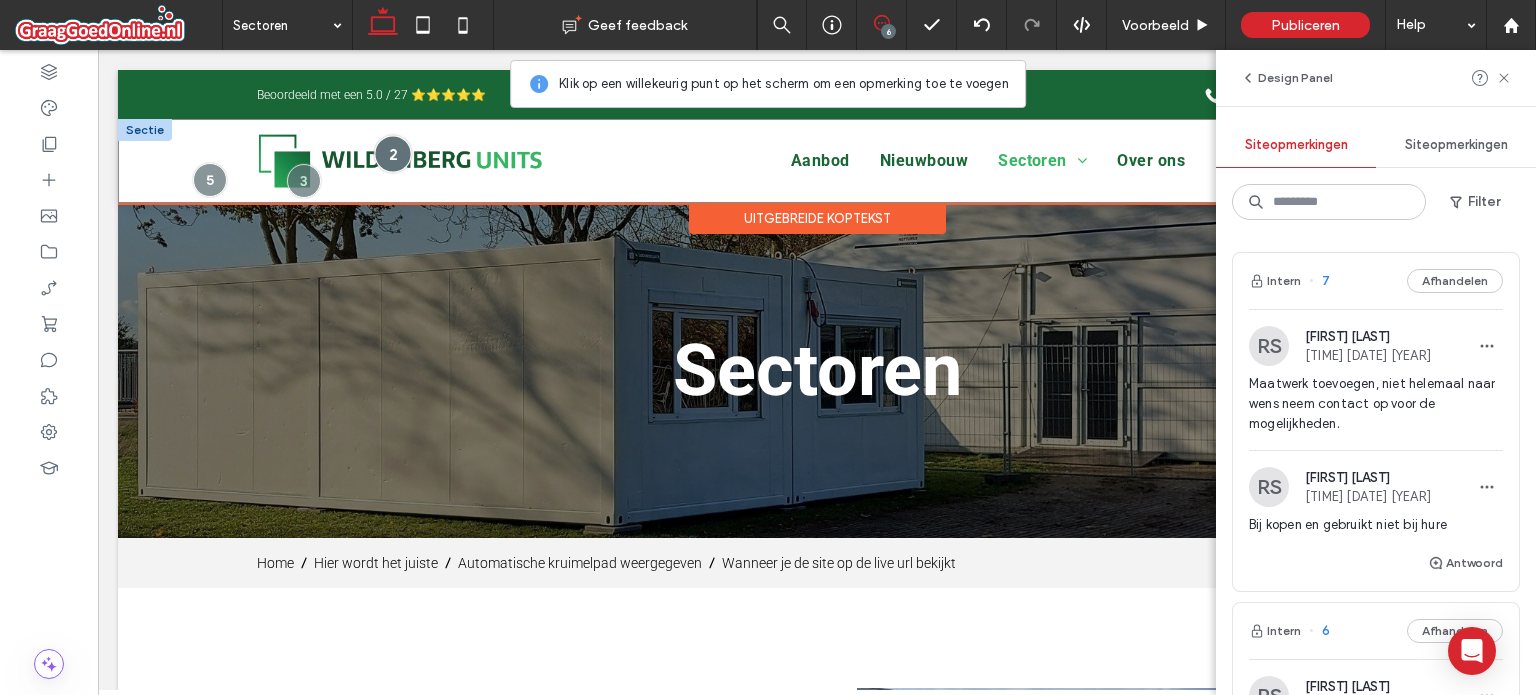 click at bounding box center (392, 153) 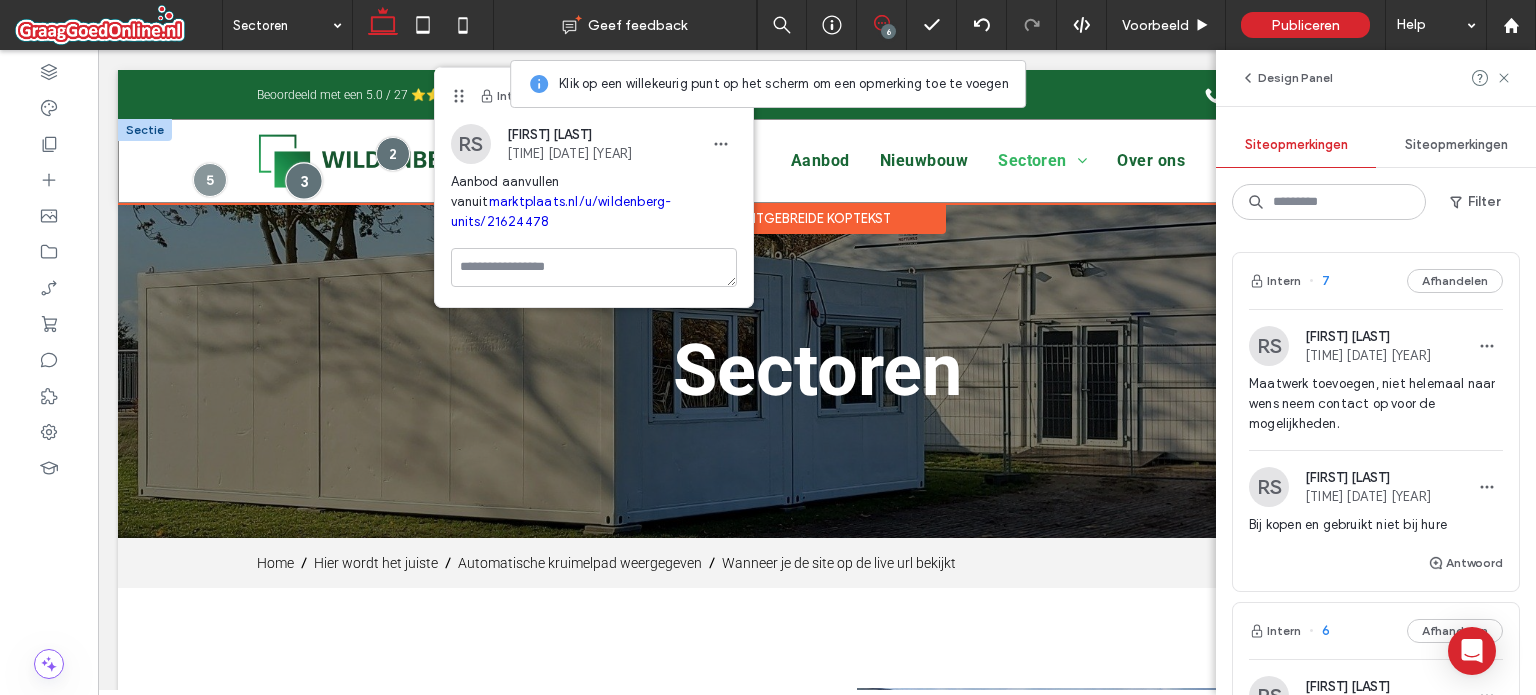 click at bounding box center [303, 180] 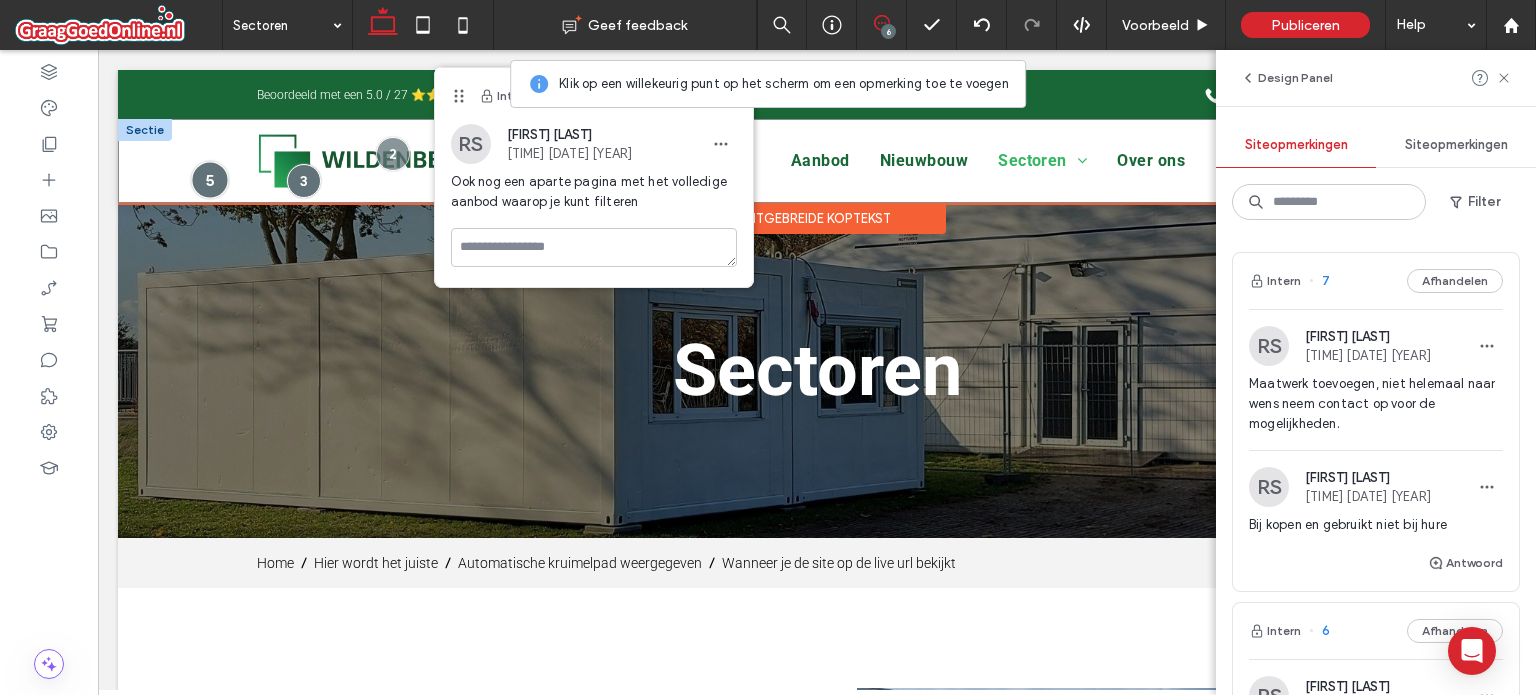 click at bounding box center [209, 179] 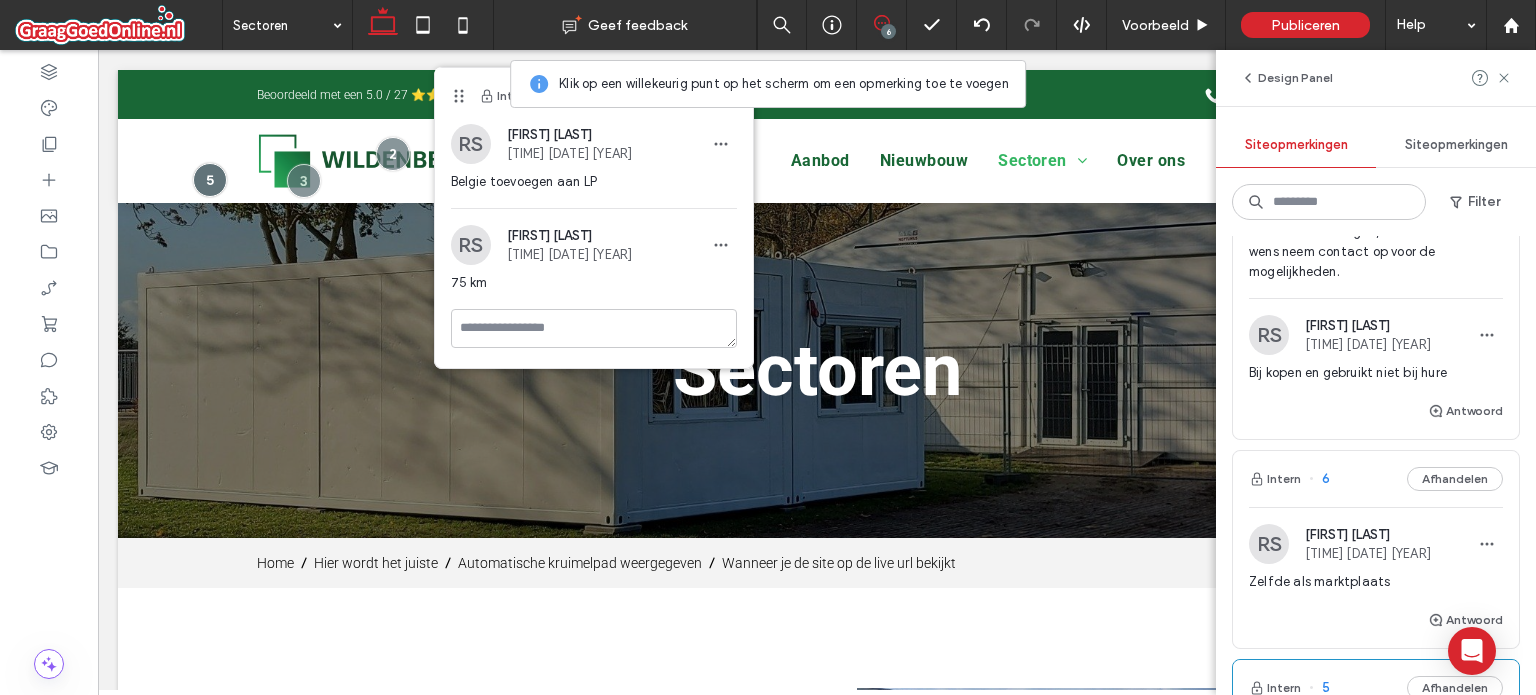 scroll, scrollTop: 0, scrollLeft: 0, axis: both 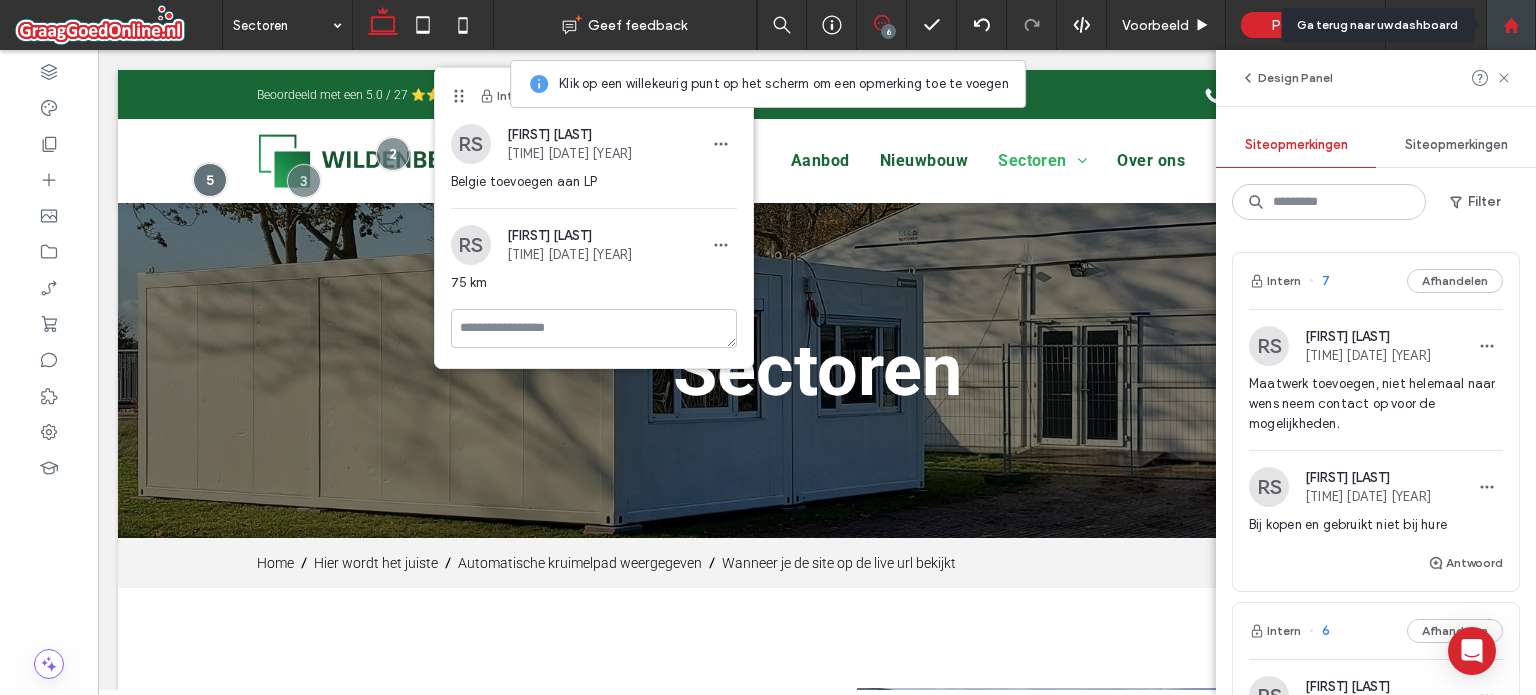 drag, startPoint x: 1505, startPoint y: 43, endPoint x: 664, endPoint y: 611, distance: 1014.84235 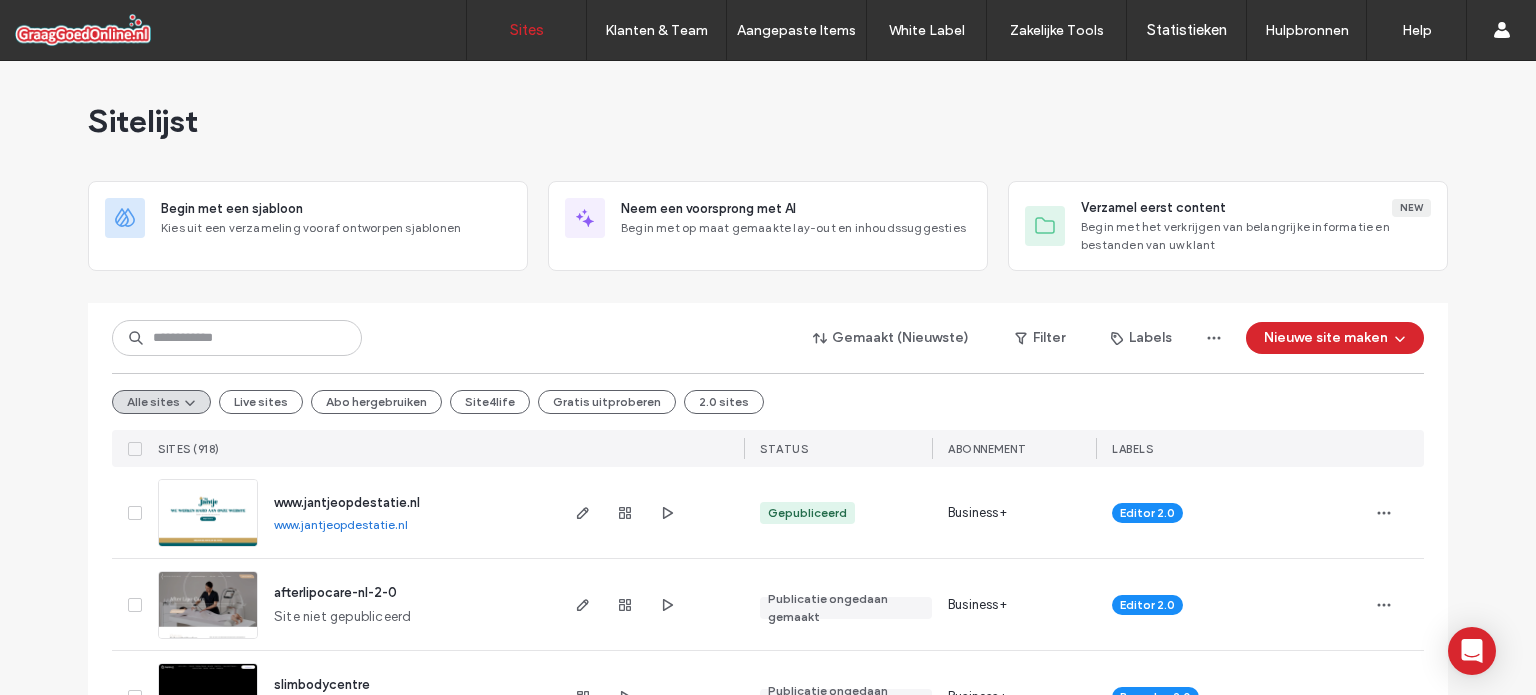 scroll, scrollTop: 0, scrollLeft: 0, axis: both 